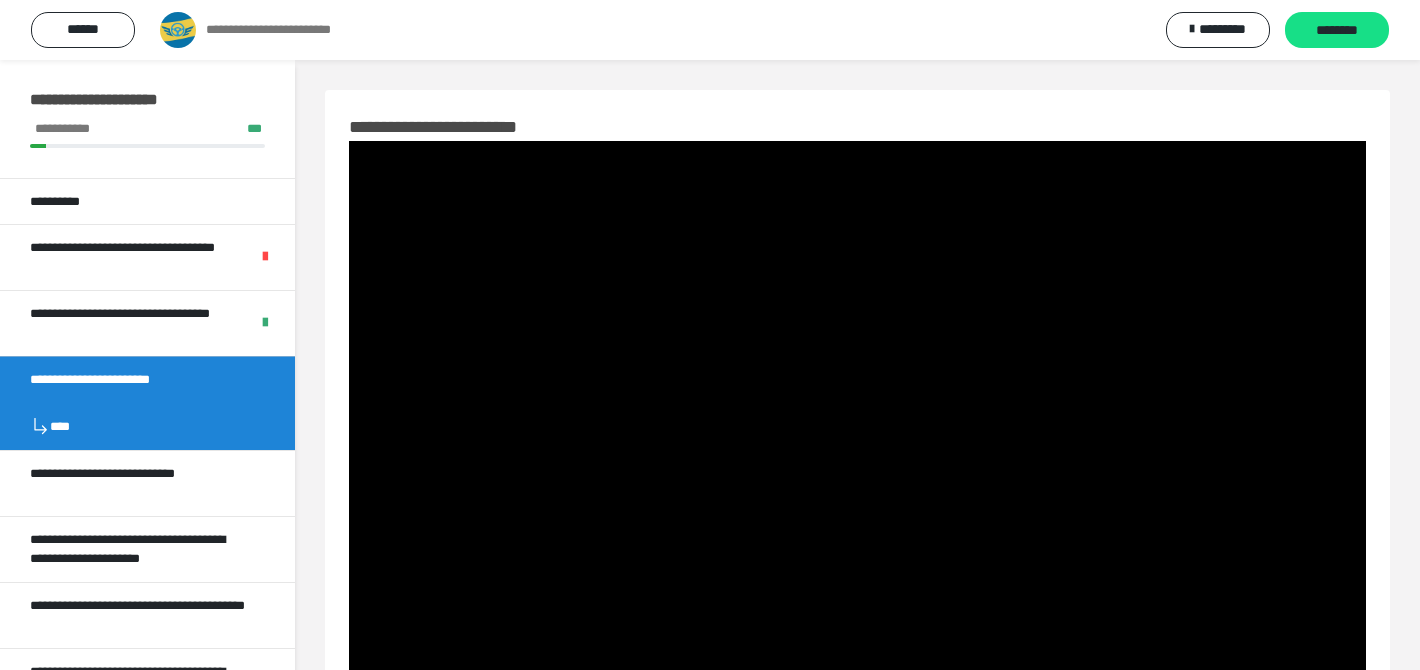 scroll, scrollTop: 97, scrollLeft: 0, axis: vertical 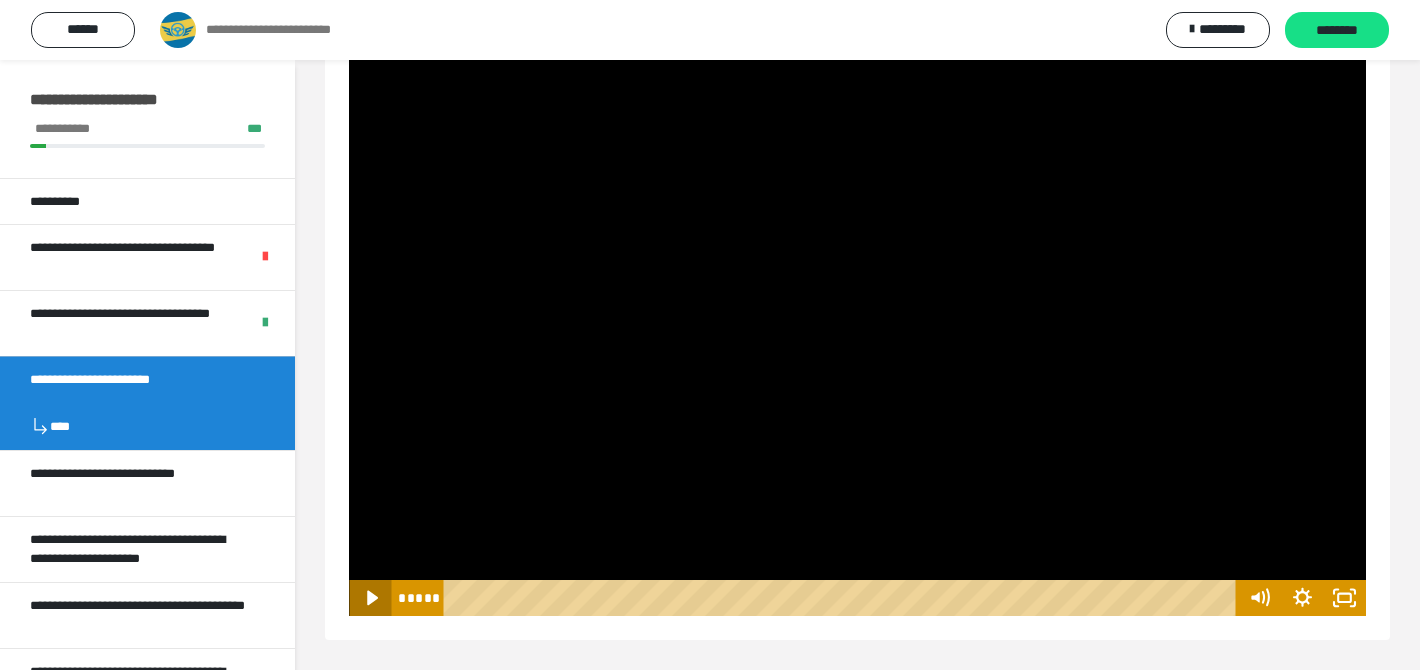 click 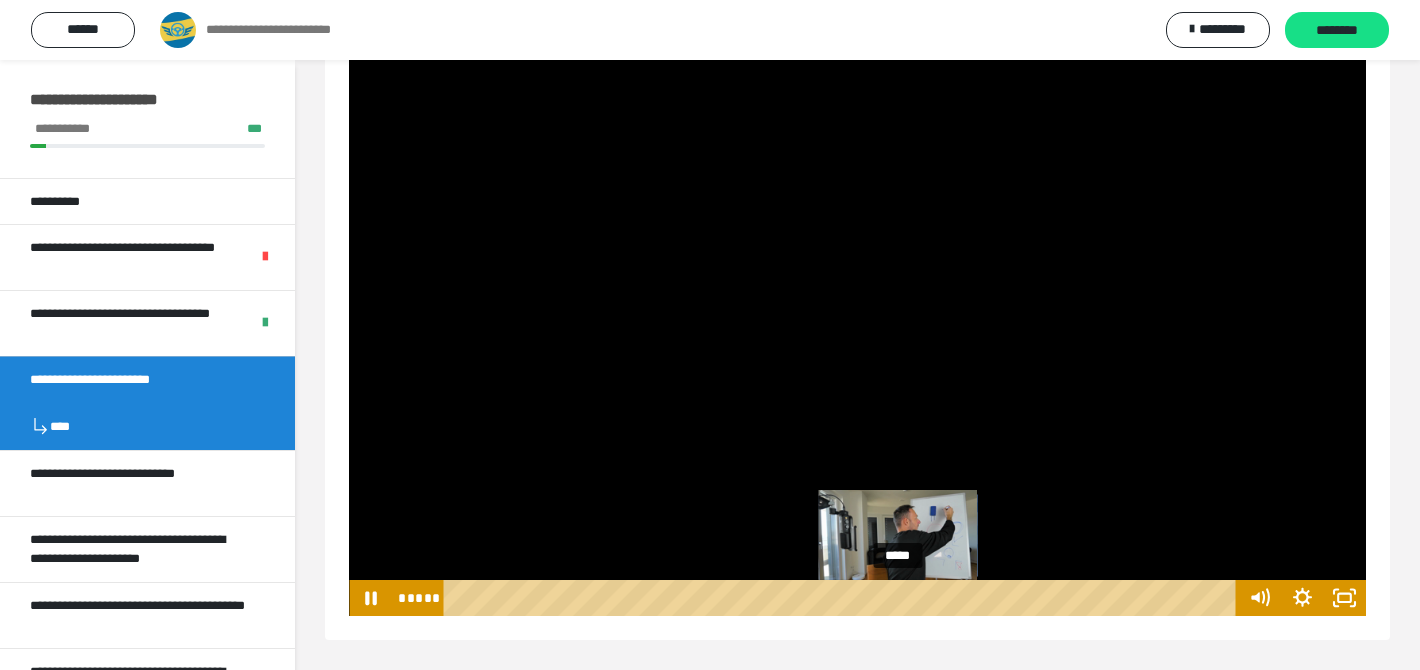 click at bounding box center (906, 598) 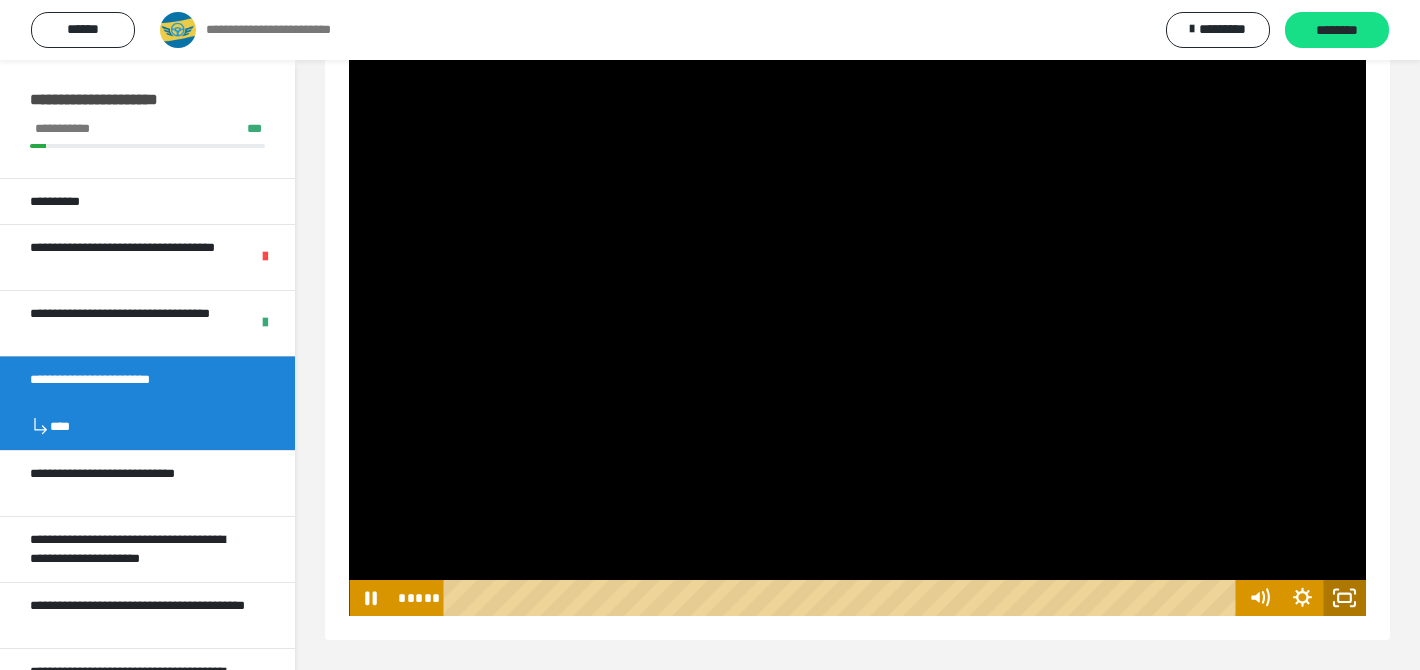click 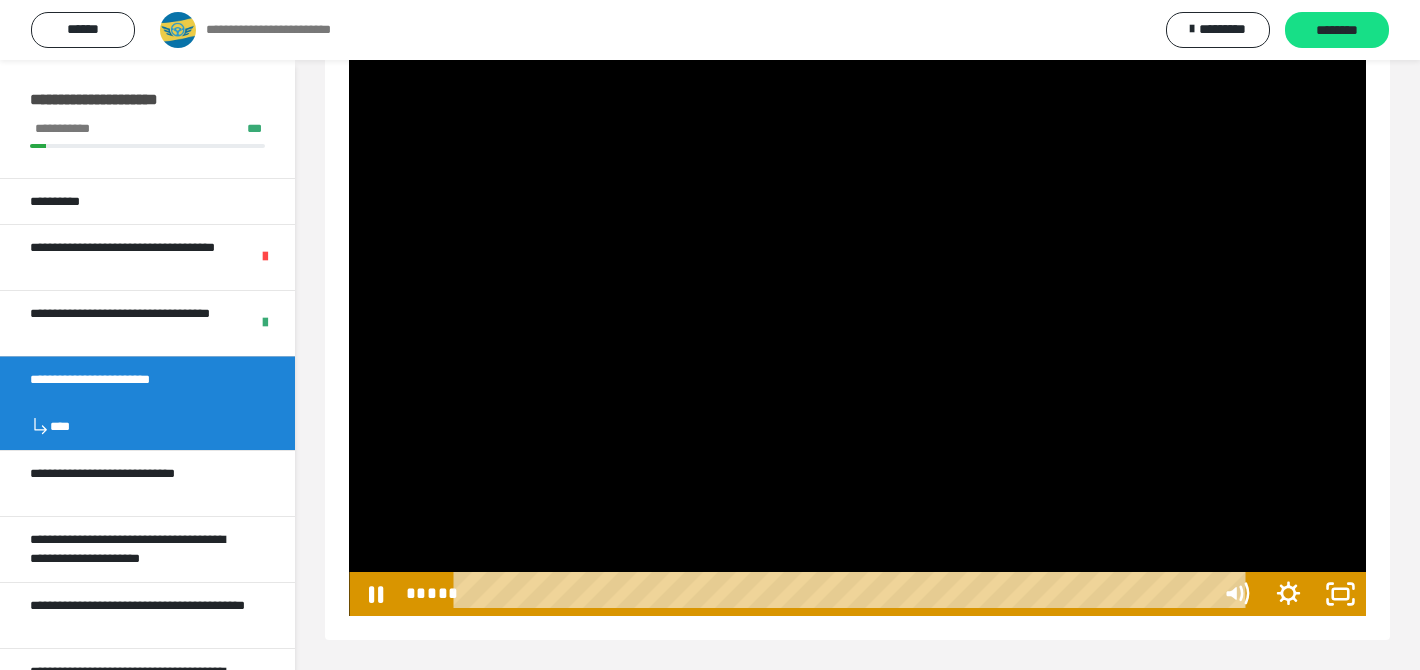 scroll, scrollTop: 60, scrollLeft: 0, axis: vertical 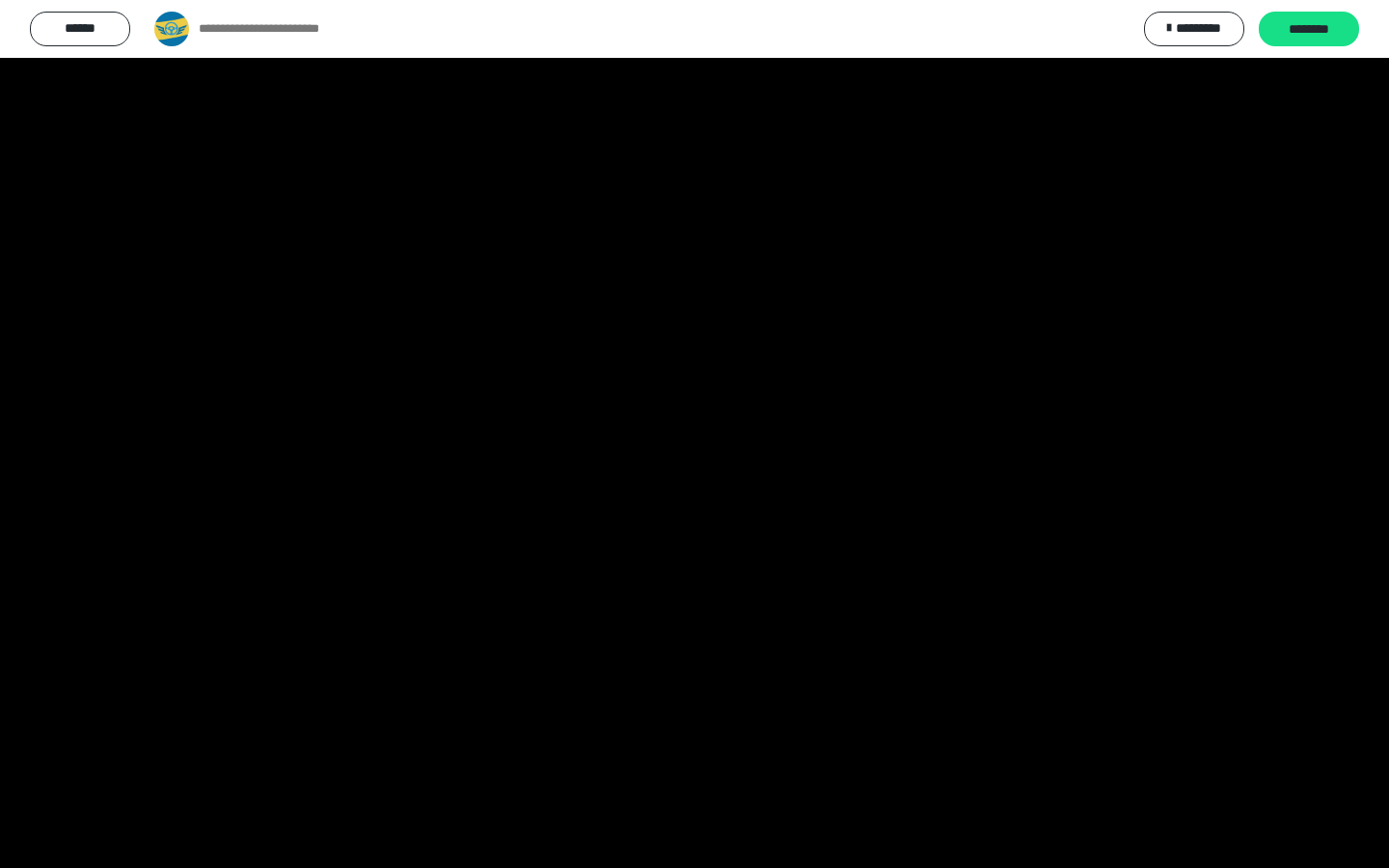 type 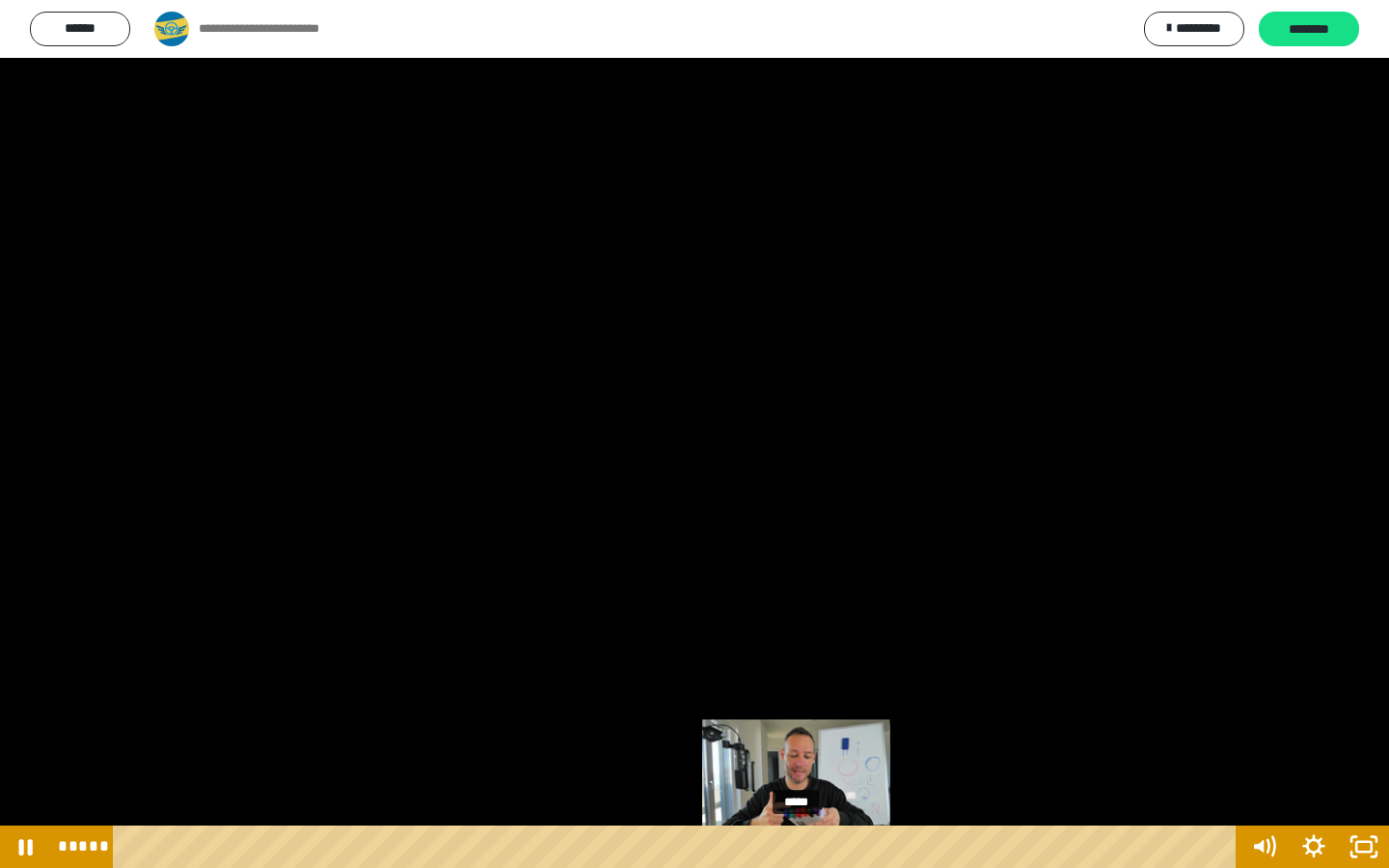 click on "*****" at bounding box center [678, 847] 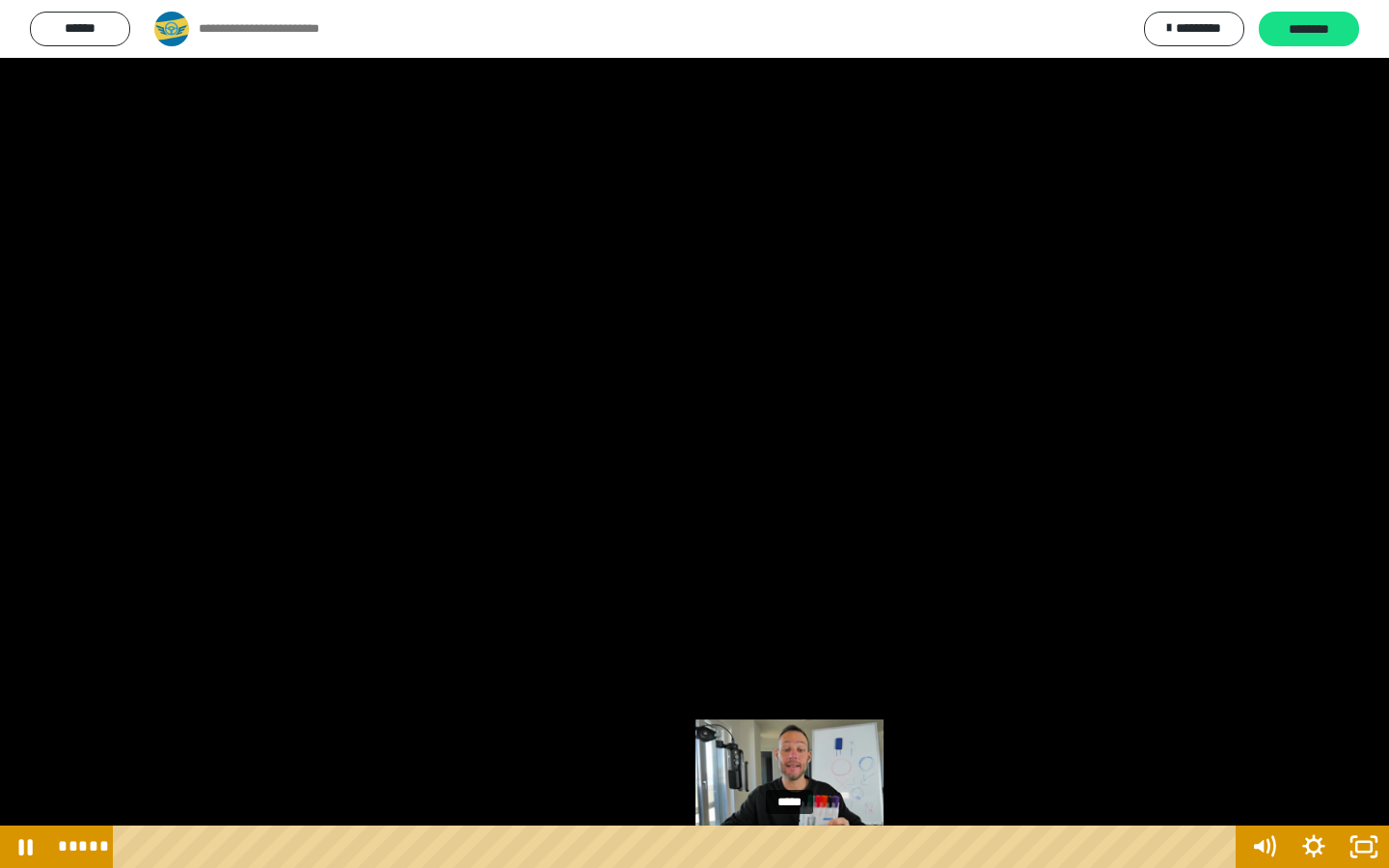 click at bounding box center (796, 847) 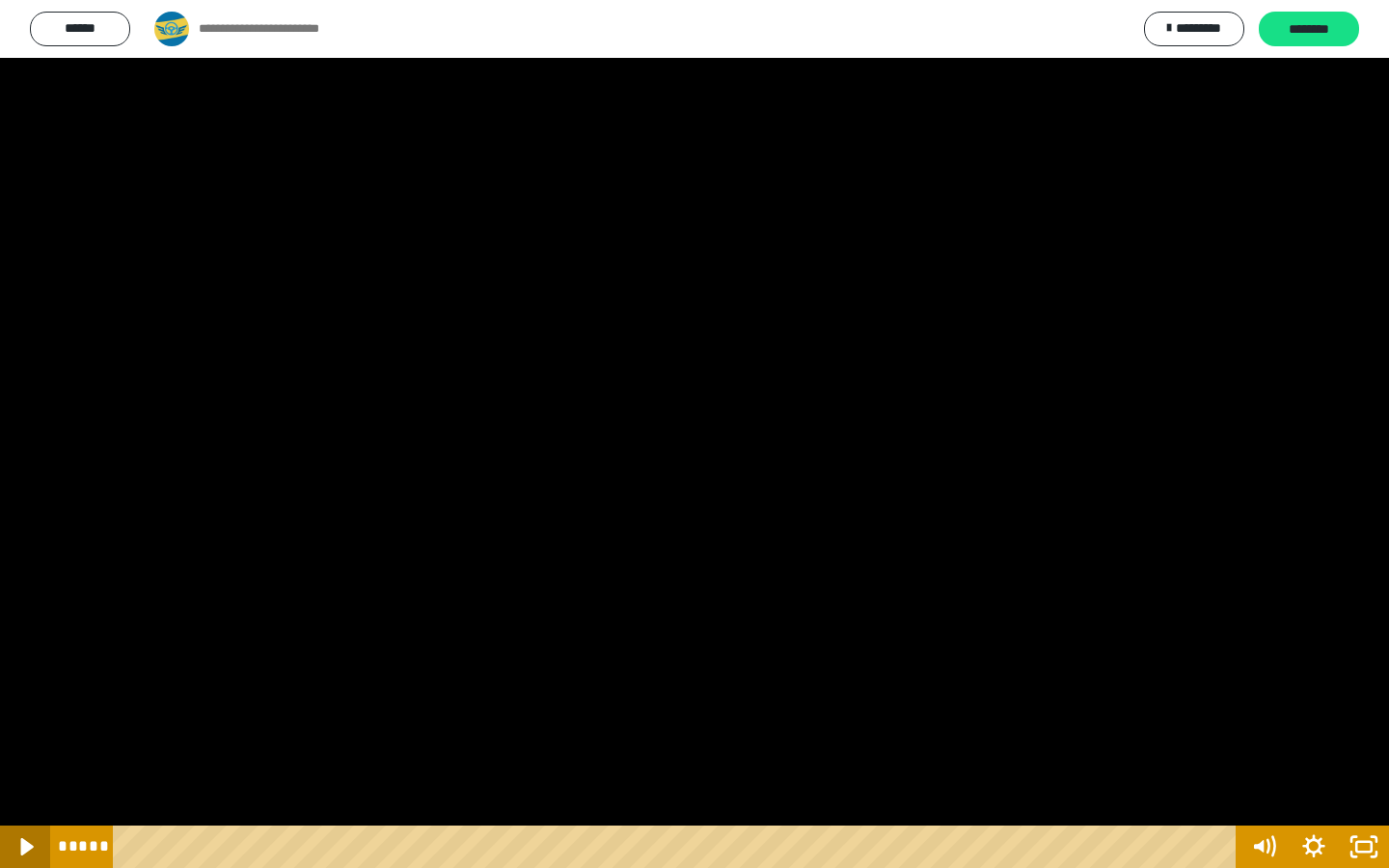 click 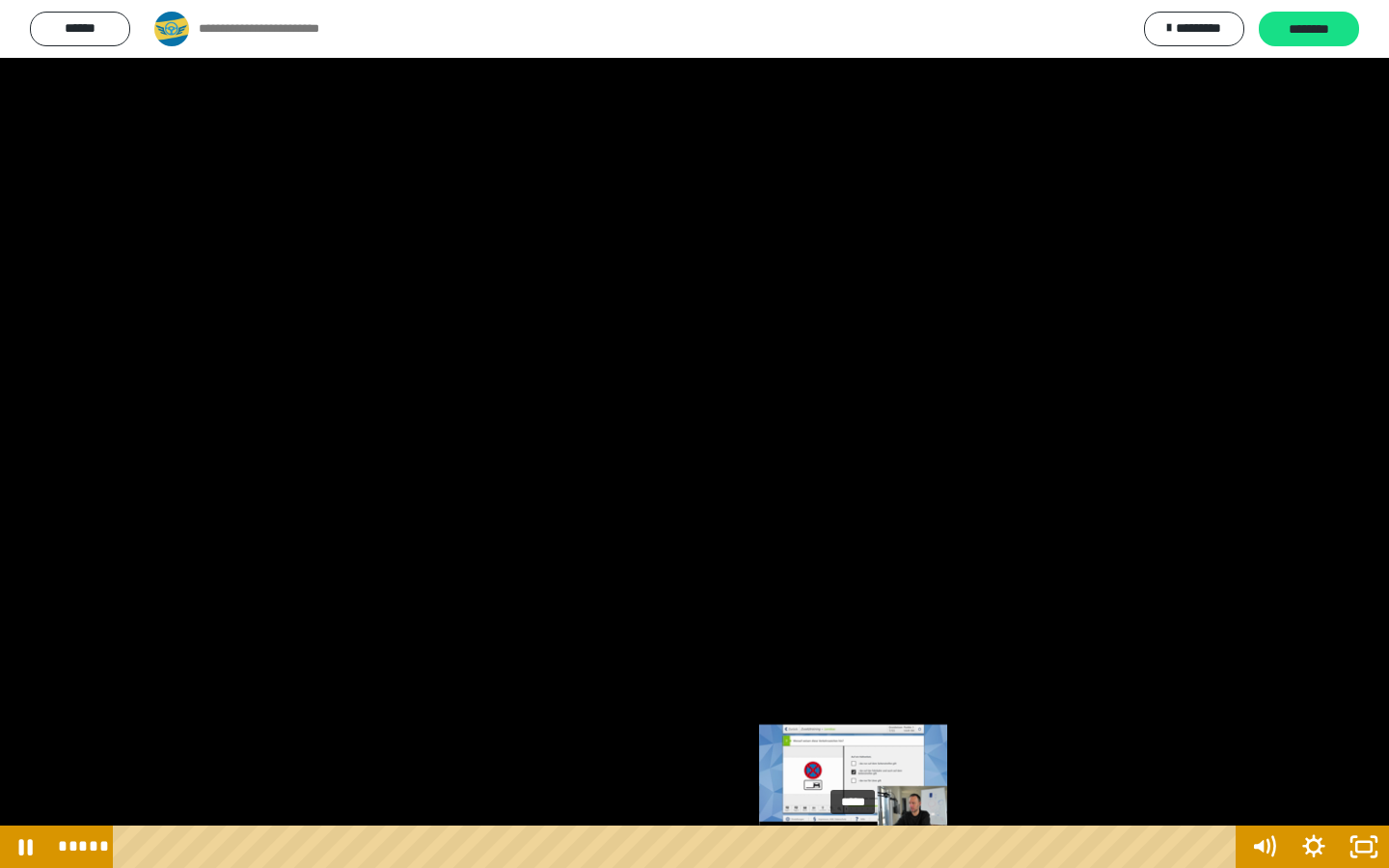 click on "*****" at bounding box center (678, 847) 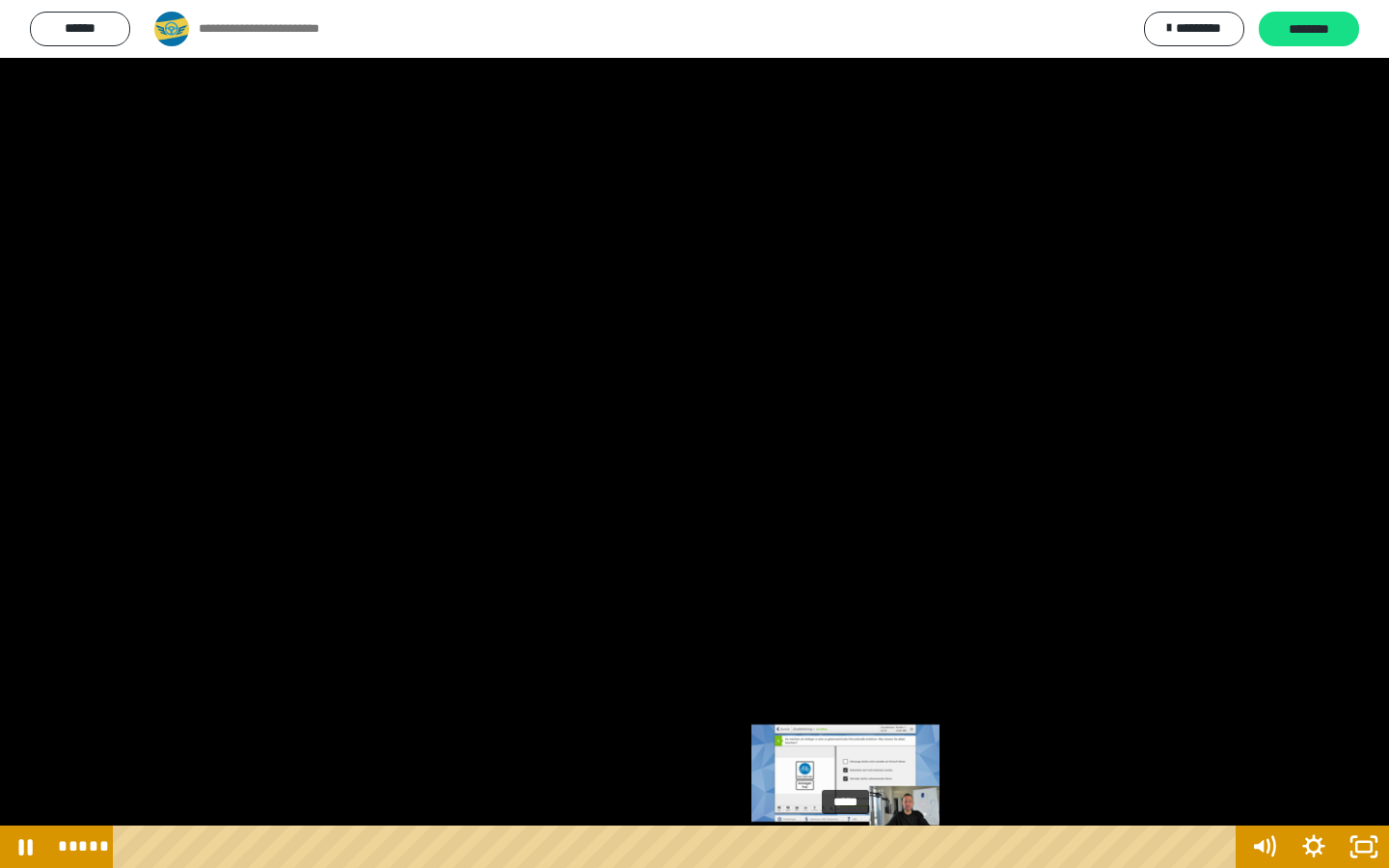 click at bounding box center (846, 847) 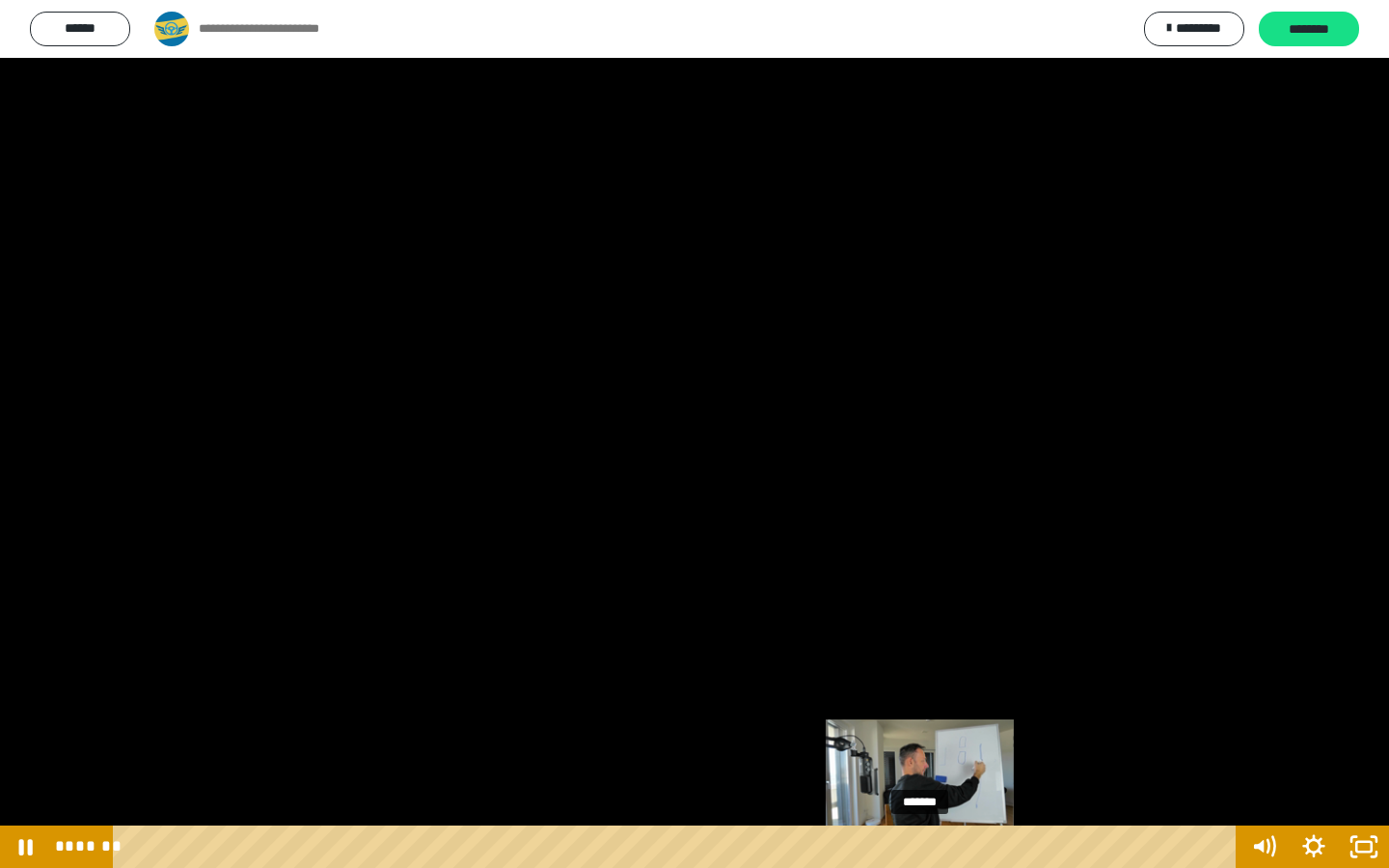 click on "*******" at bounding box center [678, 847] 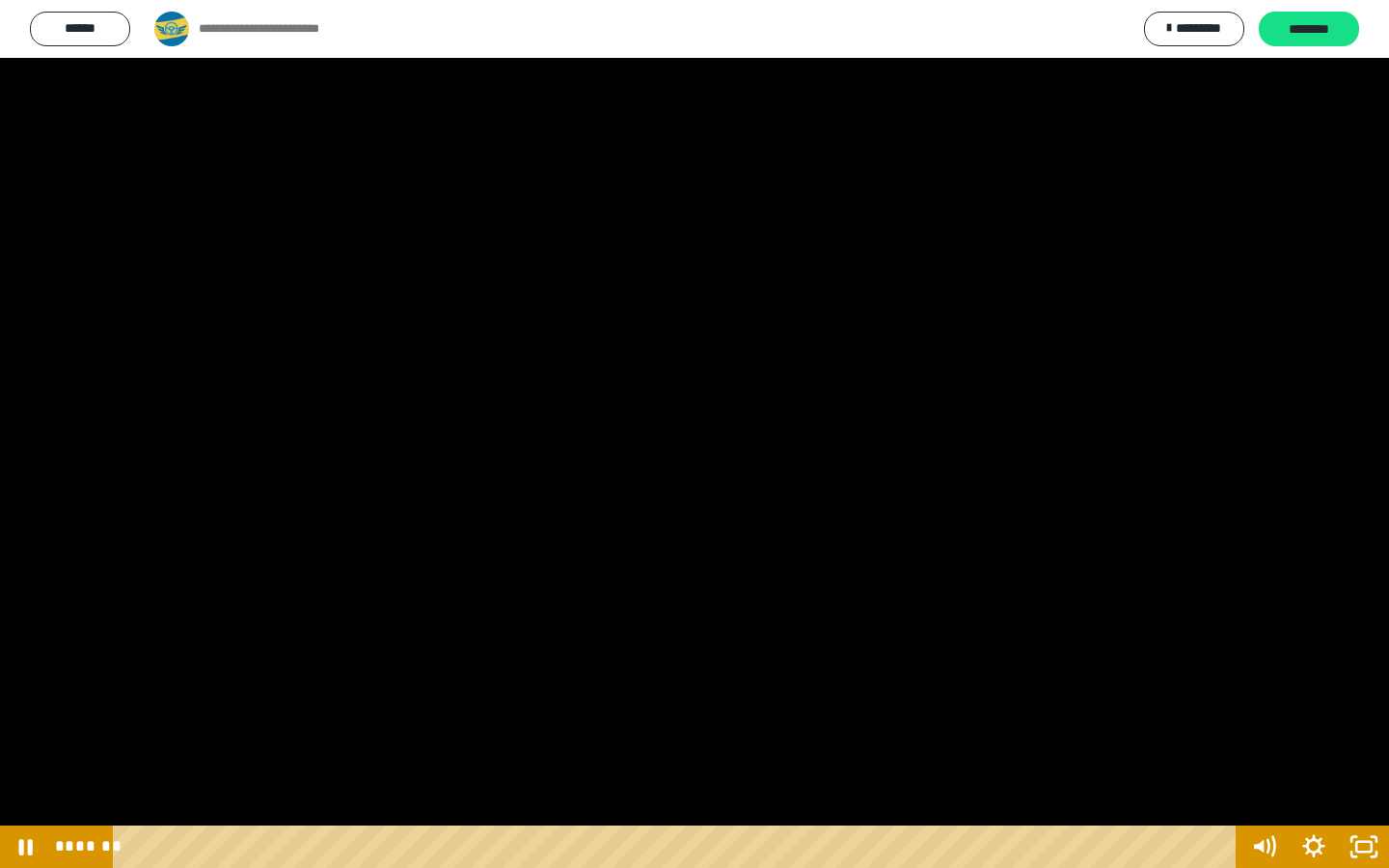 click at bounding box center (694, 434) 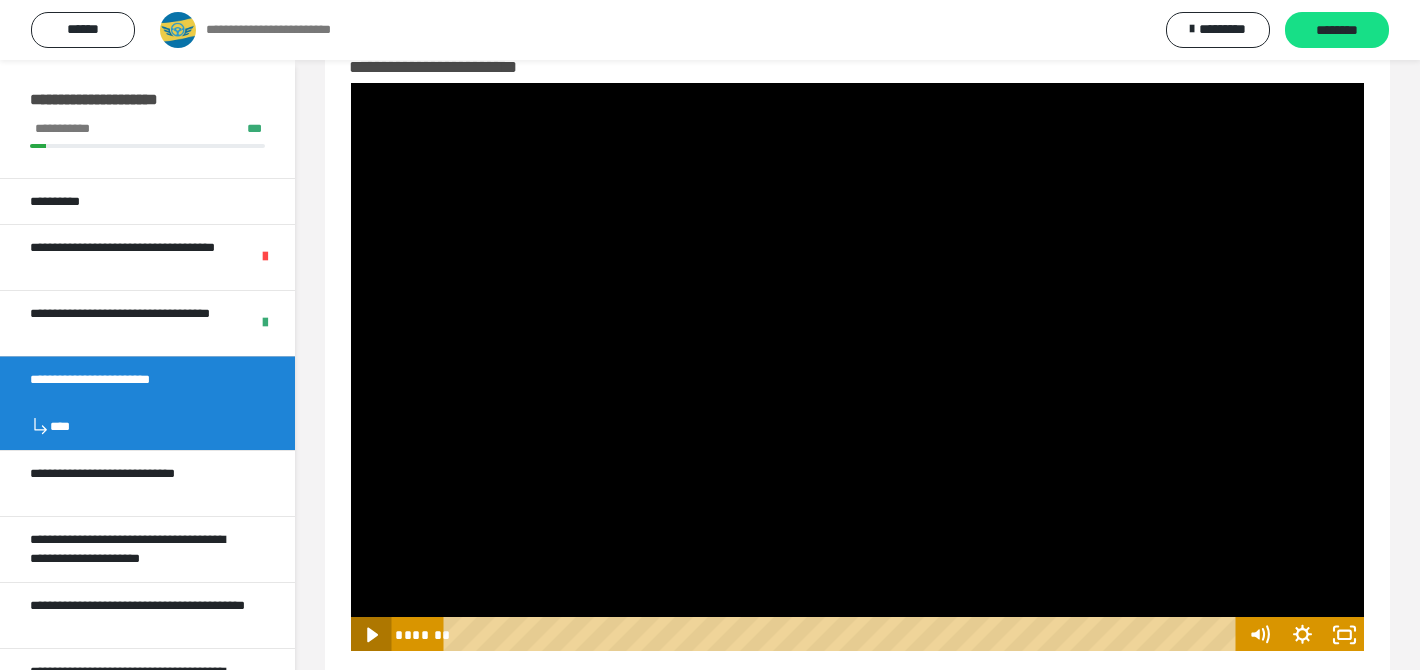 click 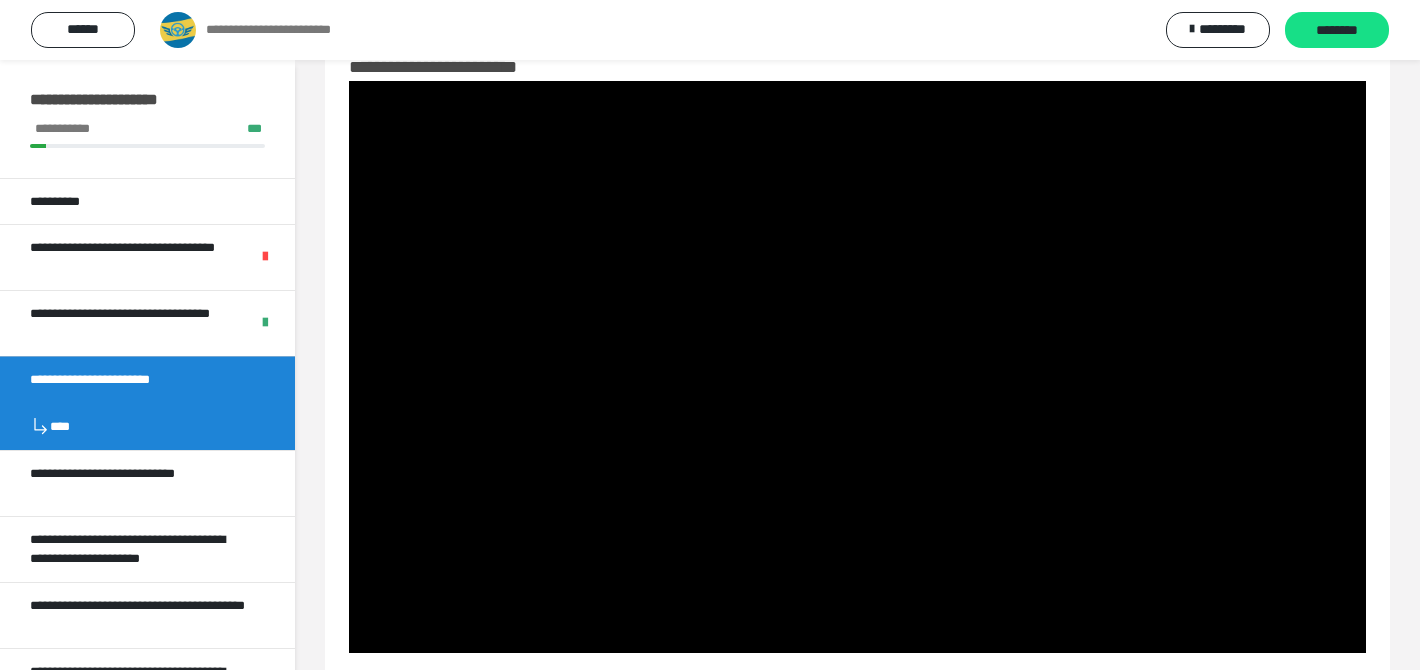 type 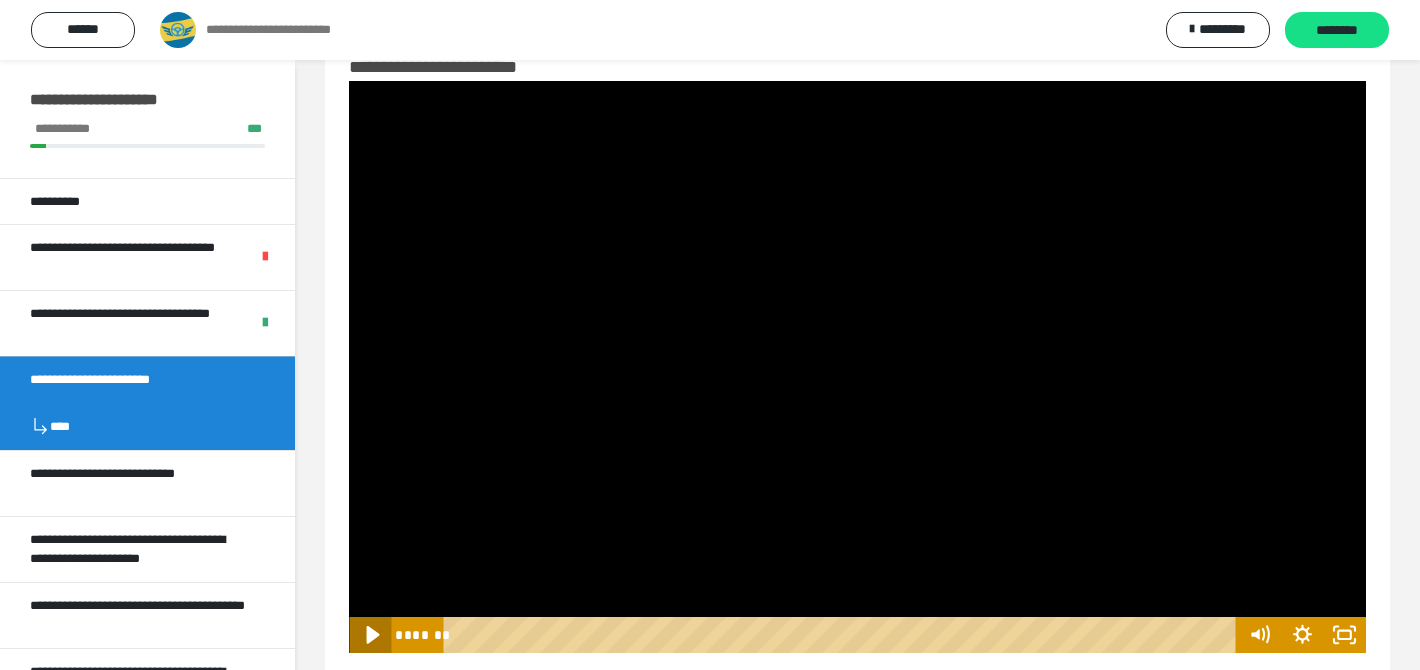 click 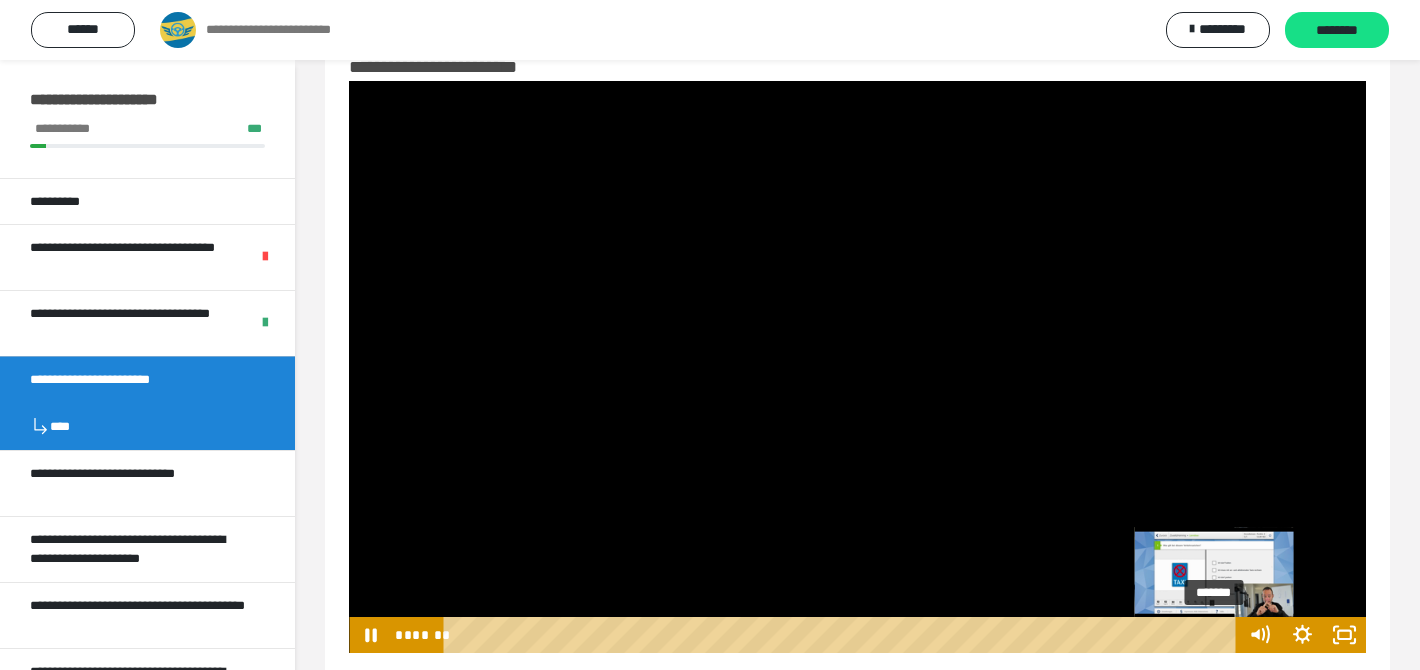 click on "*******" at bounding box center (843, 635) 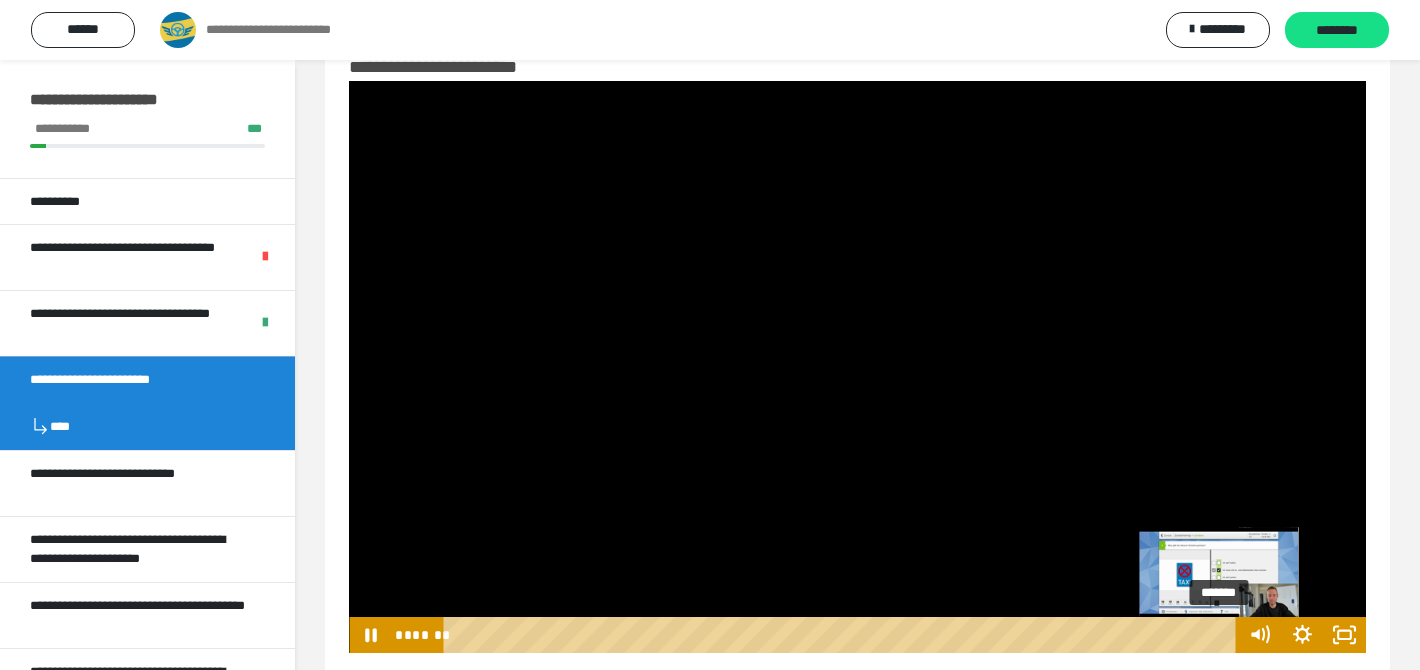 click on "*******" at bounding box center [843, 635] 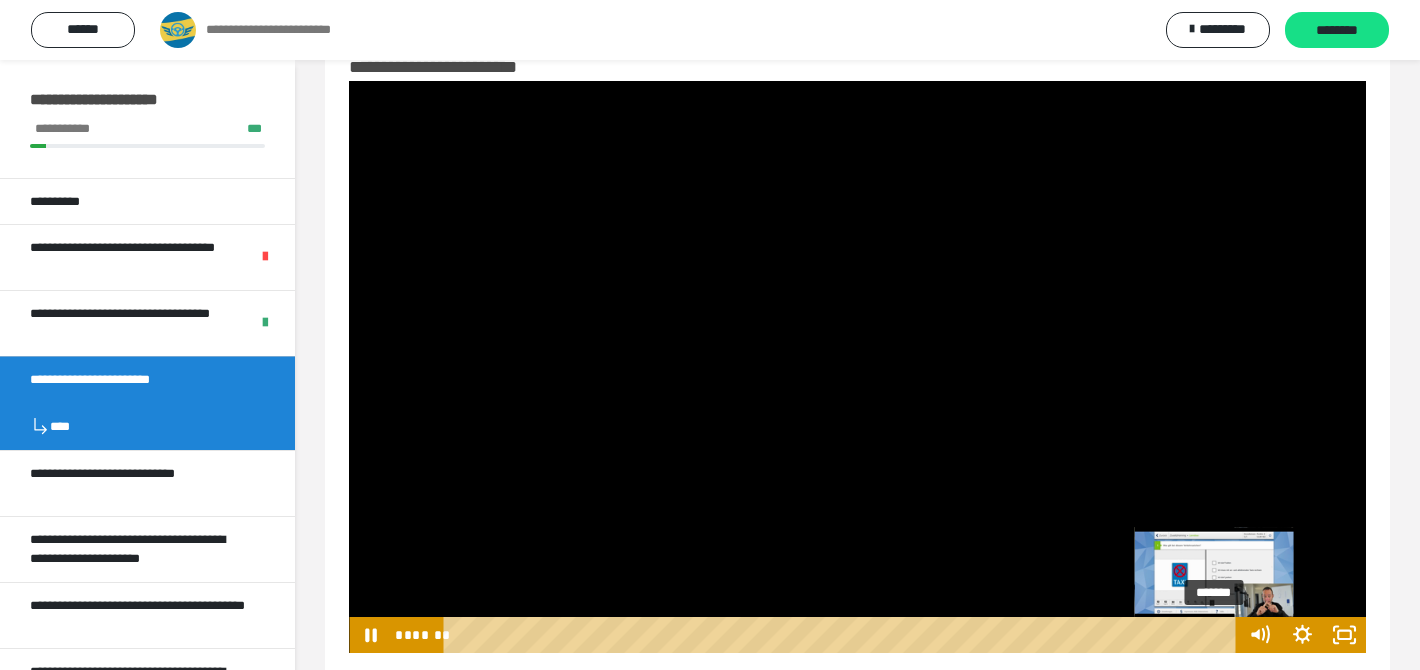 click at bounding box center [1214, 635] 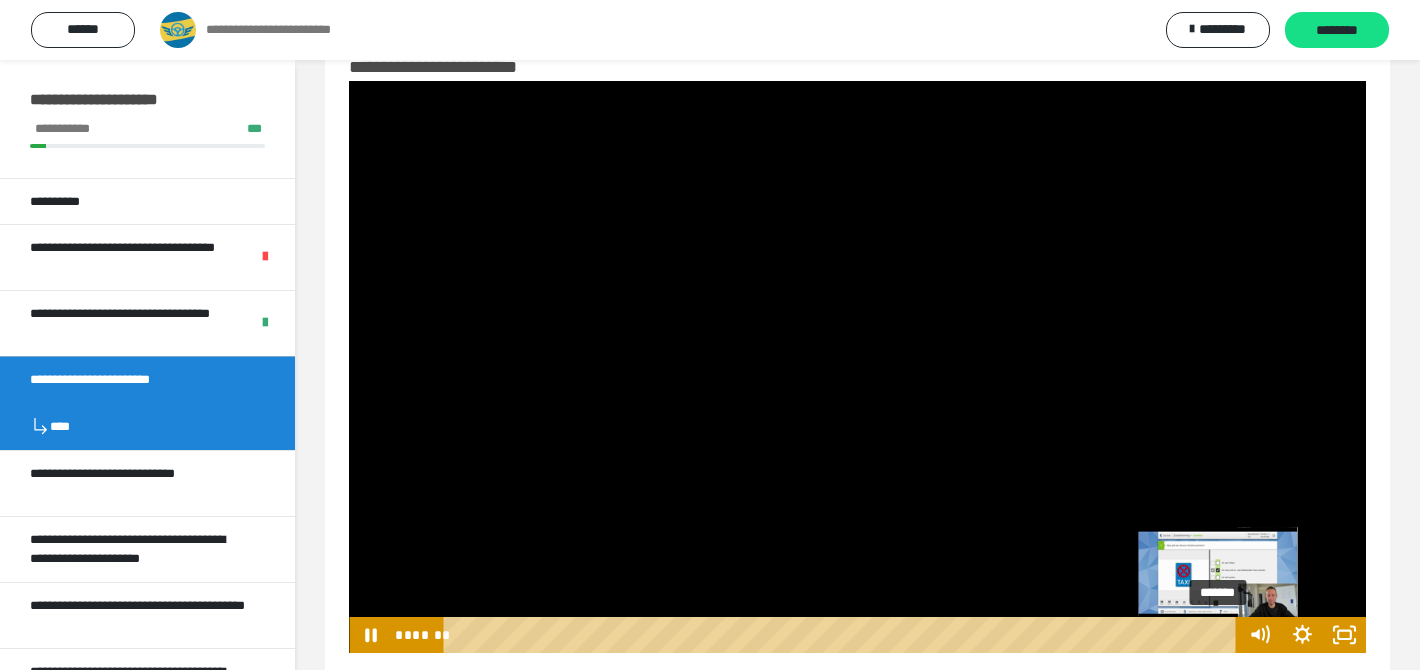 click on "*******" at bounding box center [843, 635] 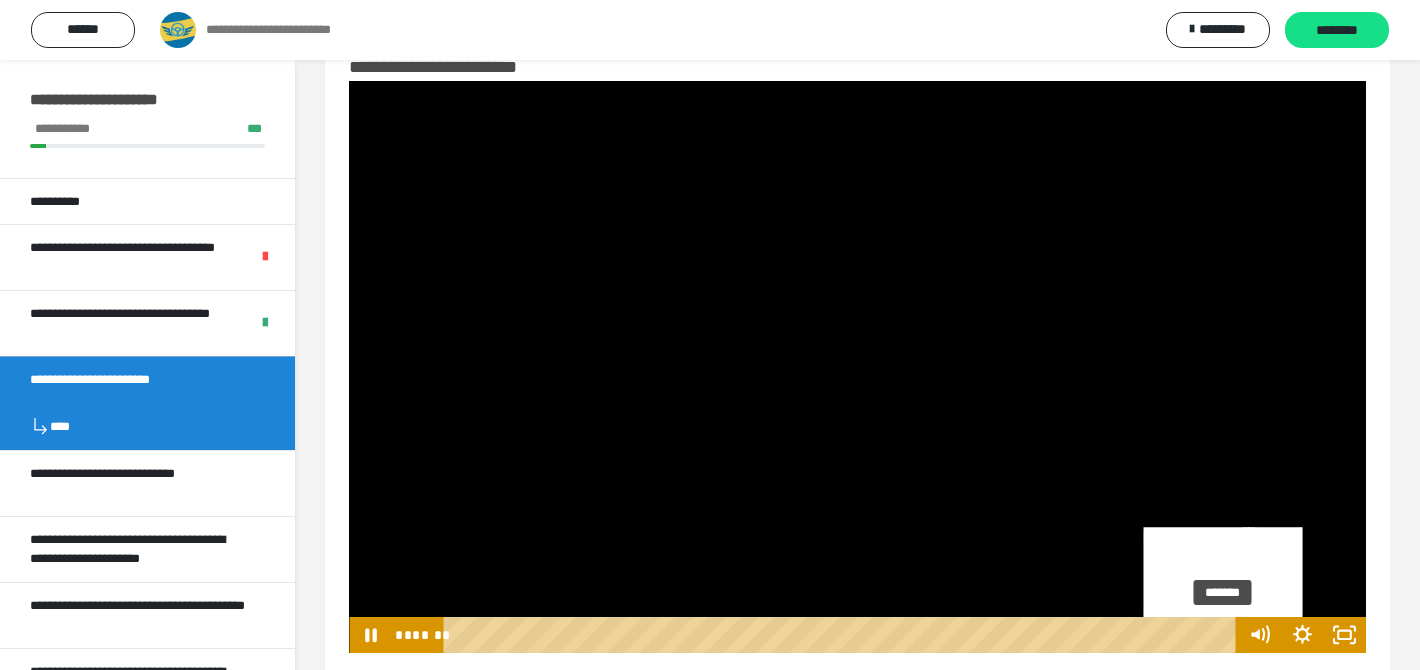 click on "*******" at bounding box center [843, 635] 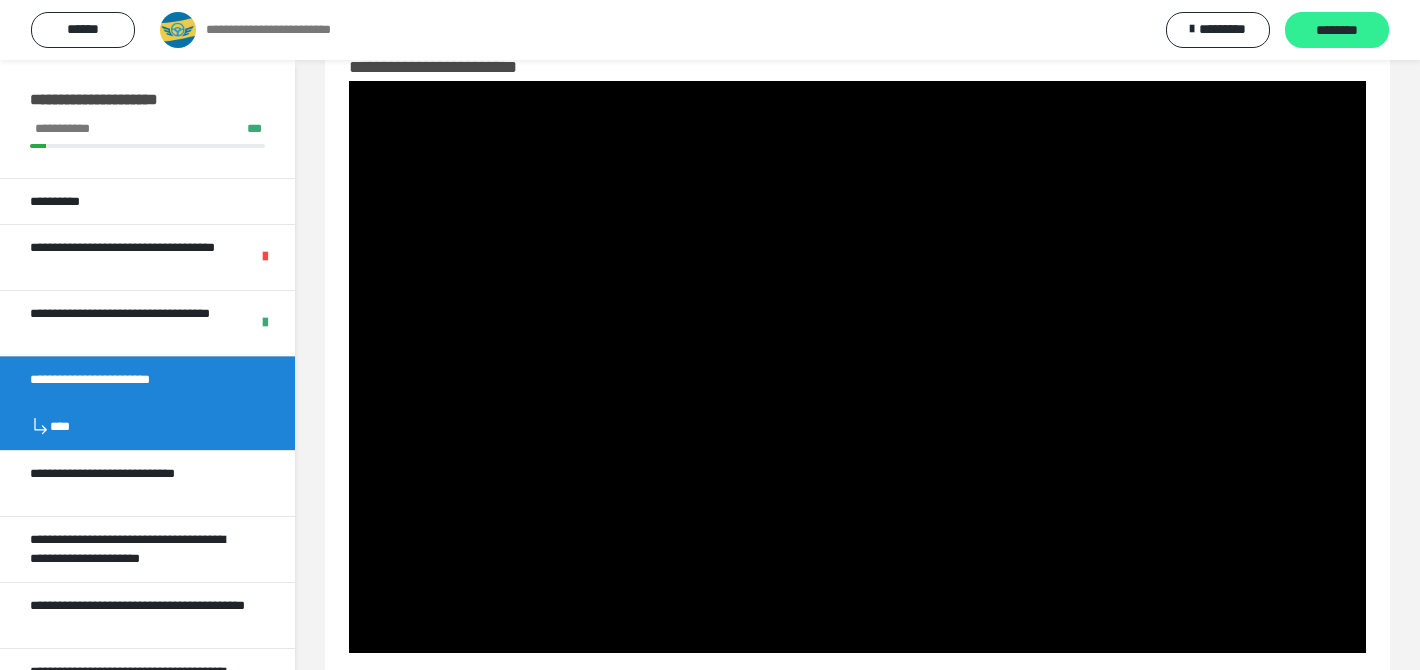 click on "********" at bounding box center [1337, 31] 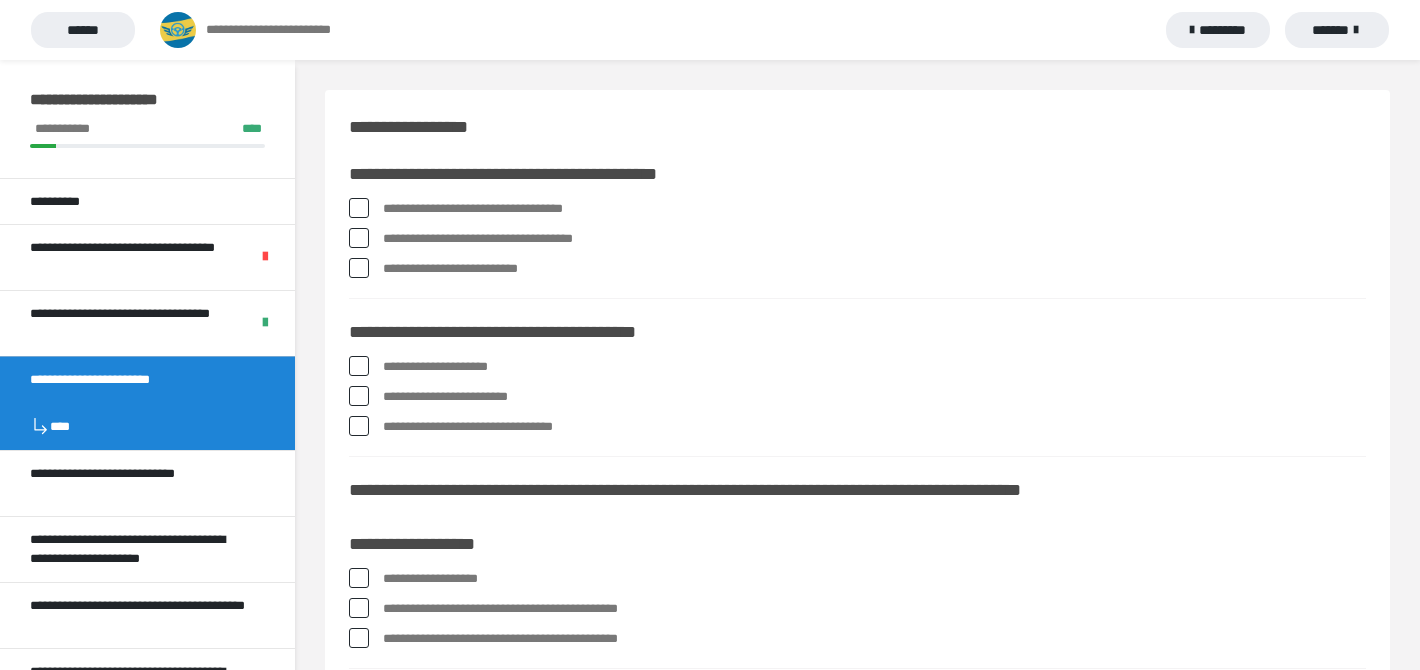 click on "**********" at bounding box center [874, 209] 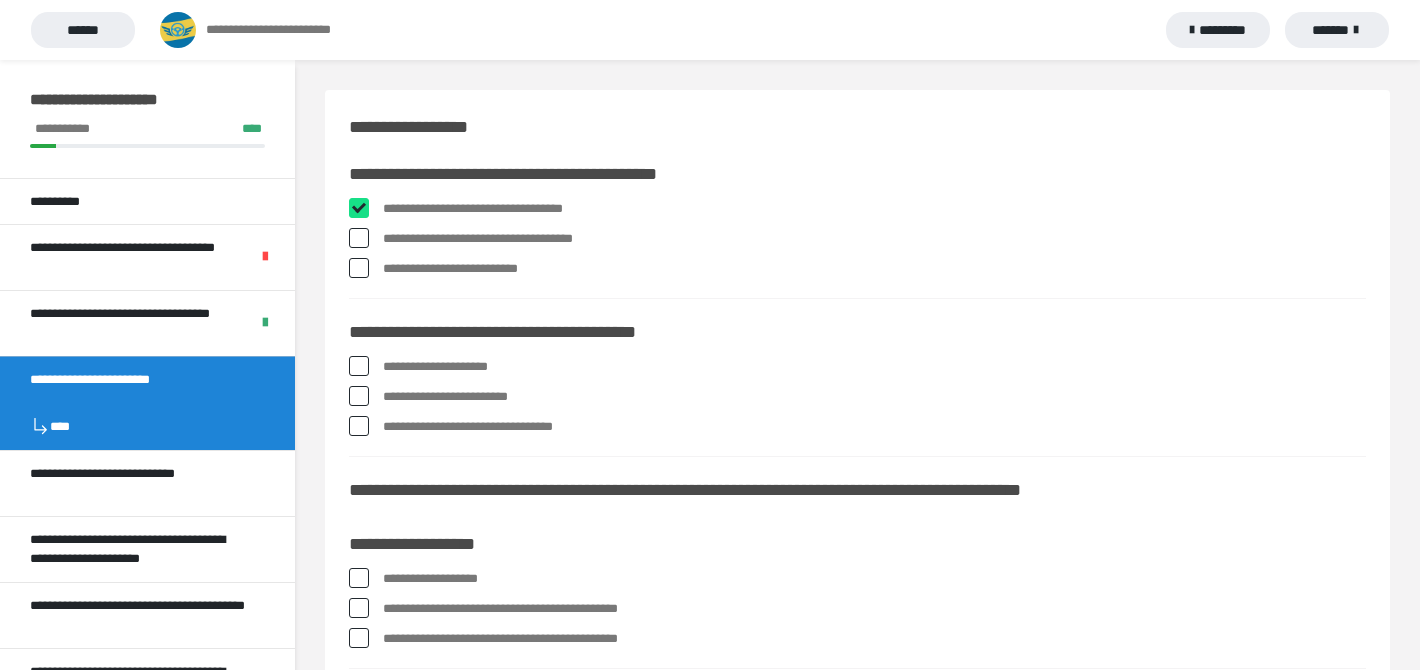 checkbox on "****" 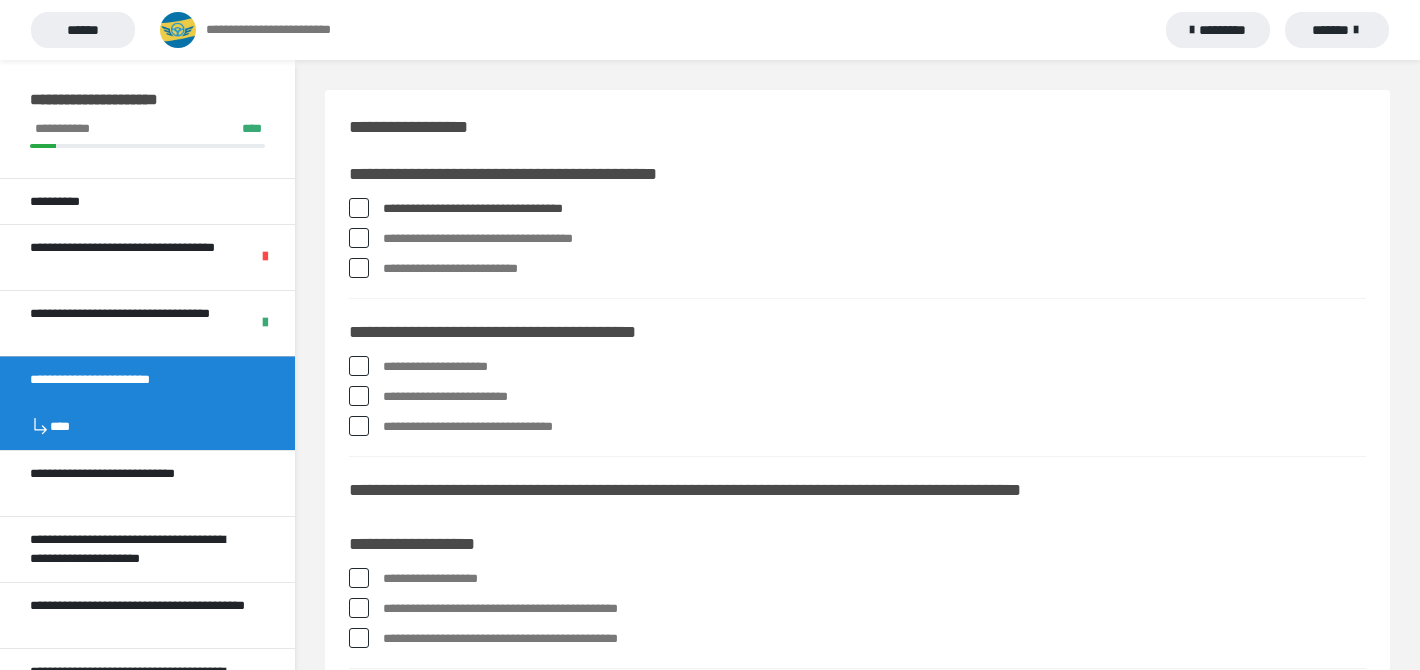 click on "**********" at bounding box center [874, 239] 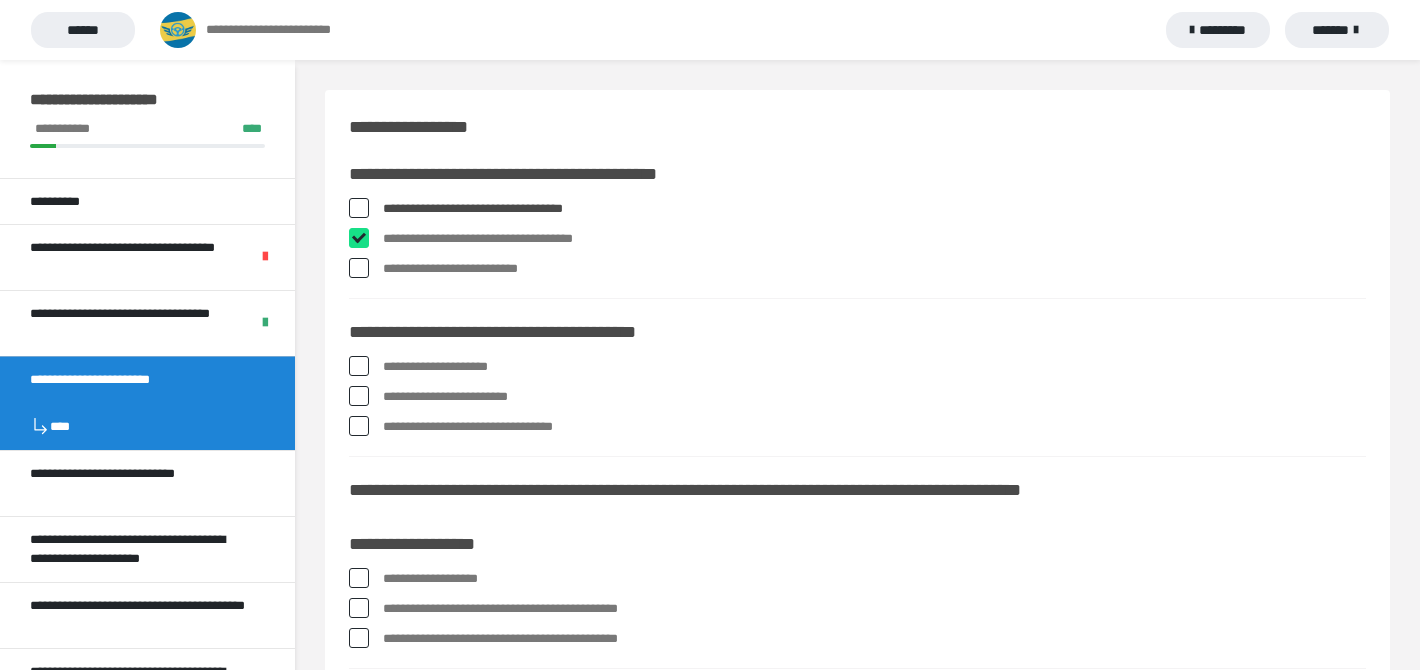 checkbox on "****" 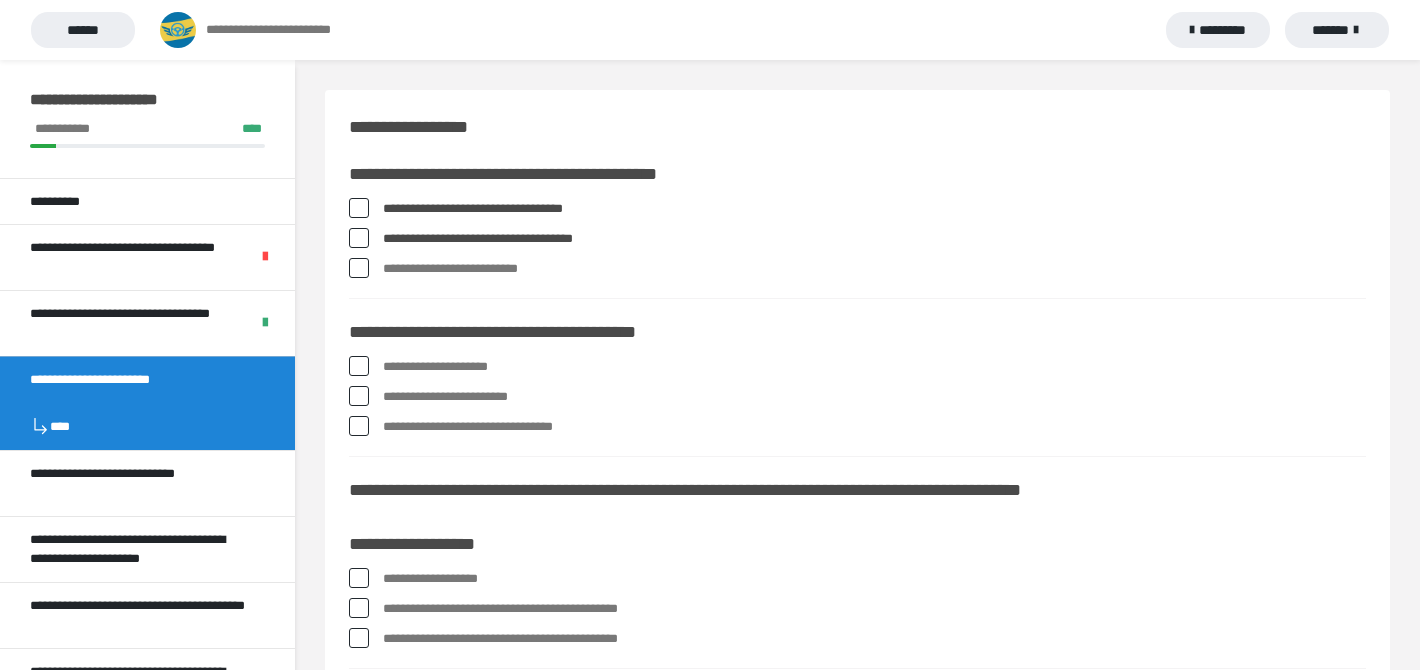 click on "**********" at bounding box center [874, 269] 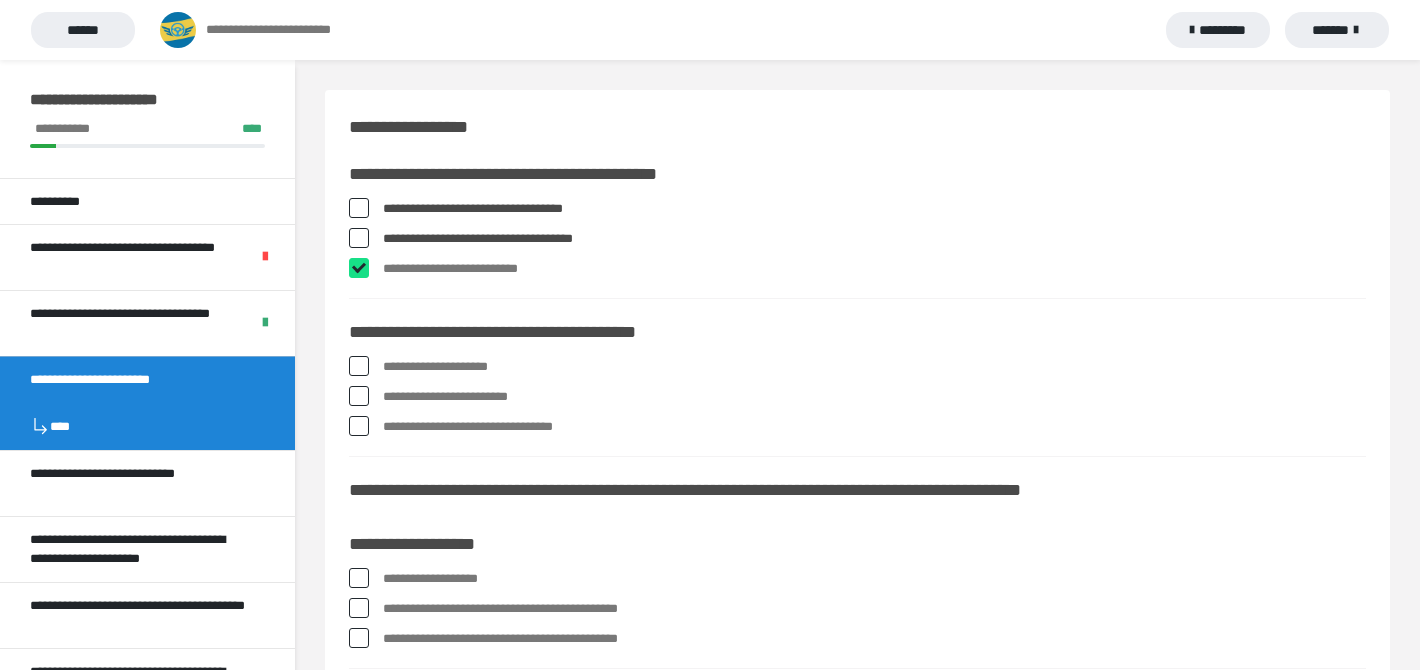 checkbox on "****" 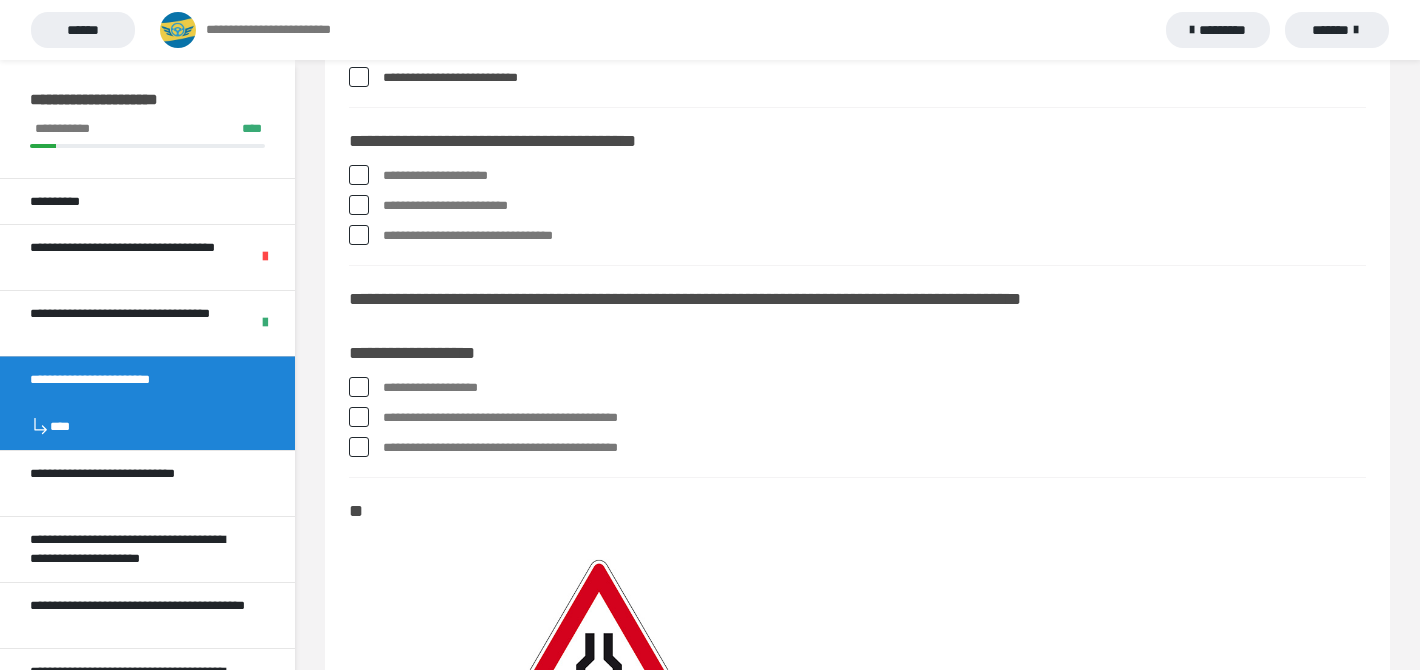 scroll, scrollTop: 192, scrollLeft: 0, axis: vertical 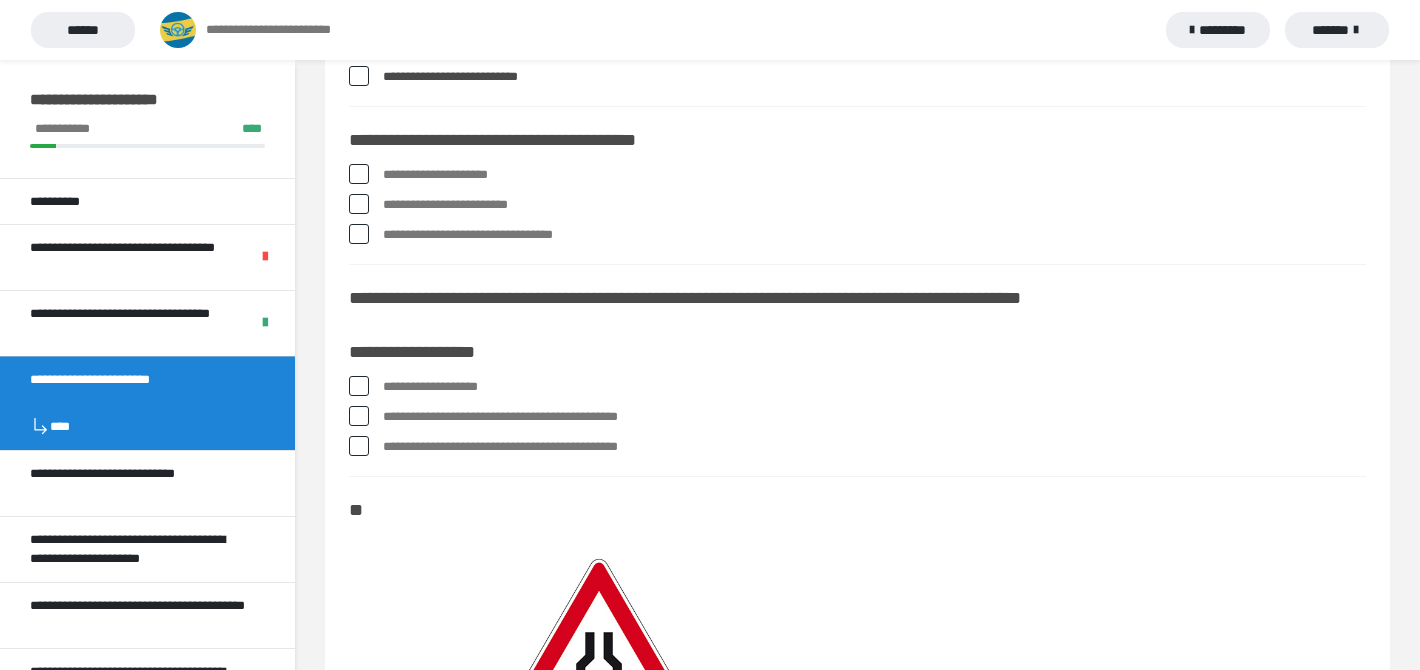 click on "**********" at bounding box center [874, 175] 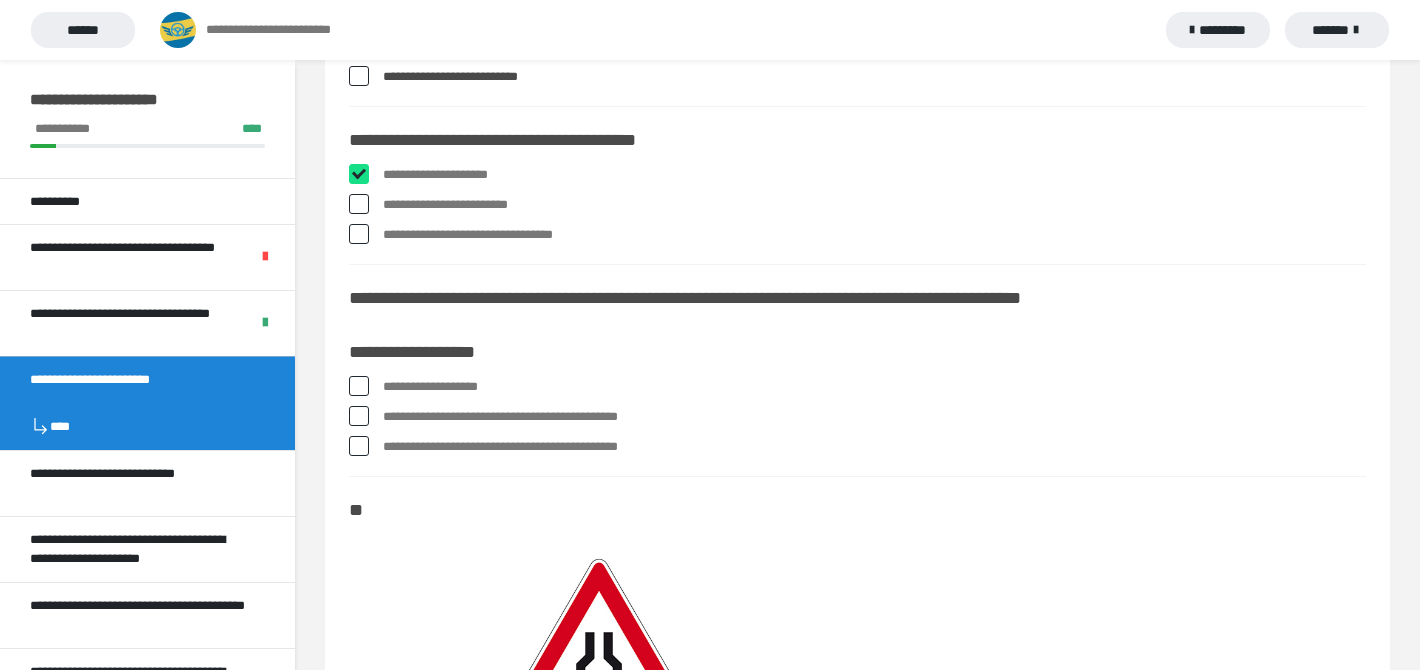 checkbox on "****" 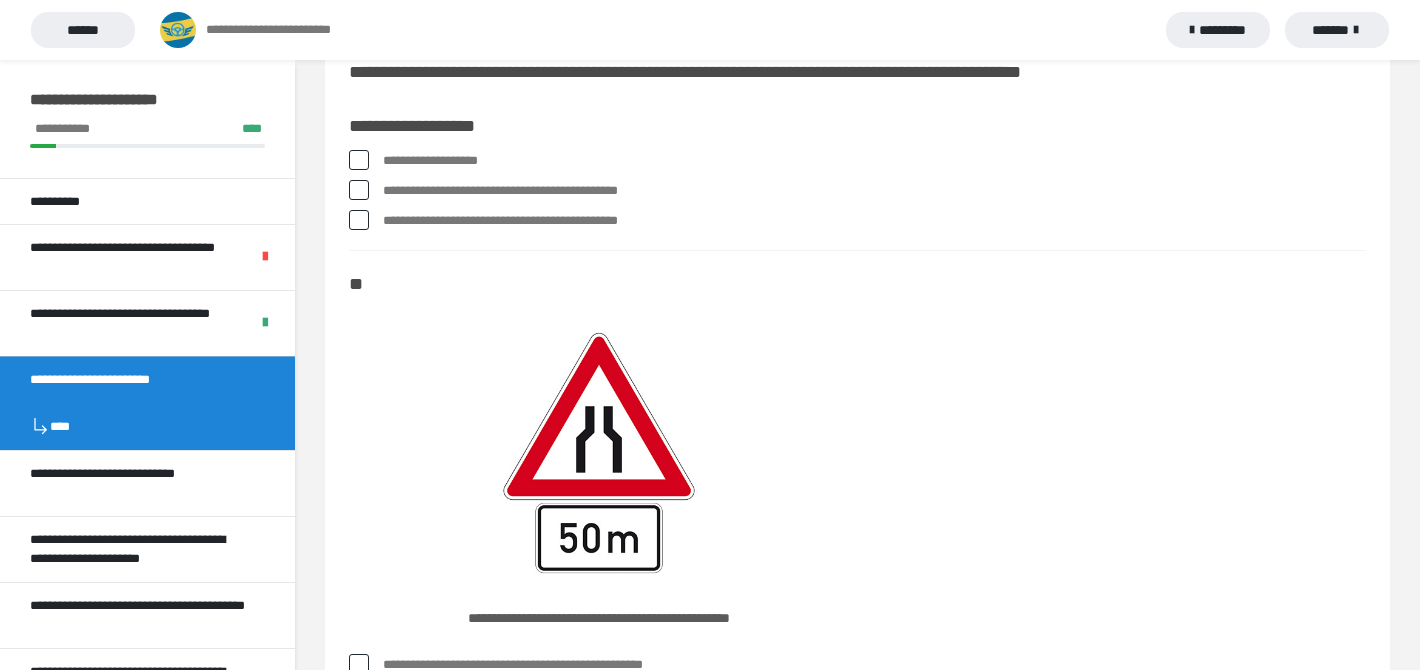 scroll, scrollTop: 421, scrollLeft: 0, axis: vertical 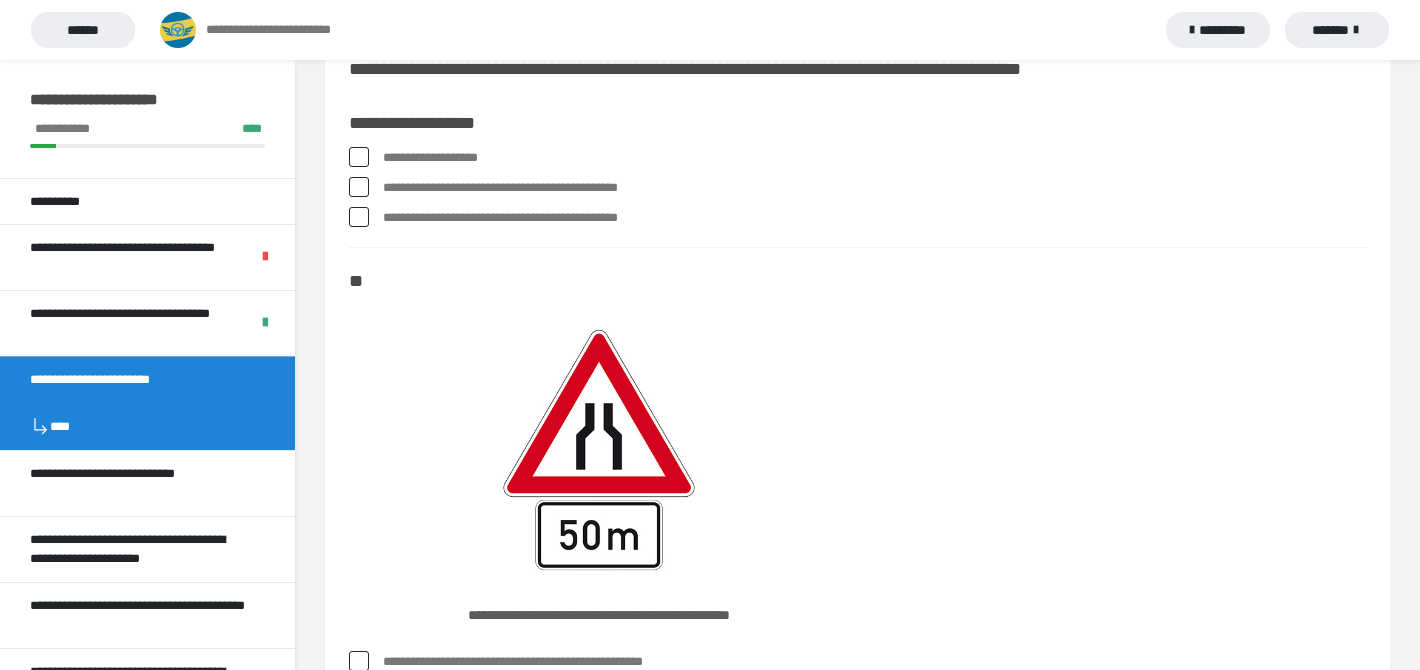 click on "**********" at bounding box center [874, 158] 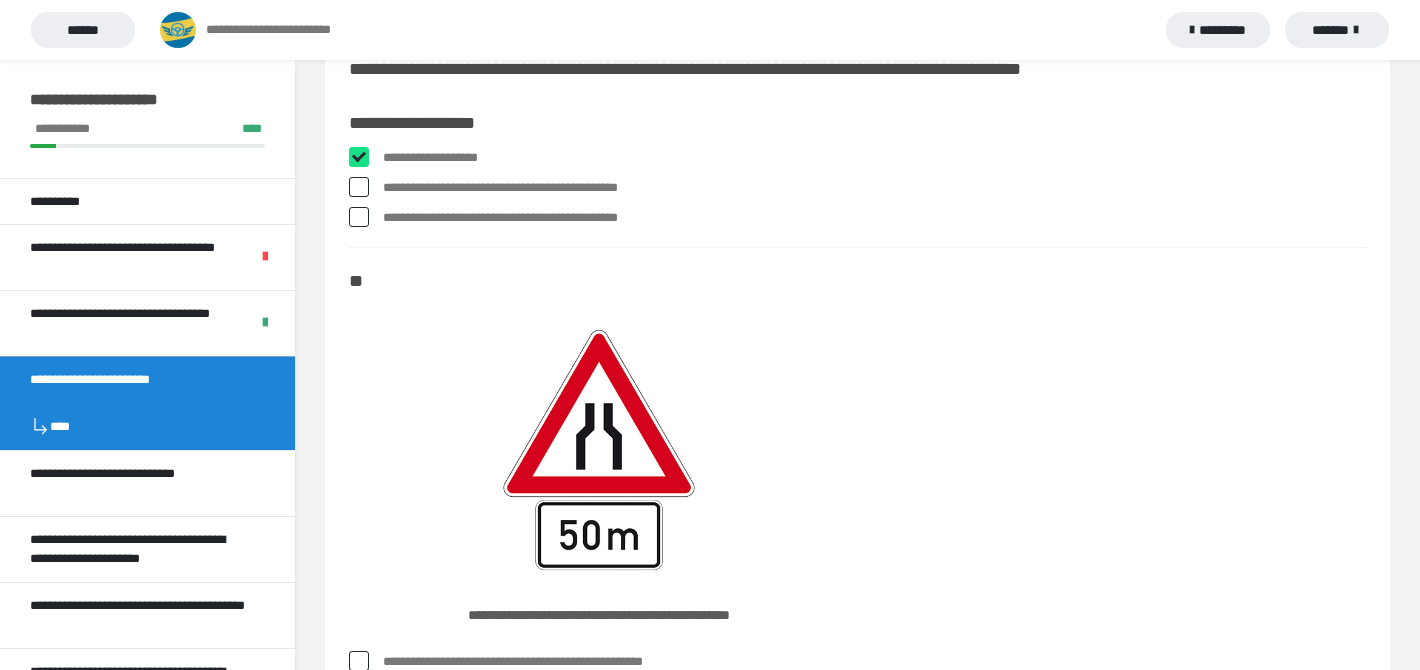 checkbox on "****" 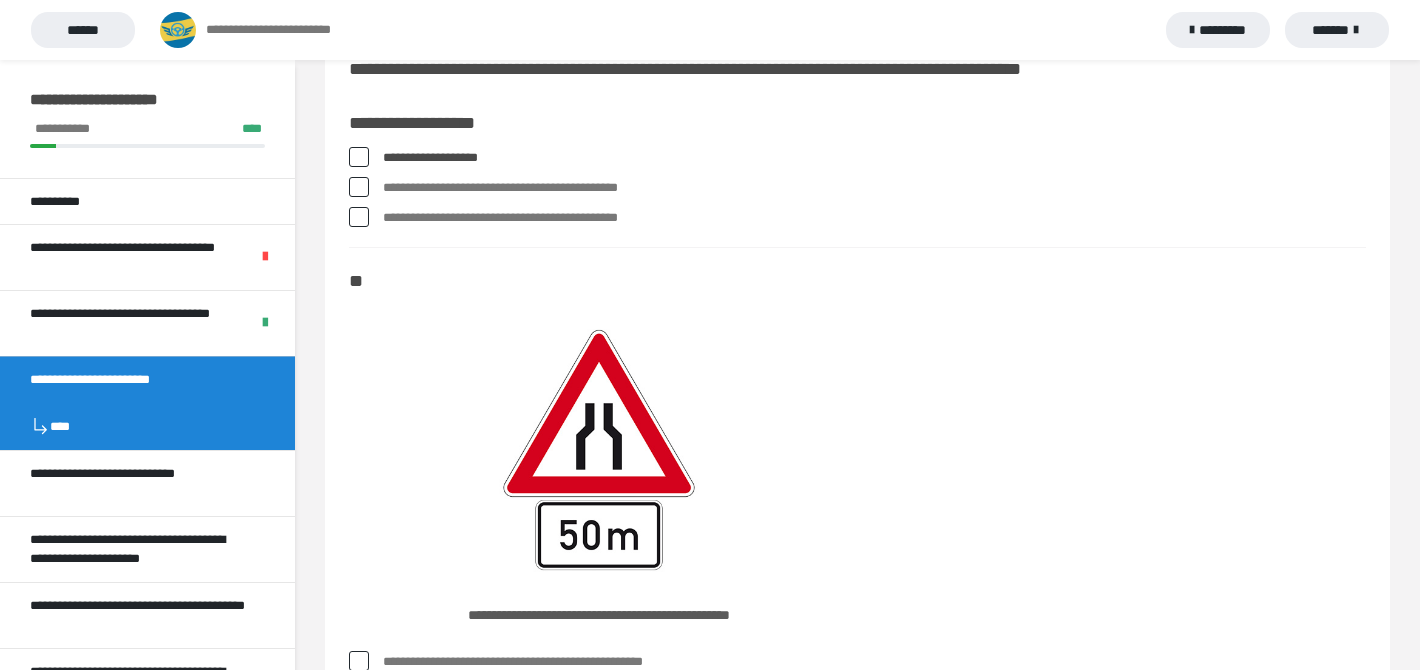 click on "**********" at bounding box center (874, 188) 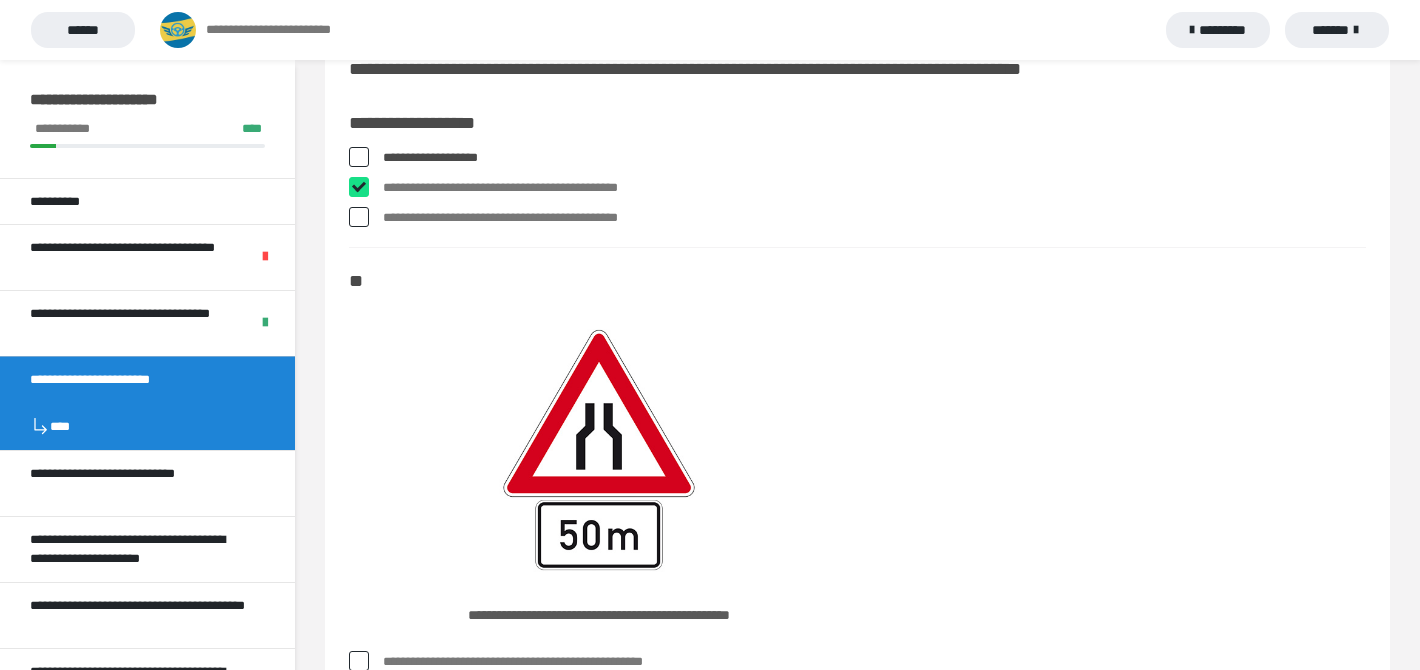 checkbox on "****" 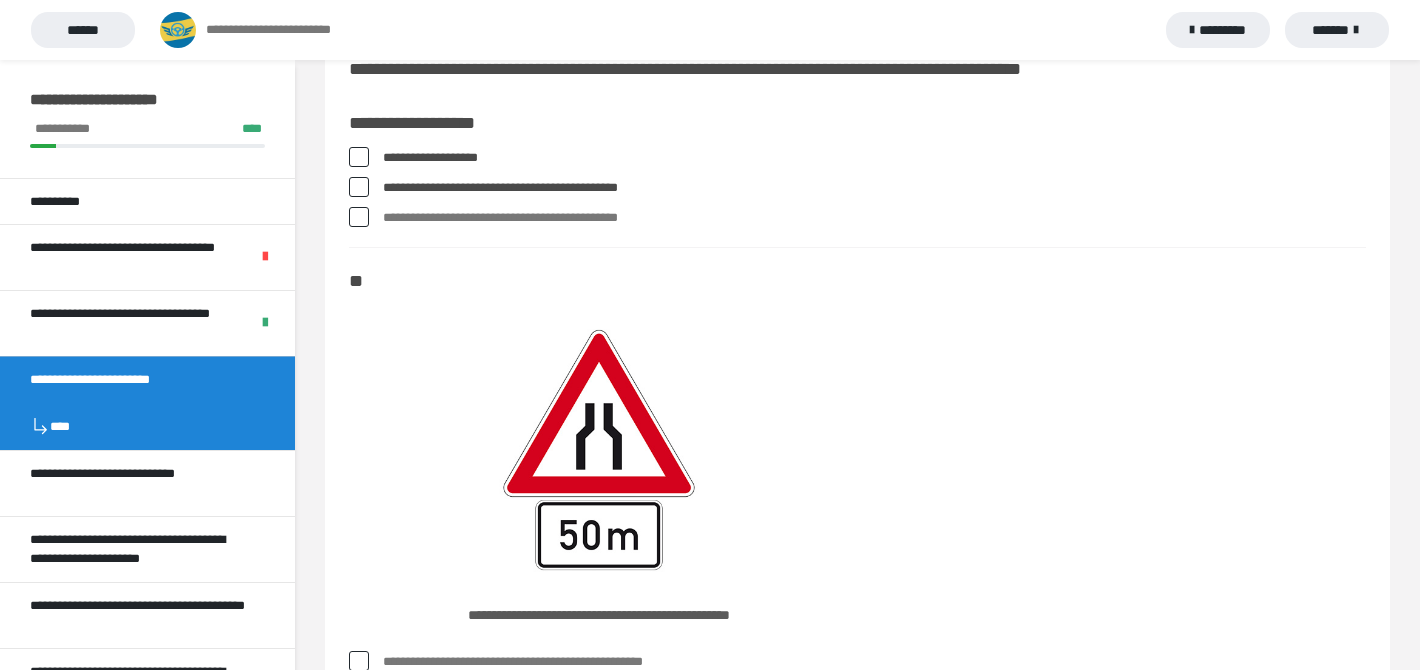 click on "**********" at bounding box center (874, 218) 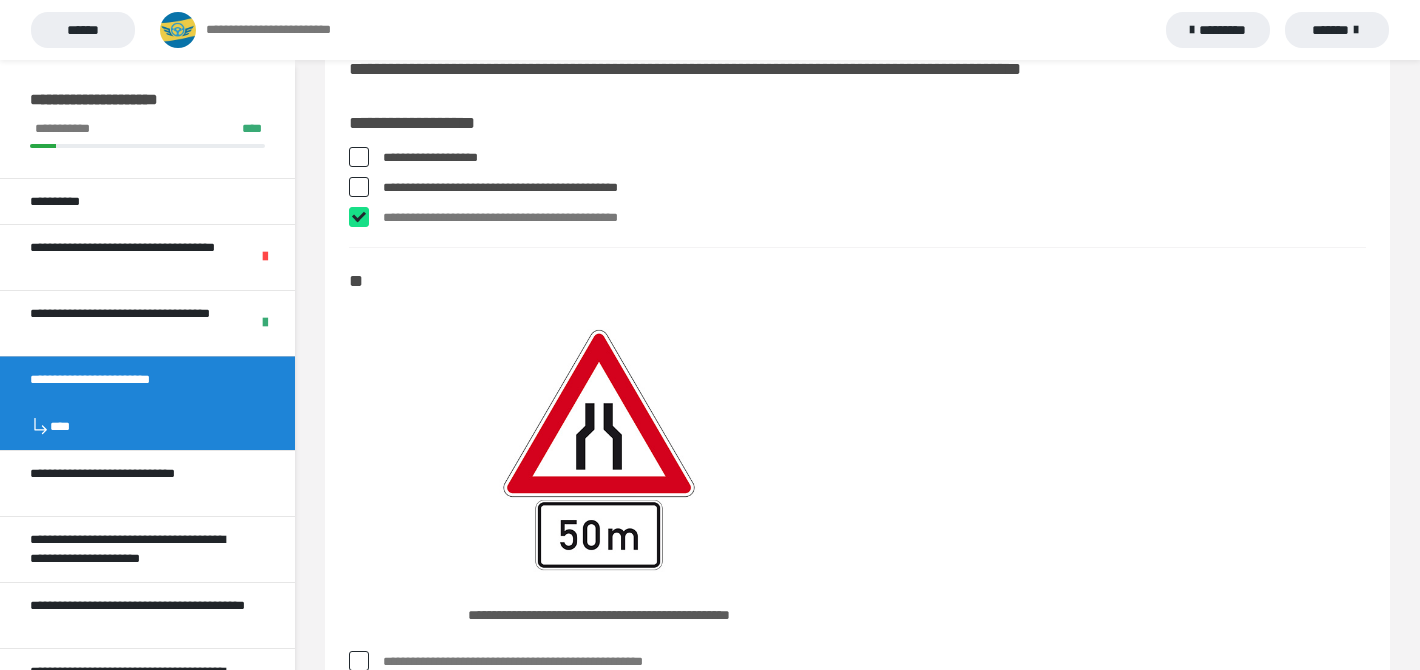 checkbox on "****" 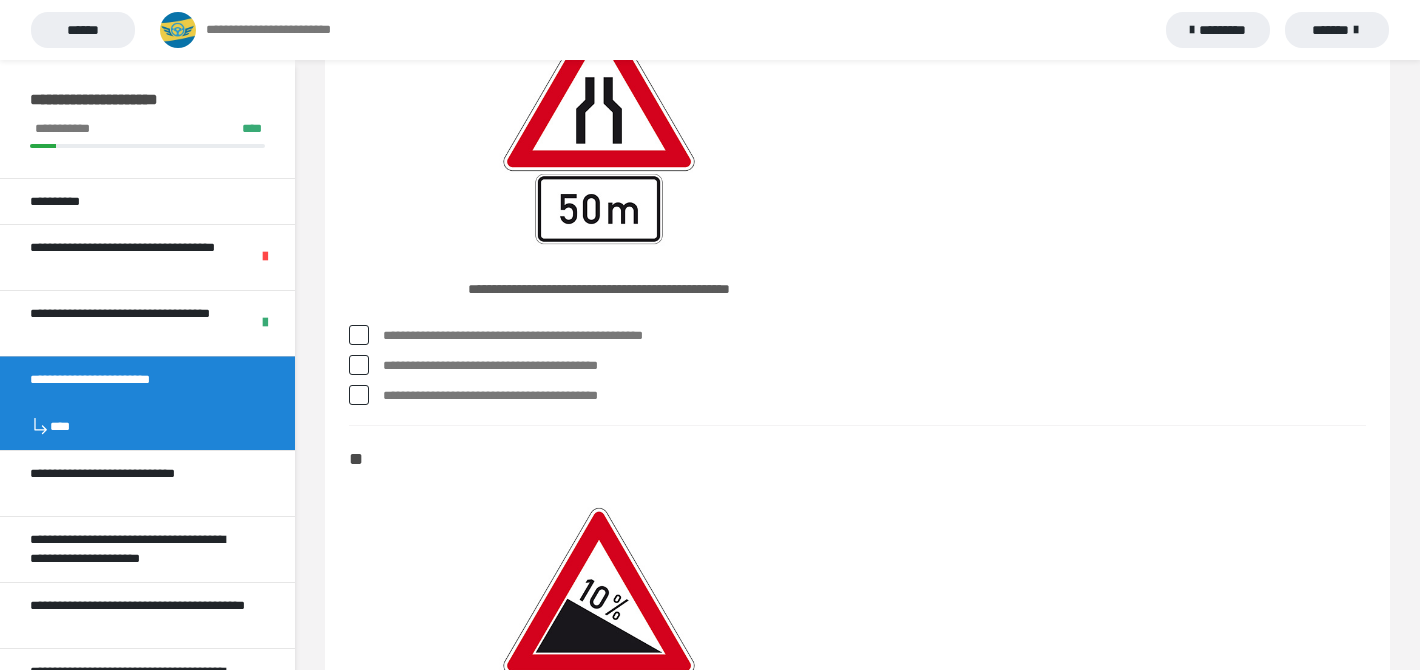 scroll, scrollTop: 742, scrollLeft: 0, axis: vertical 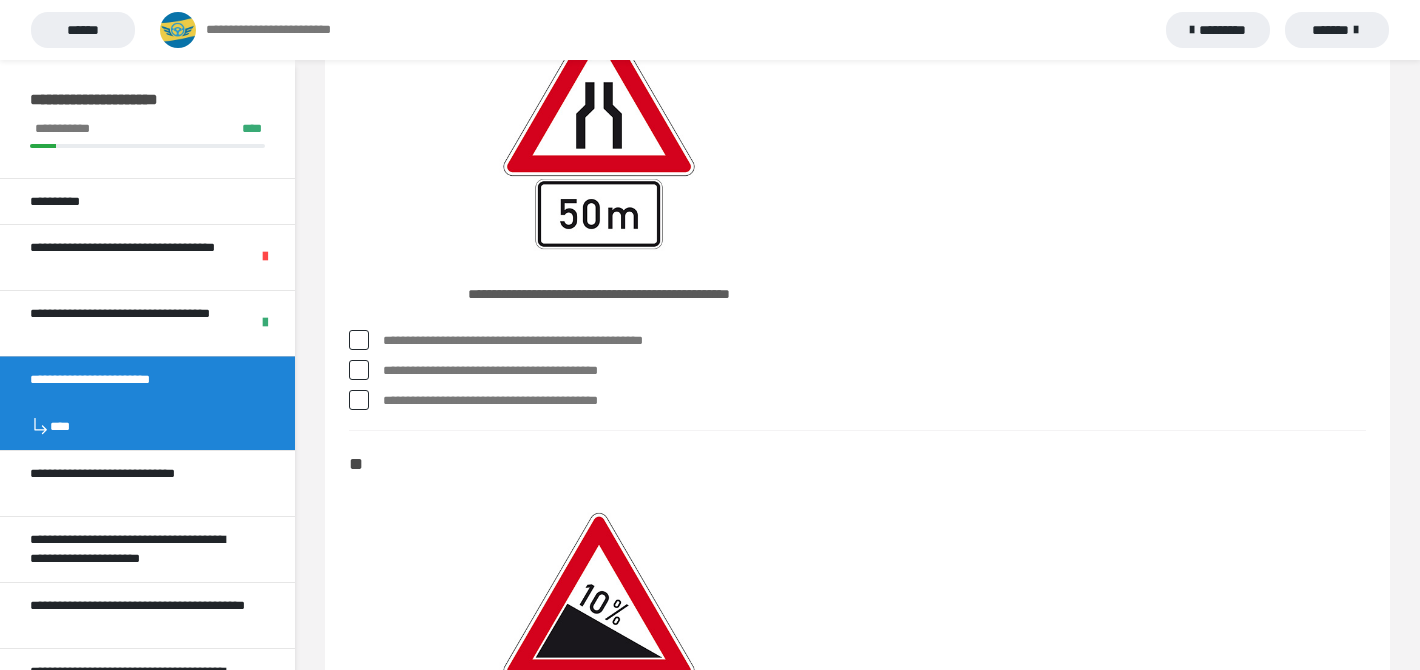 click on "**********" at bounding box center [874, 341] 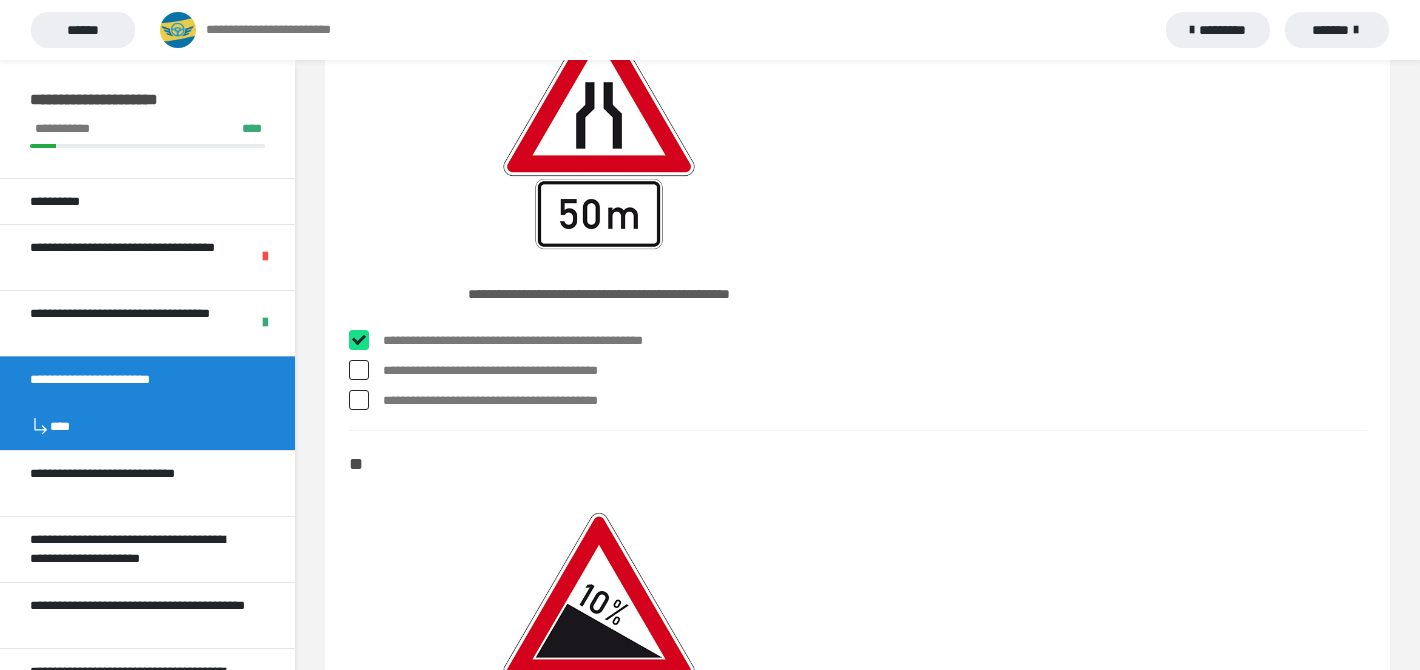 checkbox on "****" 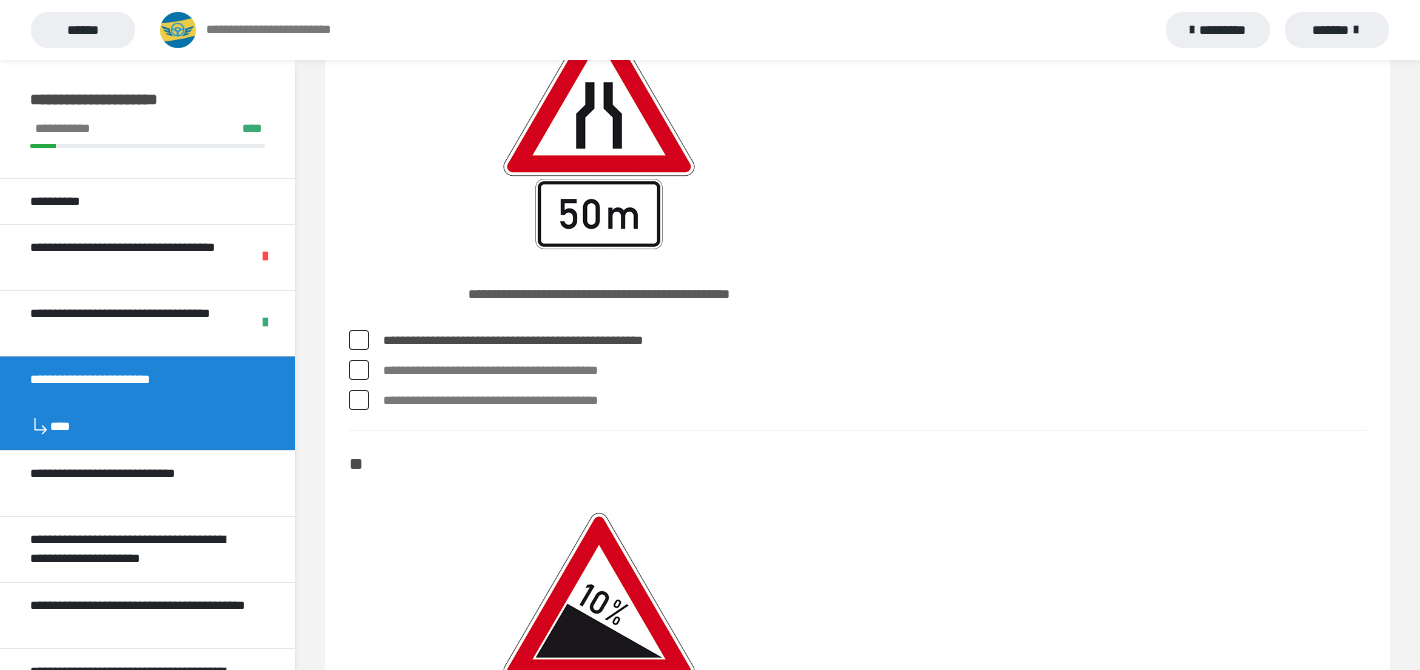 drag, startPoint x: 716, startPoint y: 345, endPoint x: 504, endPoint y: 355, distance: 212.23572 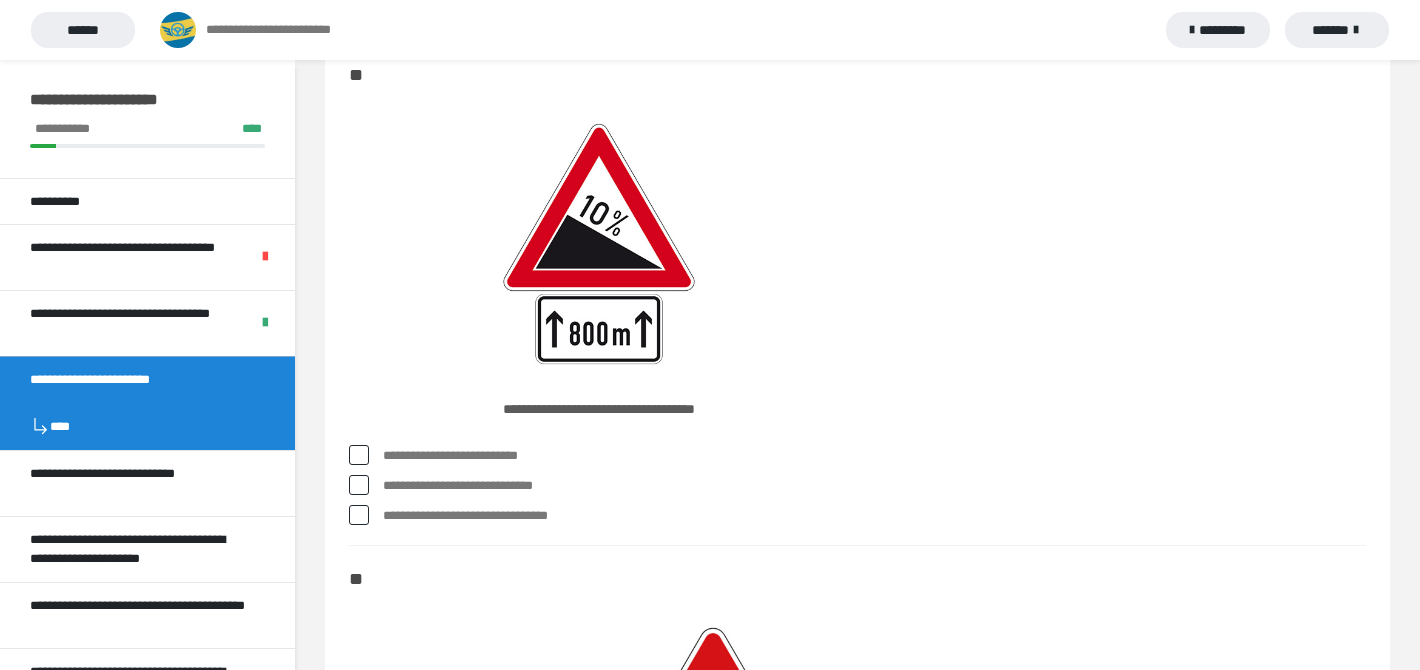 scroll, scrollTop: 1133, scrollLeft: 0, axis: vertical 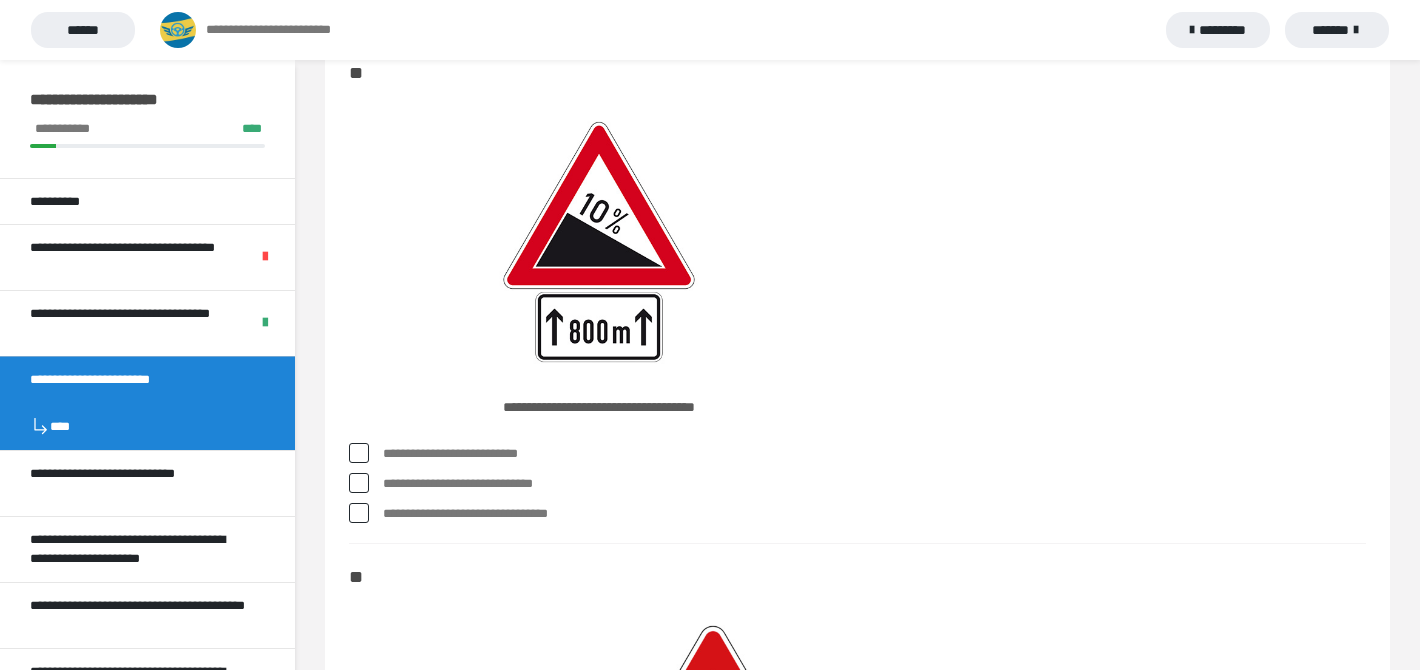 click on "**********" at bounding box center (857, 488) 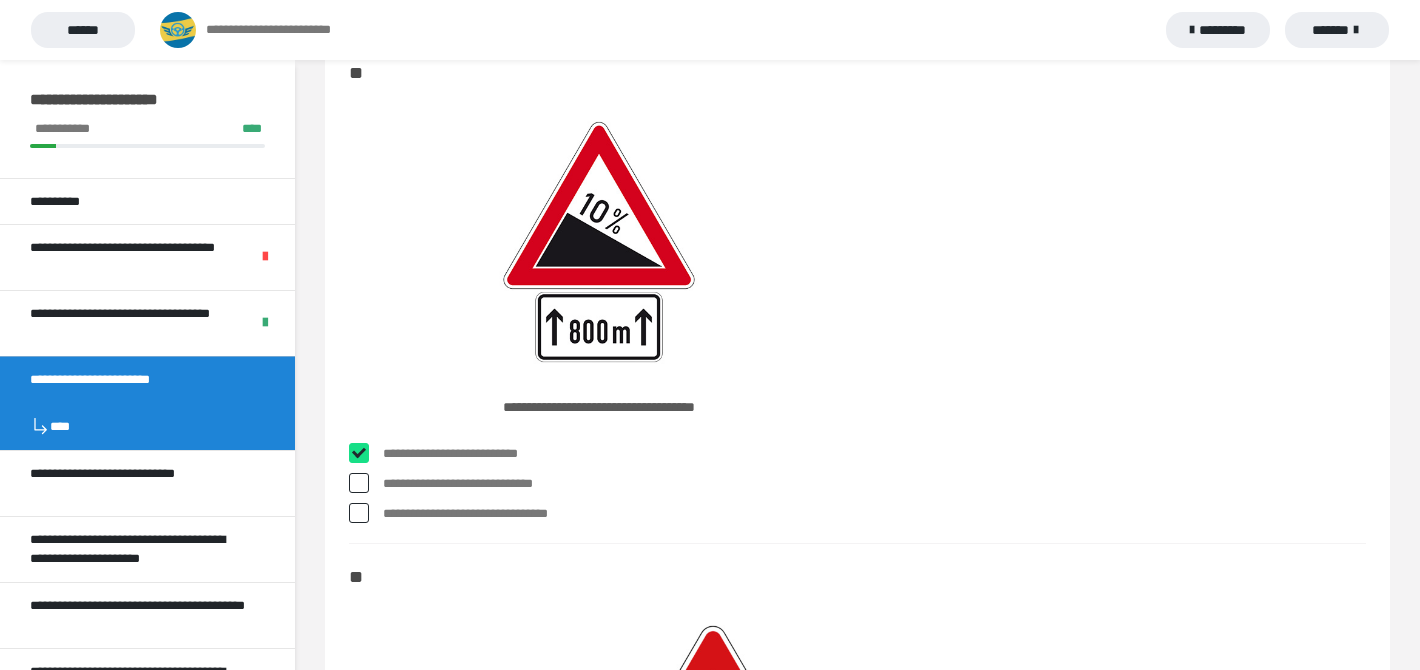 checkbox on "****" 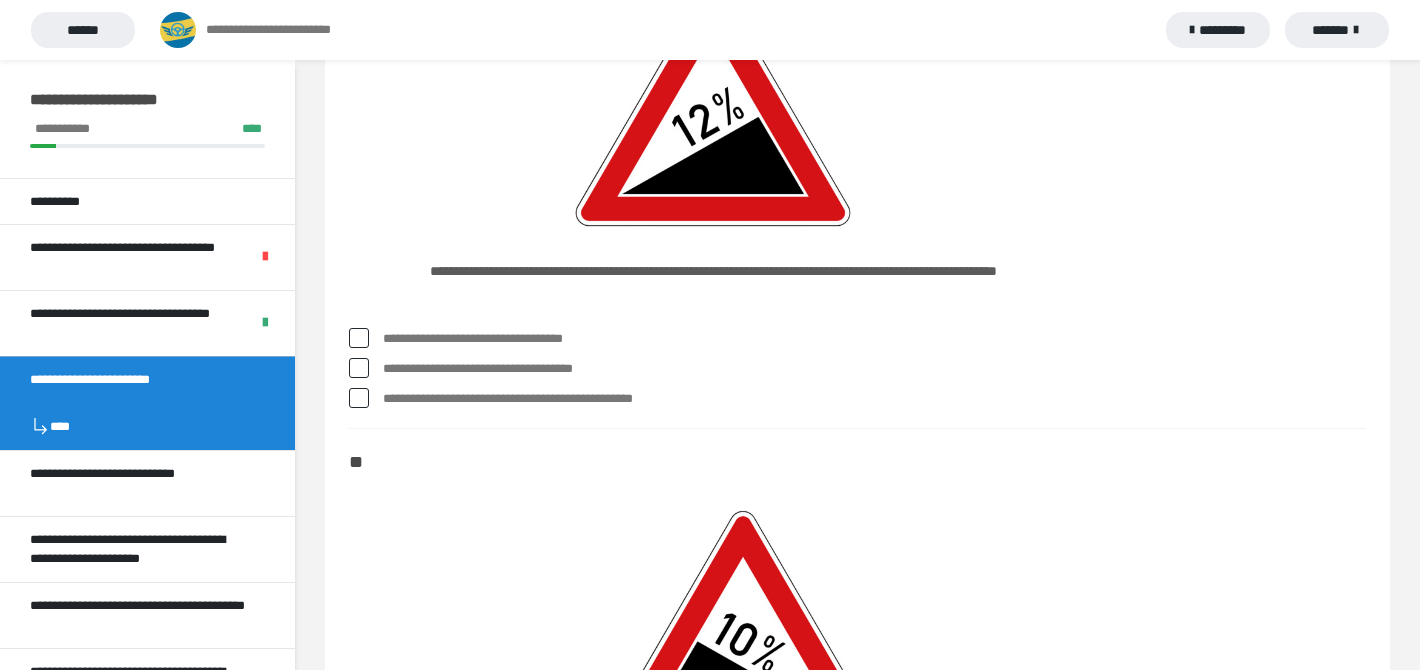 scroll, scrollTop: 1768, scrollLeft: 0, axis: vertical 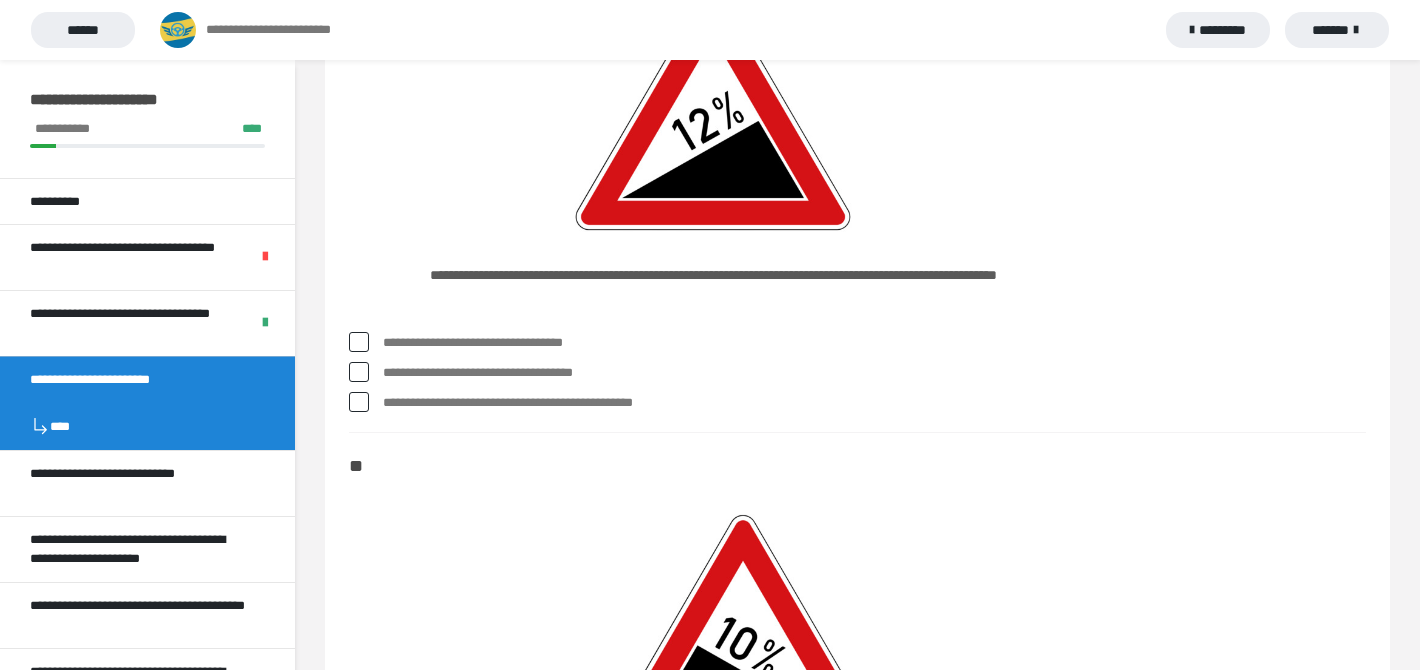 click at bounding box center (359, 402) 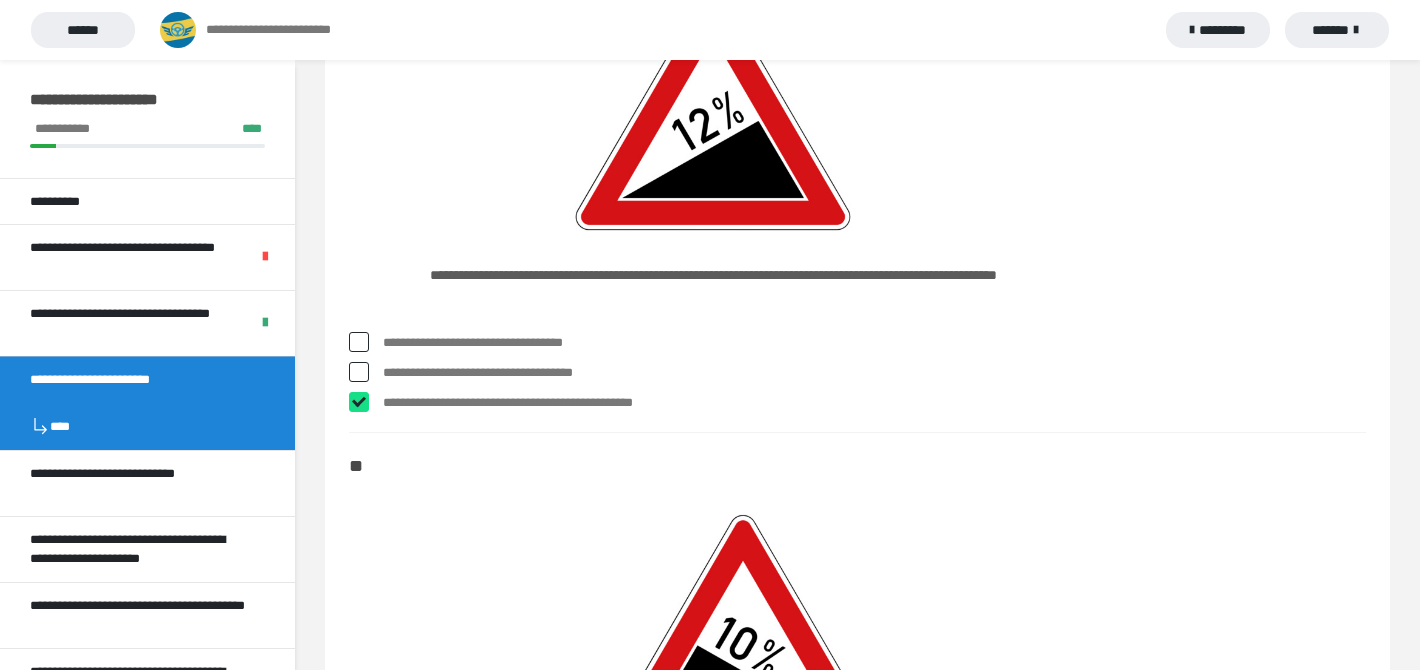 checkbox on "****" 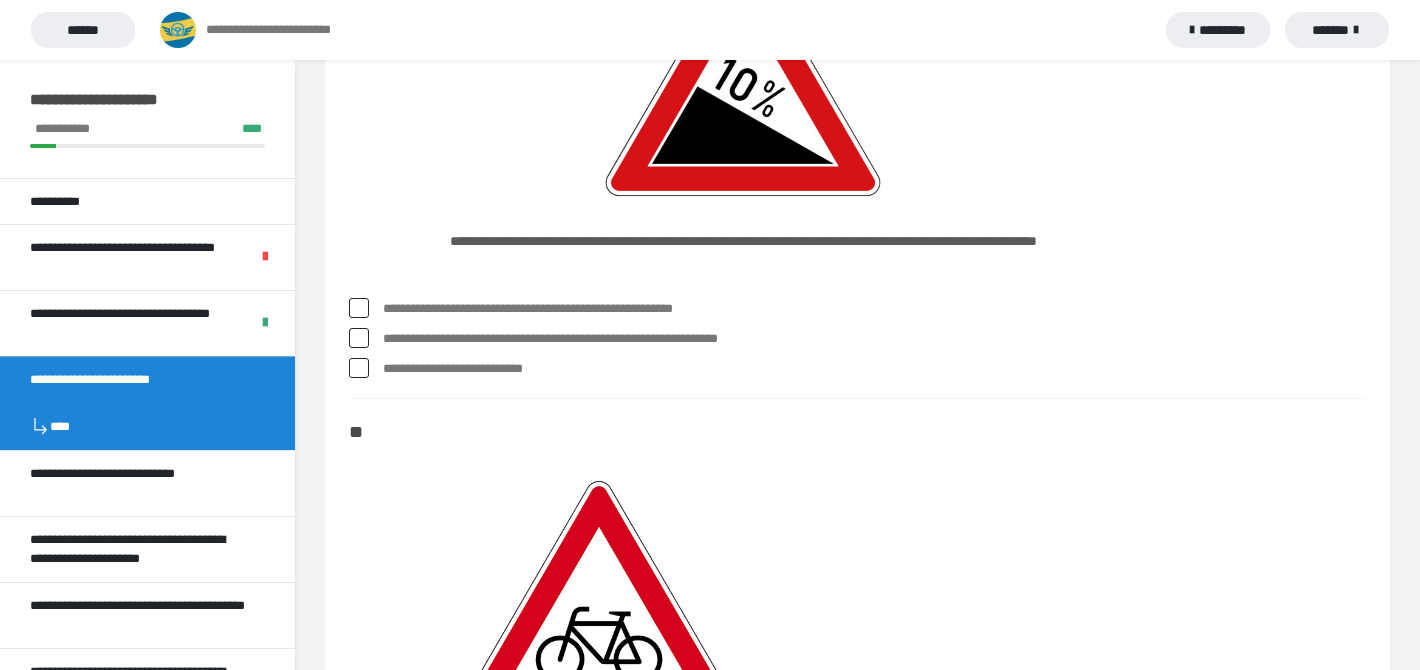 scroll, scrollTop: 2325, scrollLeft: 0, axis: vertical 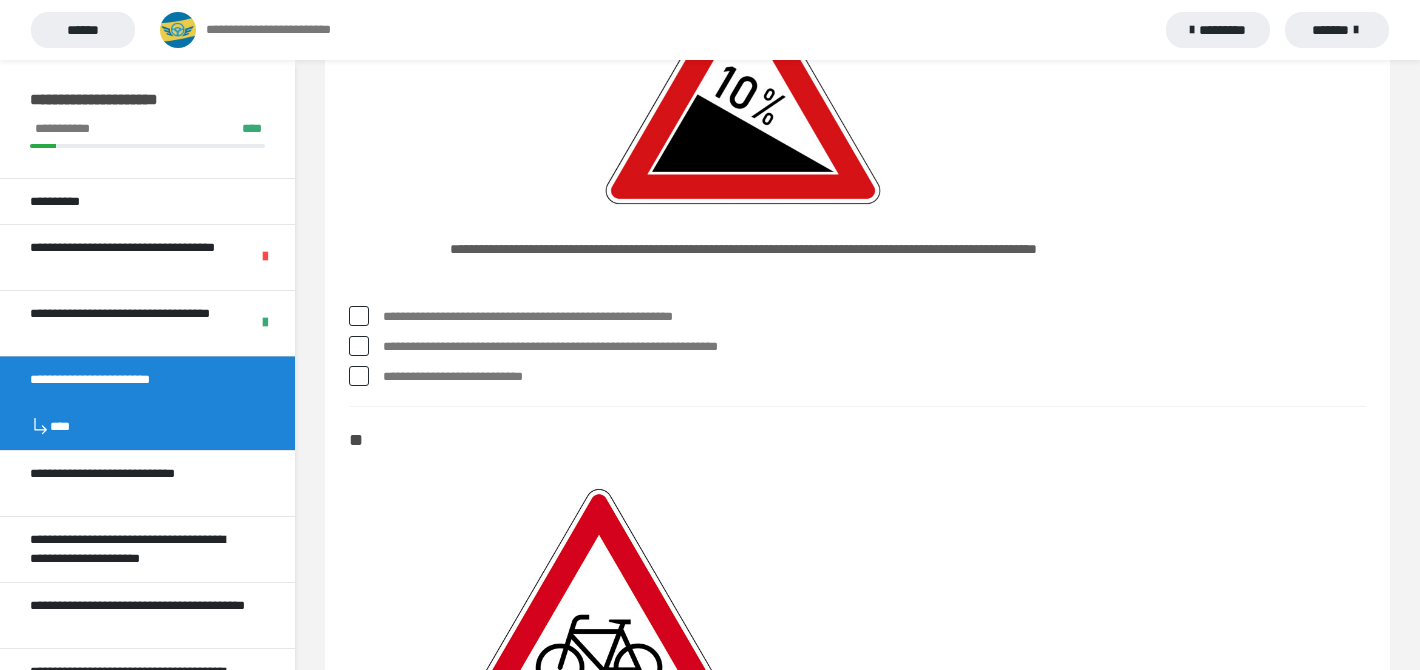 click on "**********" at bounding box center (874, 347) 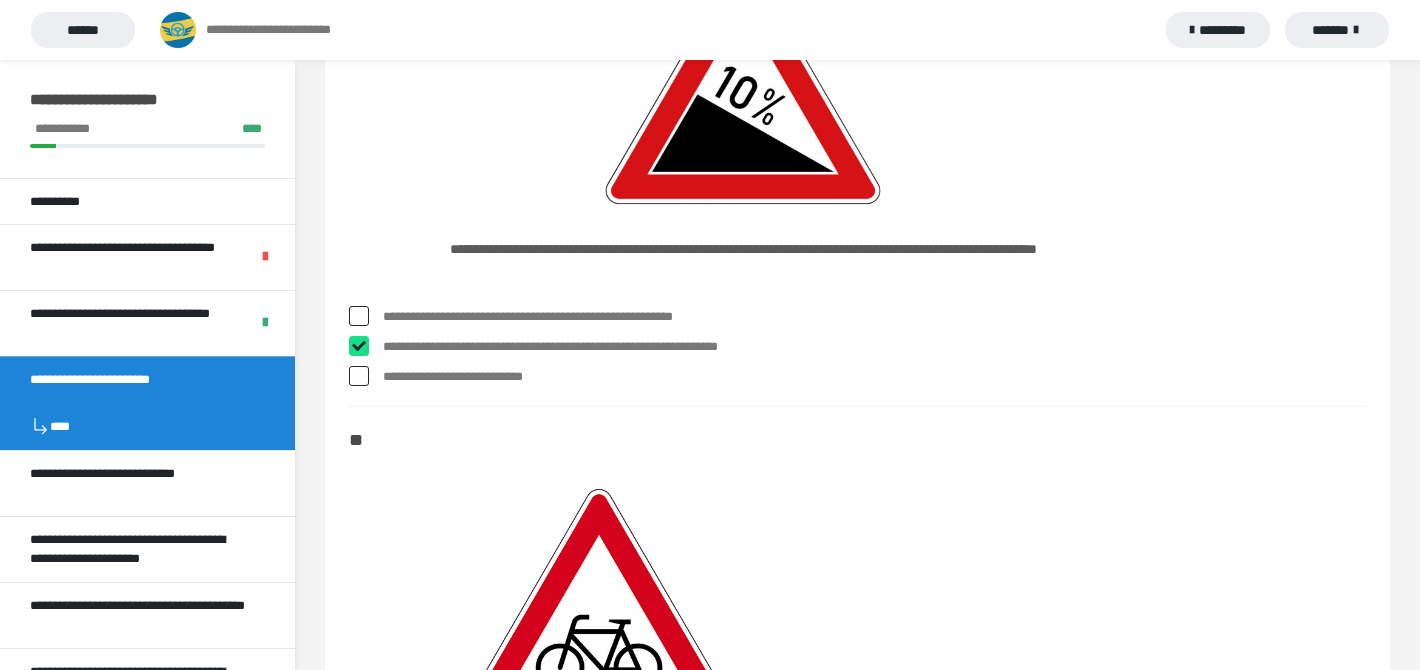 checkbox on "****" 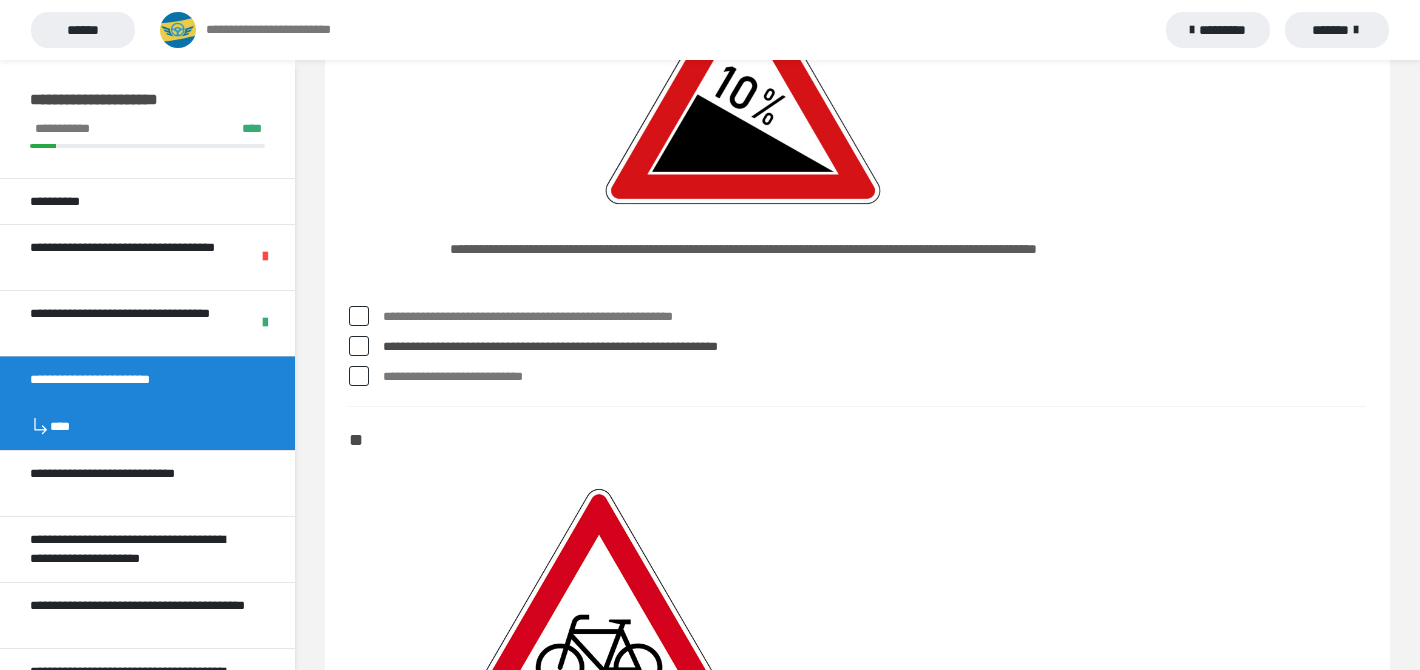 click on "**********" at bounding box center (874, 377) 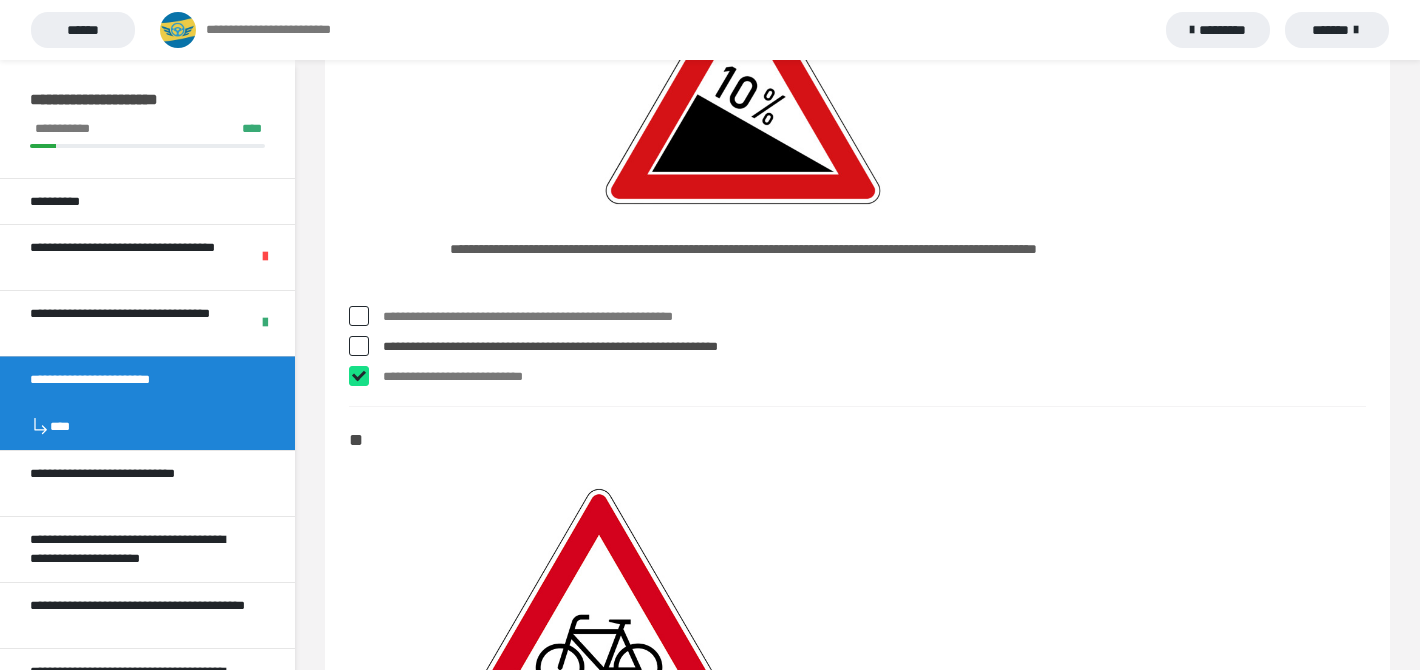 checkbox on "****" 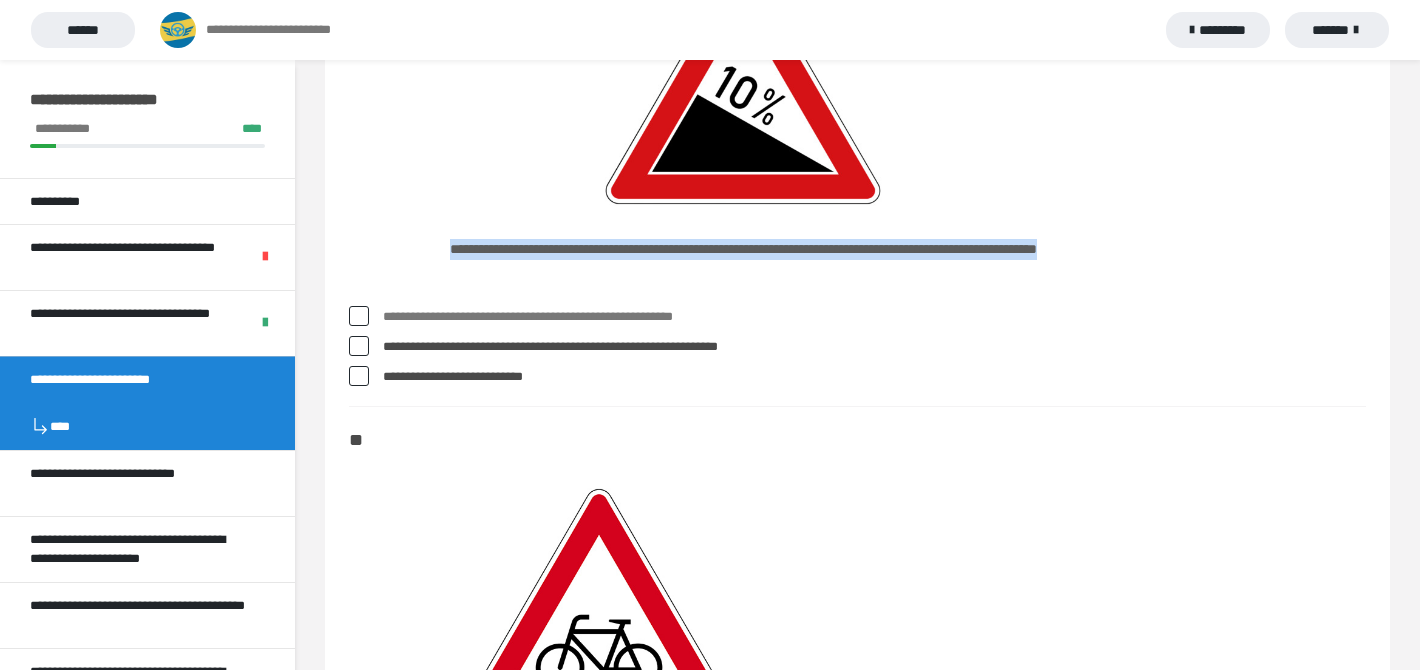drag, startPoint x: 402, startPoint y: 249, endPoint x: 812, endPoint y: 268, distance: 410.44 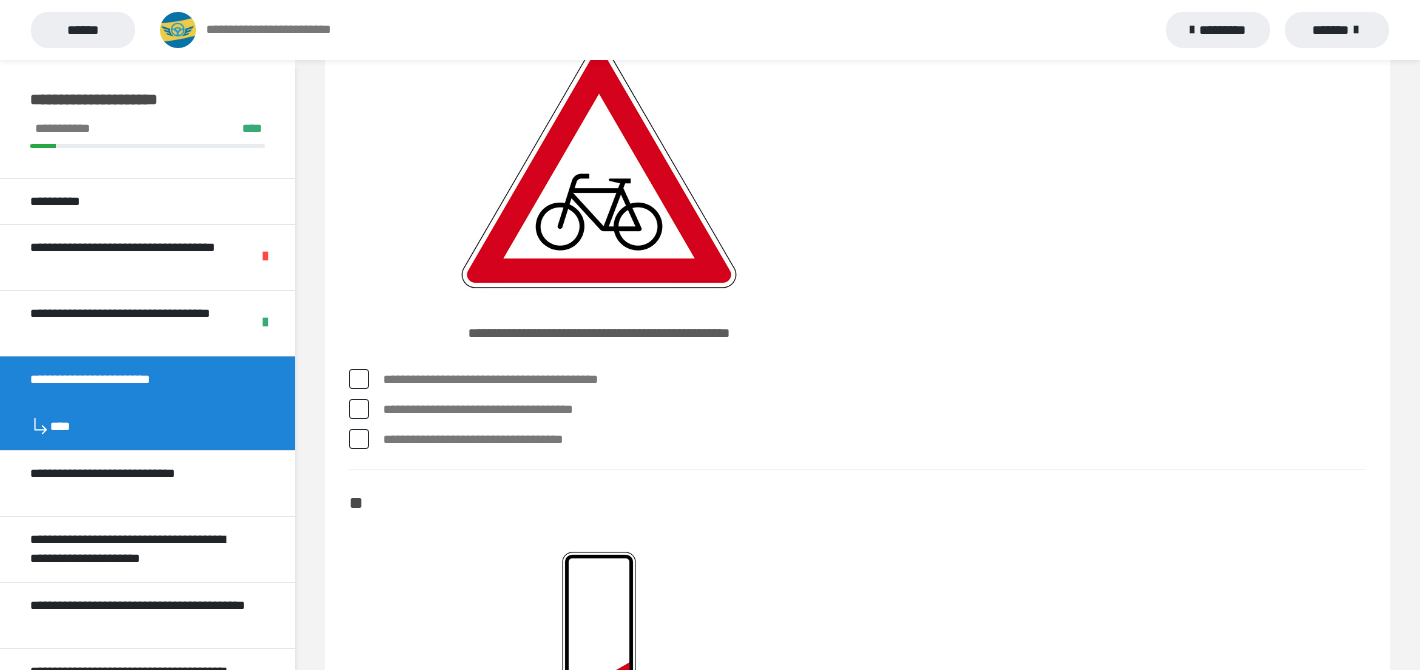 scroll, scrollTop: 2758, scrollLeft: 0, axis: vertical 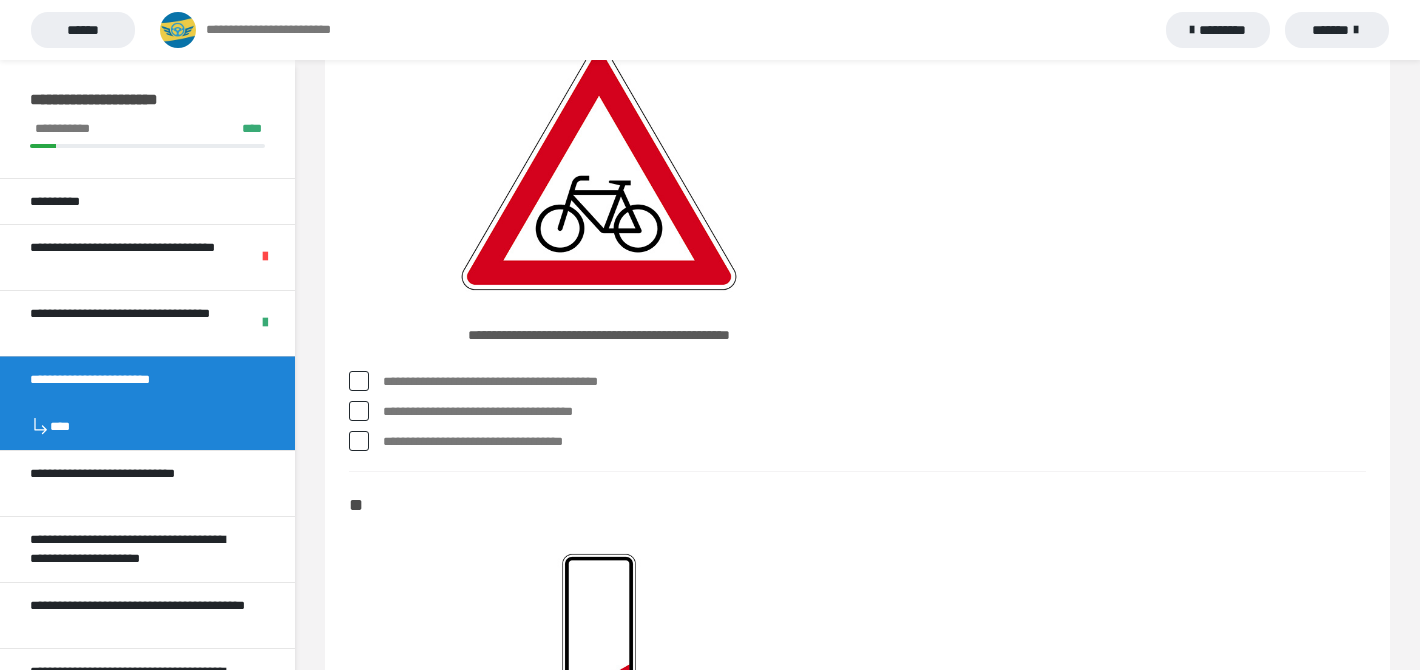 click on "**********" at bounding box center [874, 382] 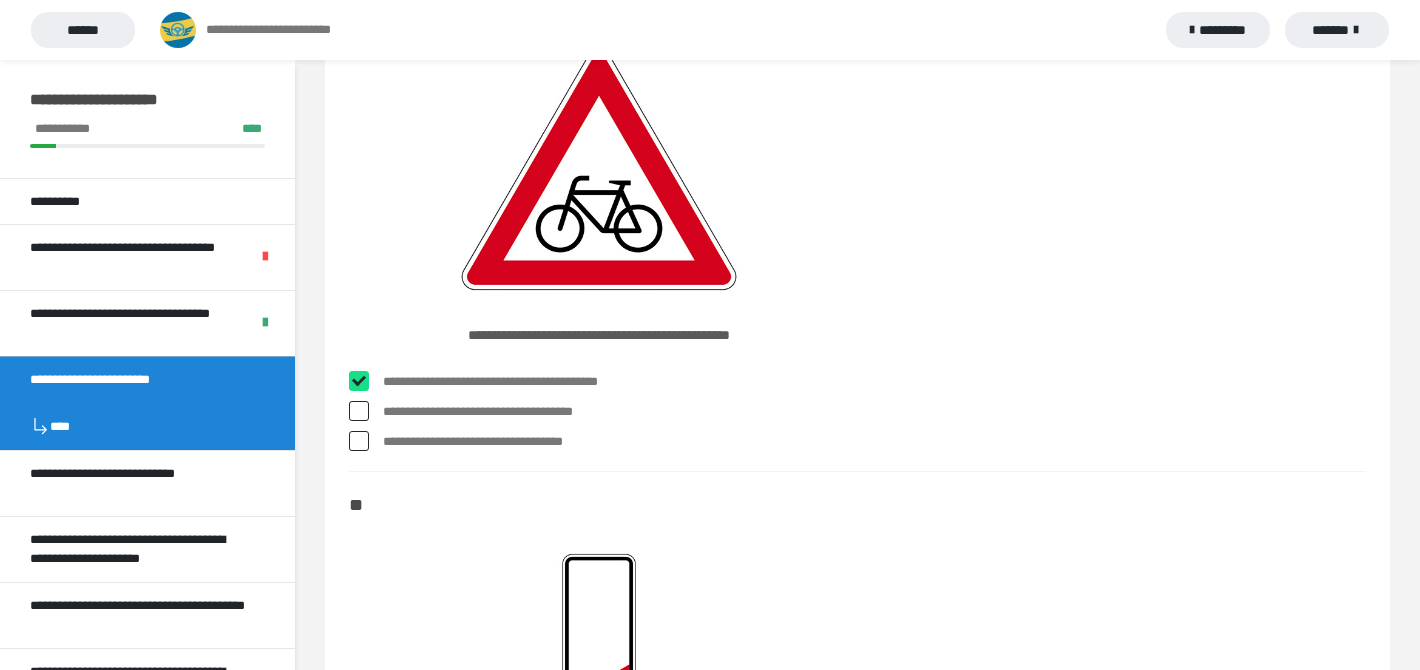 checkbox on "****" 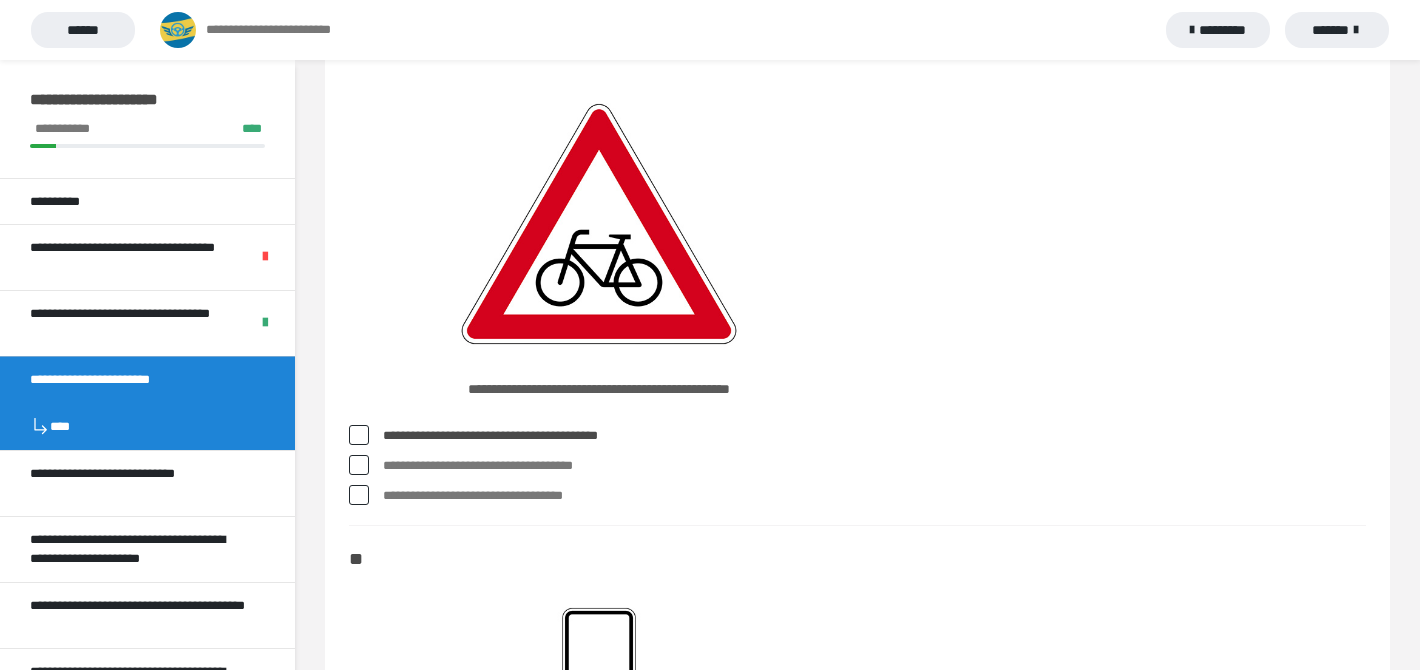scroll, scrollTop: 2705, scrollLeft: 0, axis: vertical 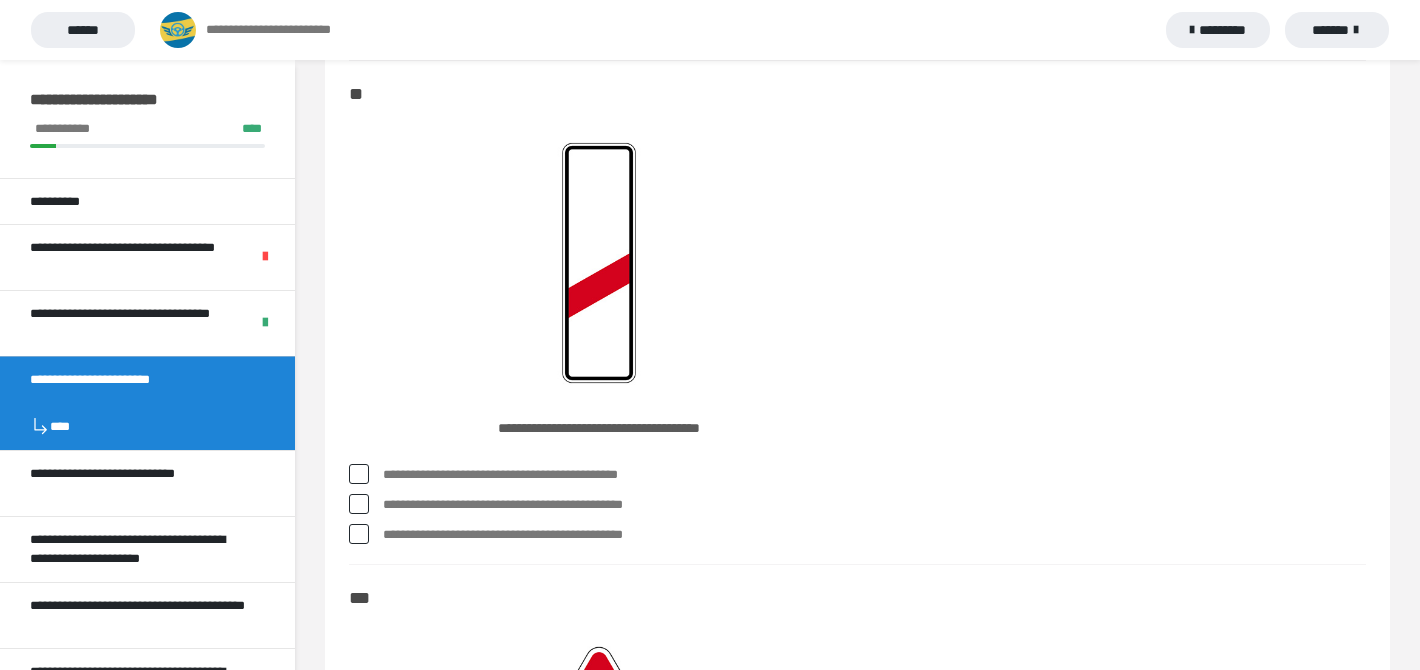 click on "**********" at bounding box center (874, 475) 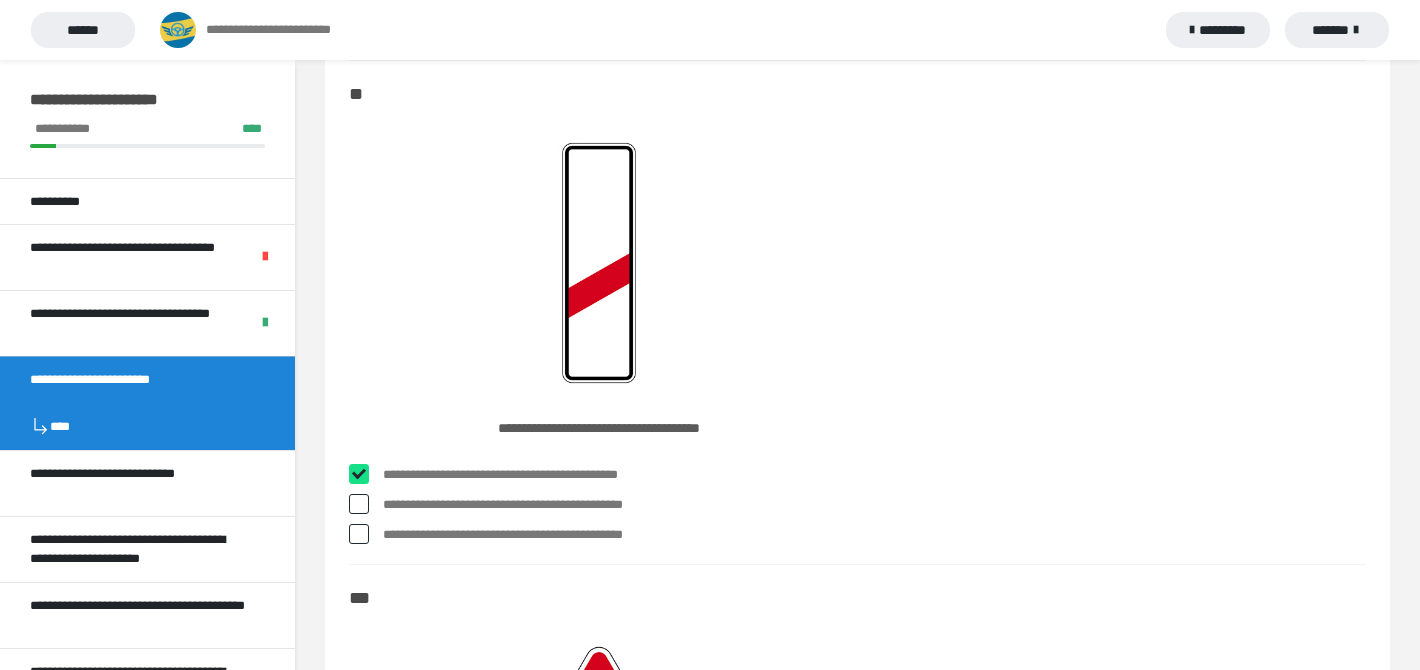 checkbox on "****" 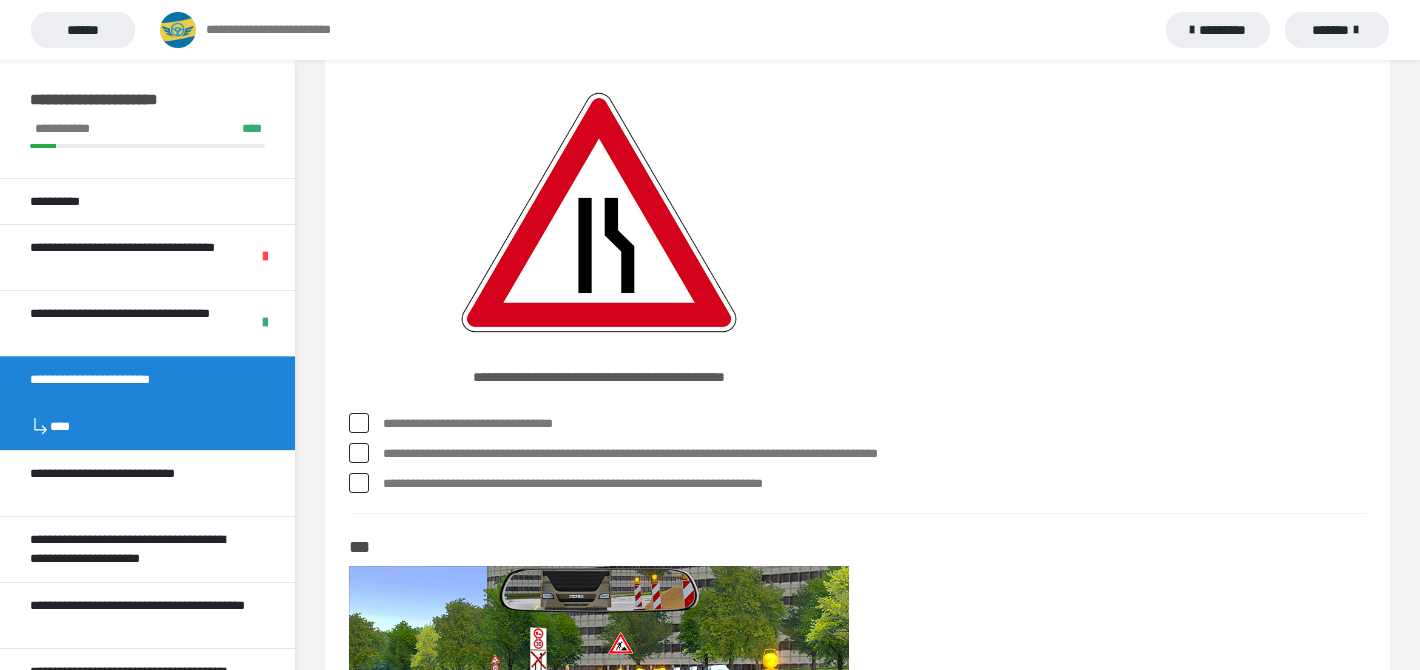 scroll, scrollTop: 3725, scrollLeft: 0, axis: vertical 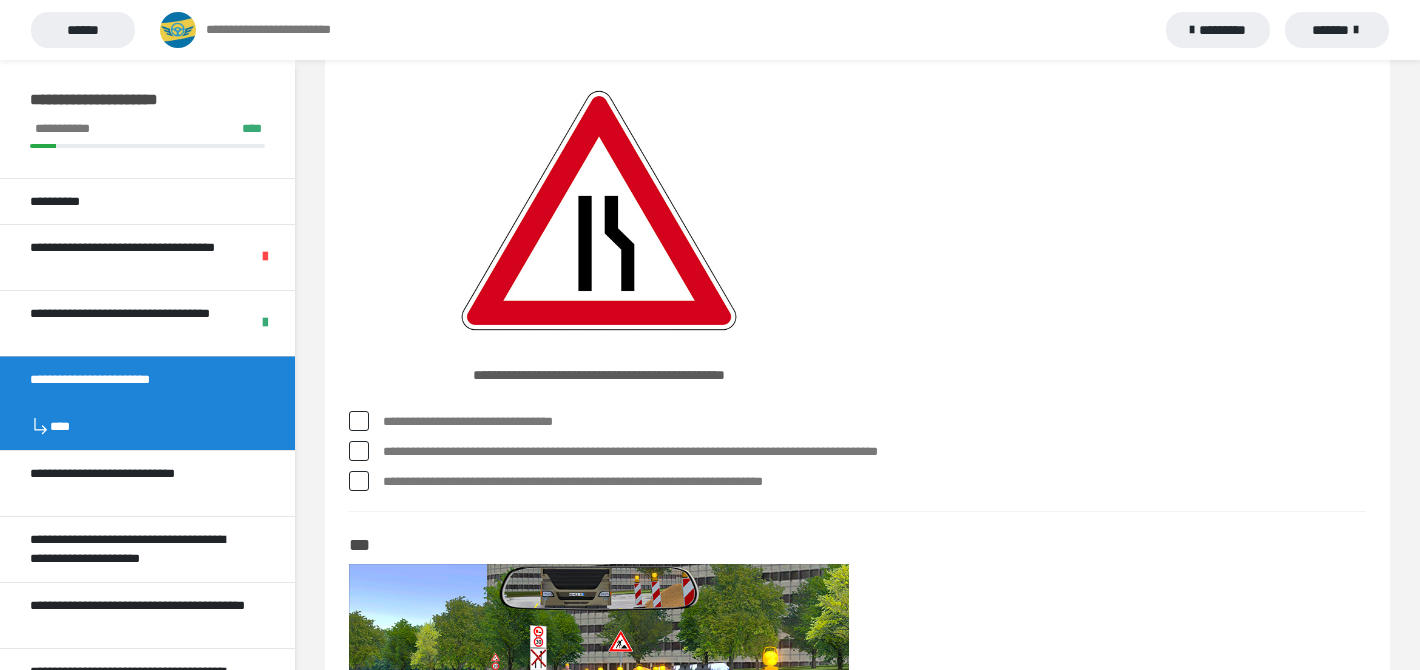 click on "**********" at bounding box center [874, 482] 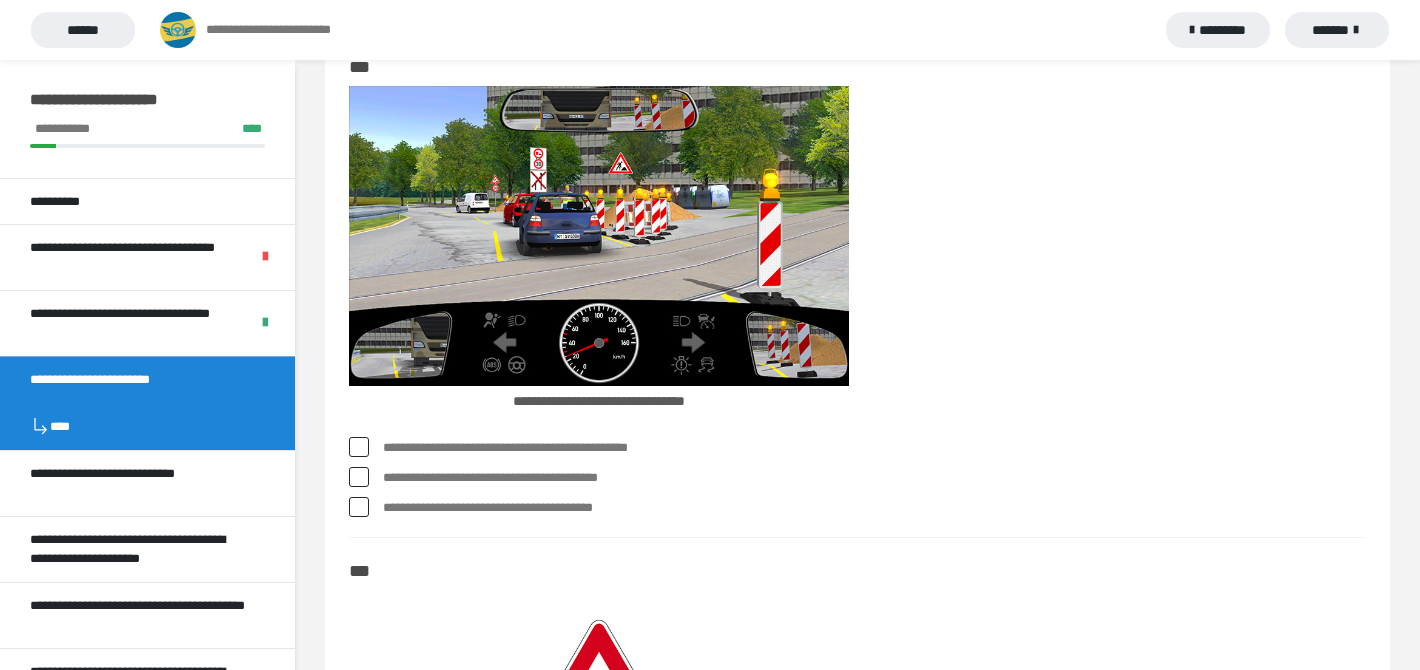scroll, scrollTop: 4201, scrollLeft: 0, axis: vertical 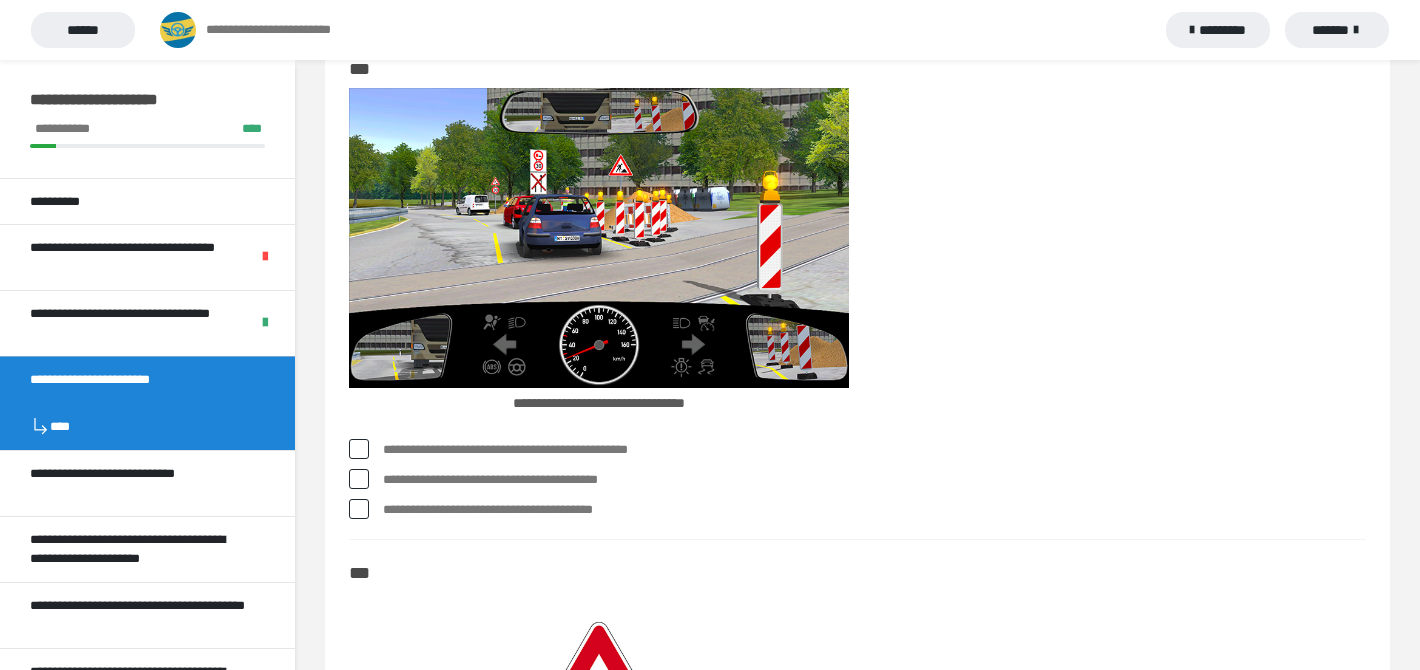 click on "**********" at bounding box center [874, 480] 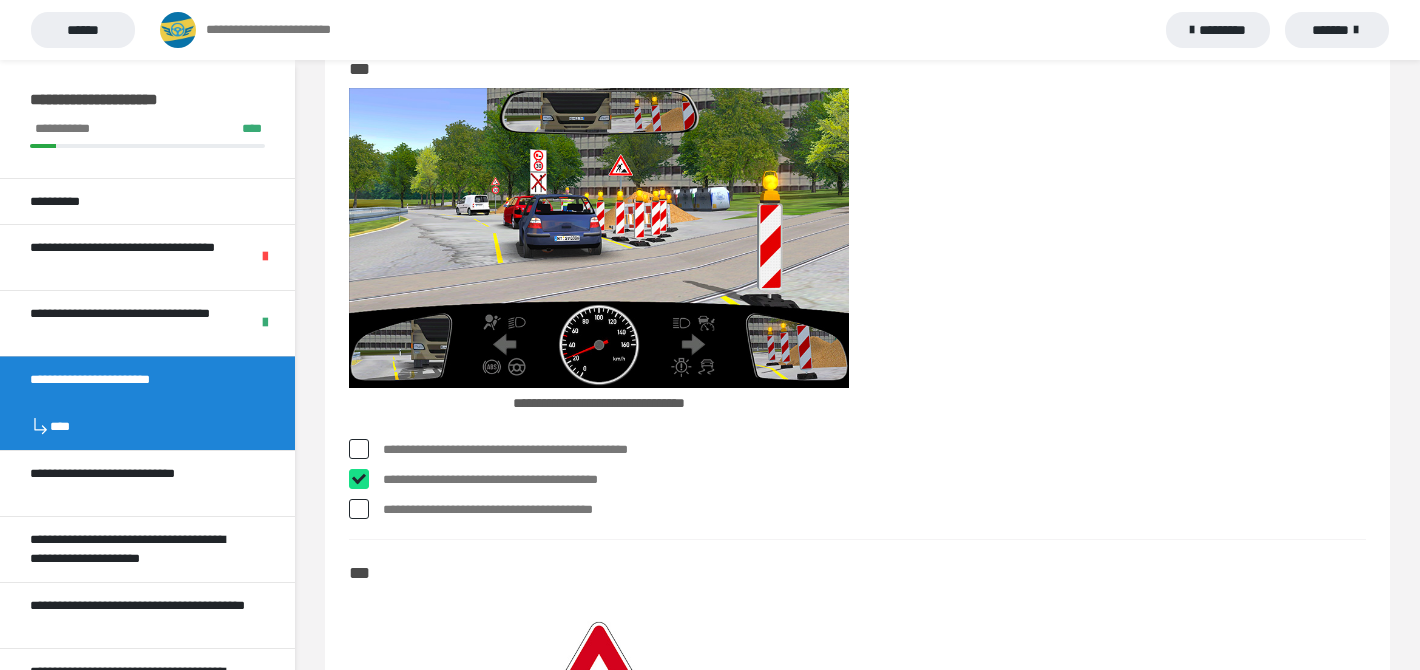 checkbox on "****" 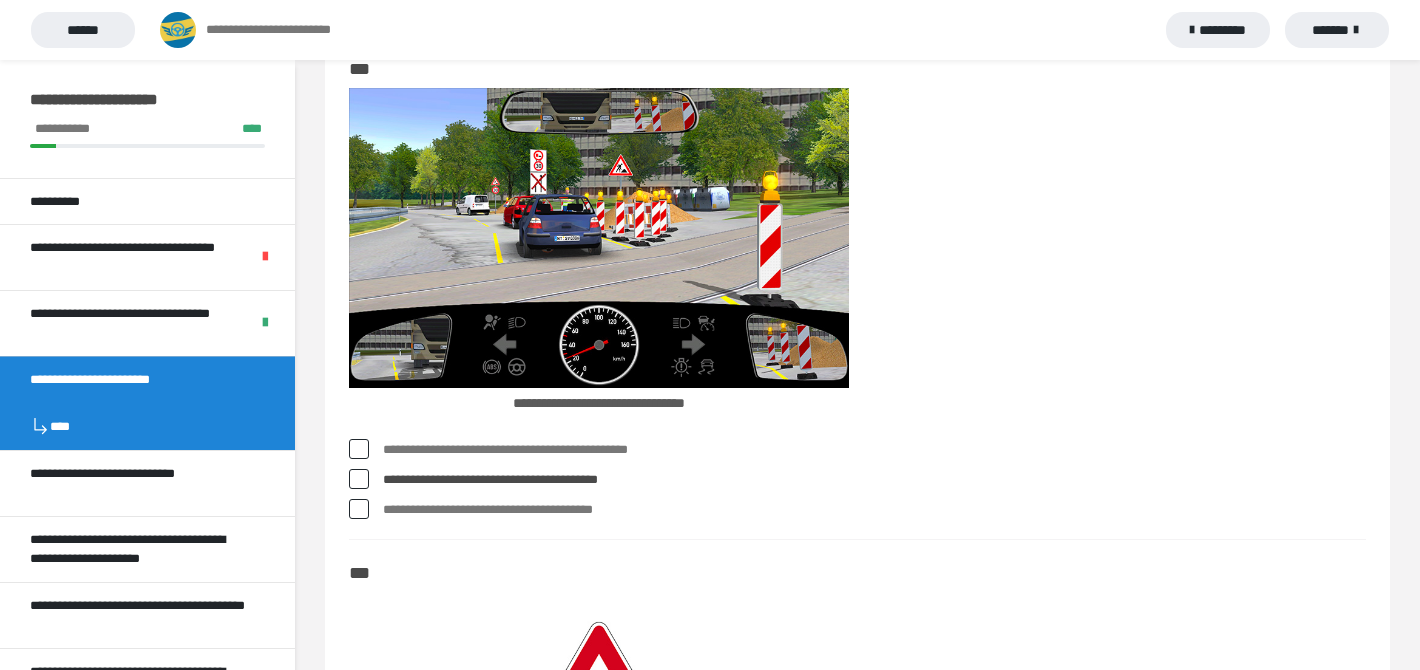click on "**********" at bounding box center [874, 510] 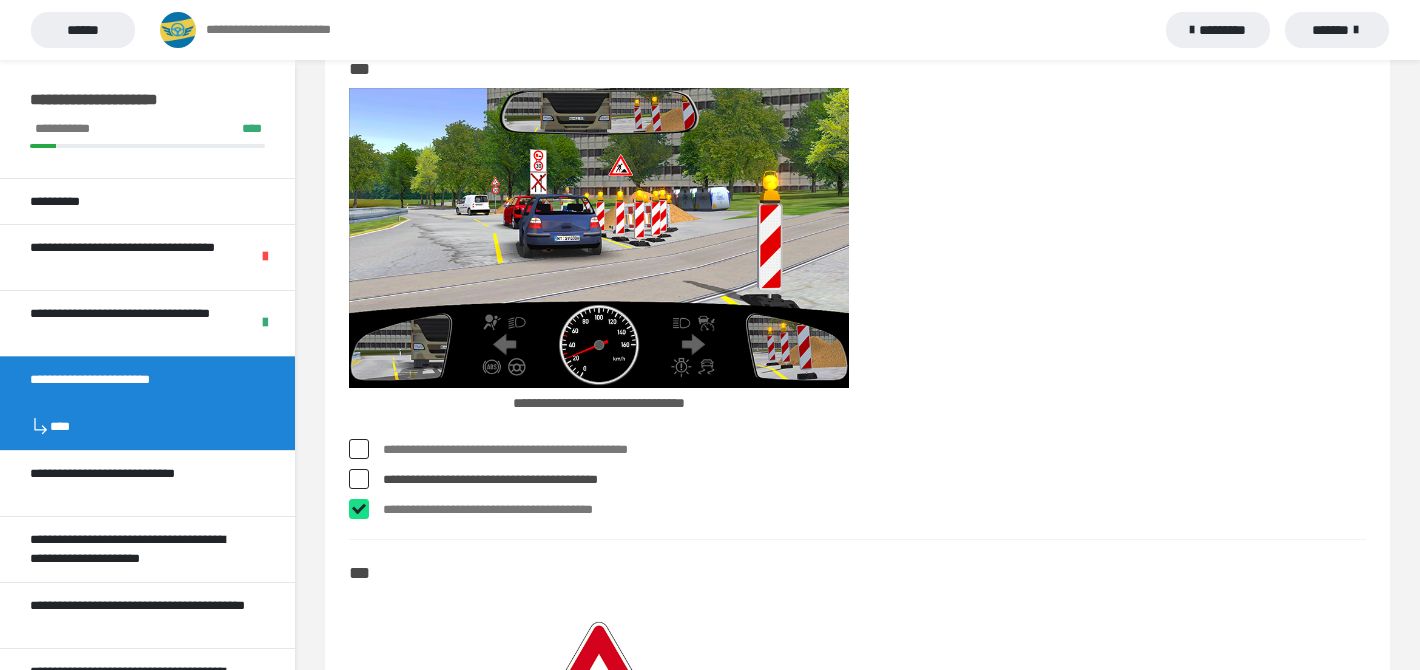 checkbox on "****" 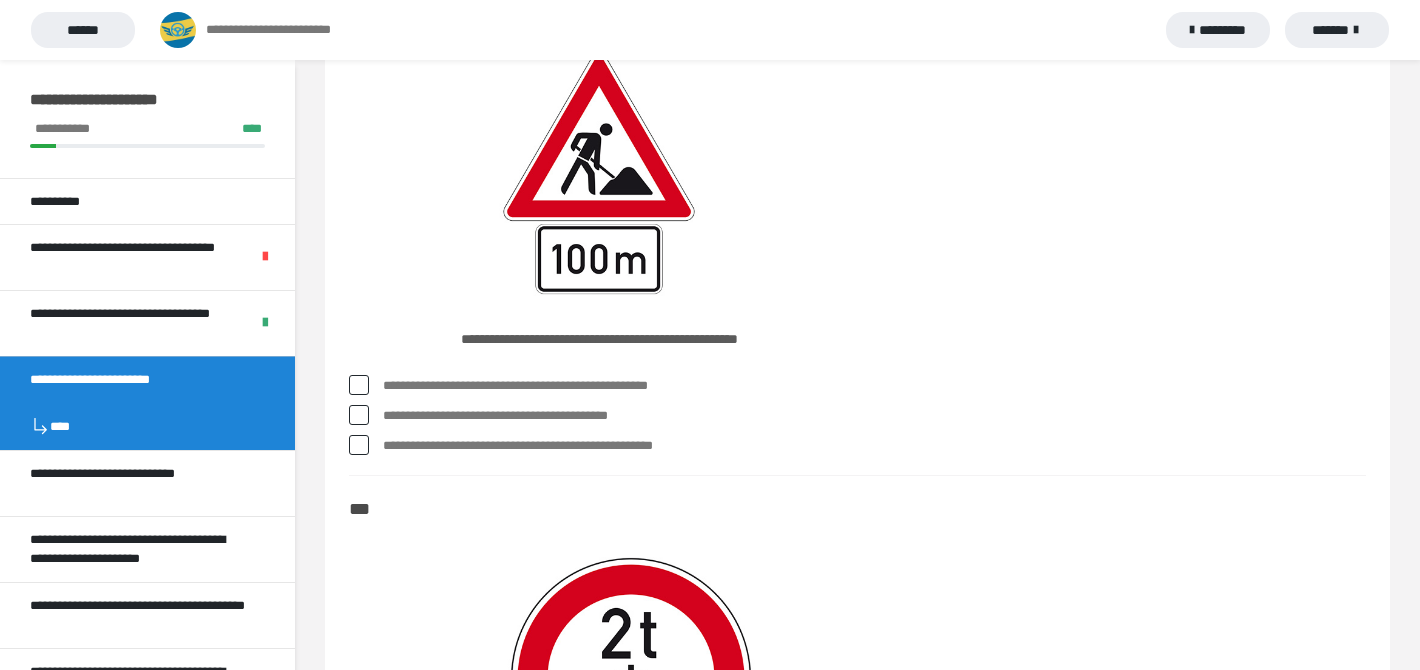 scroll, scrollTop: 4776, scrollLeft: 0, axis: vertical 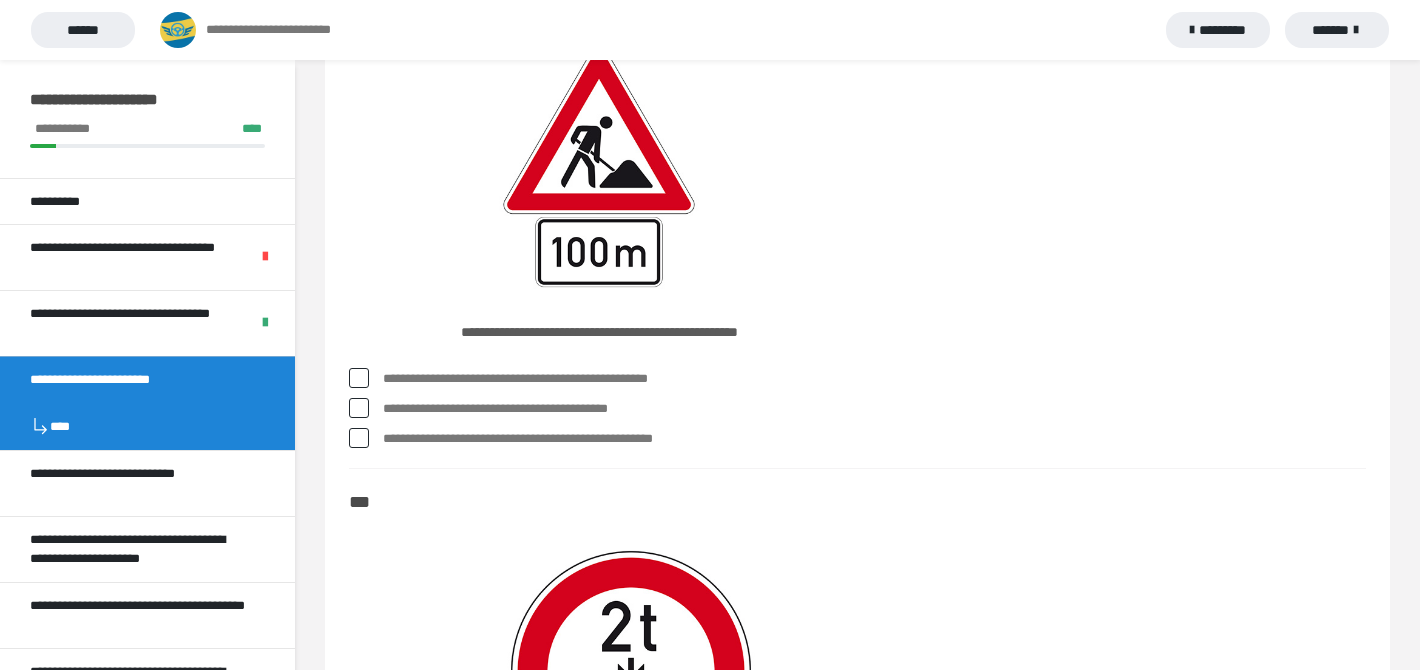 click on "**********" at bounding box center (874, 409) 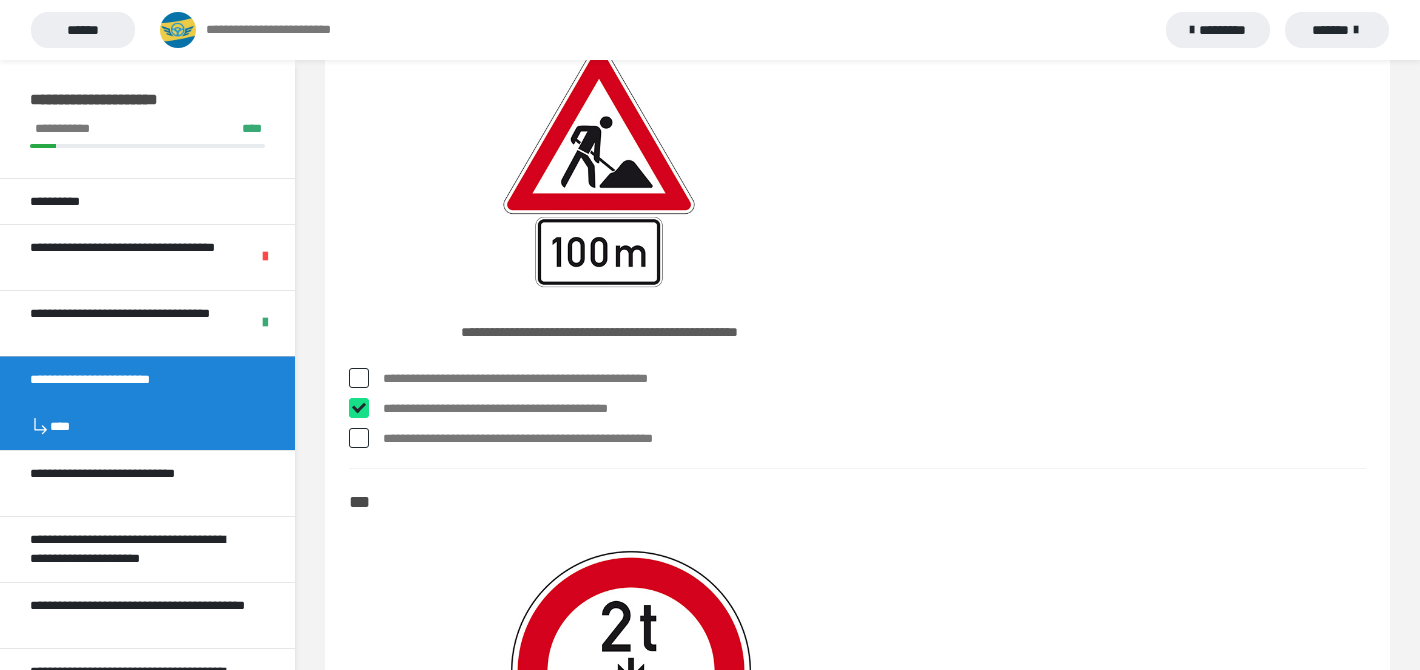 checkbox on "****" 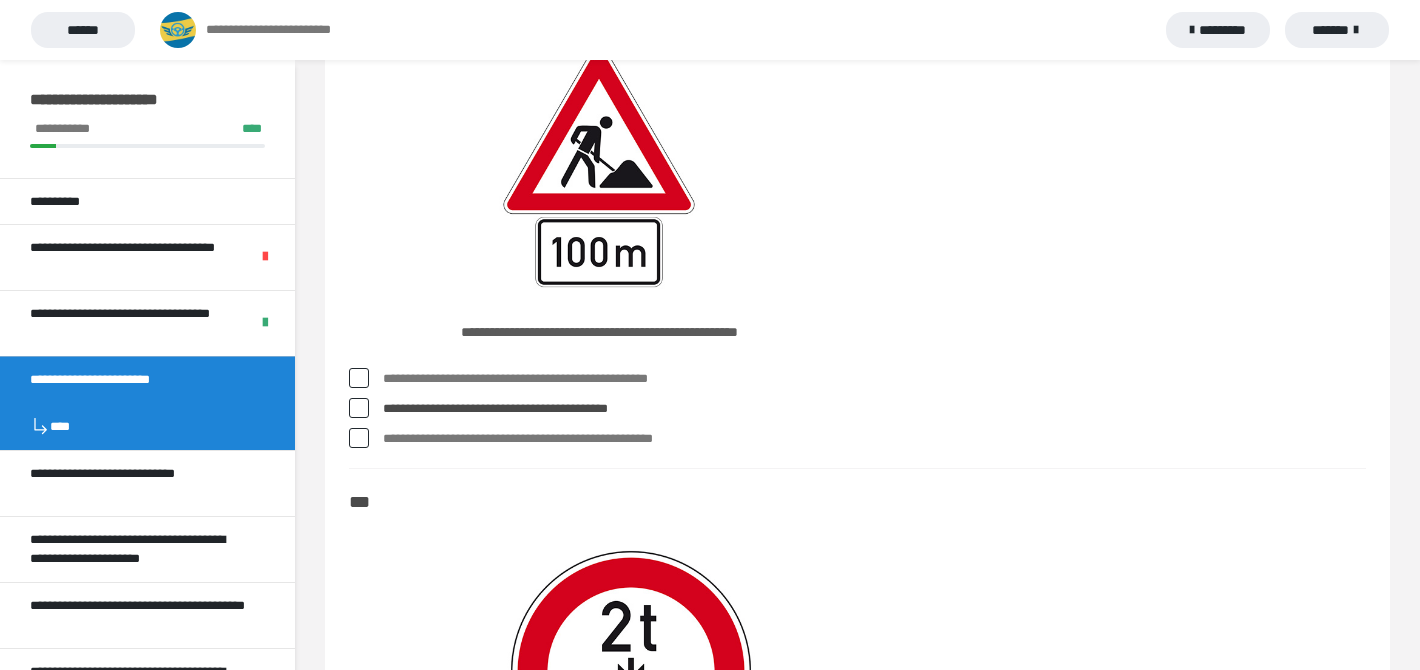 click on "**********" at bounding box center [874, 439] 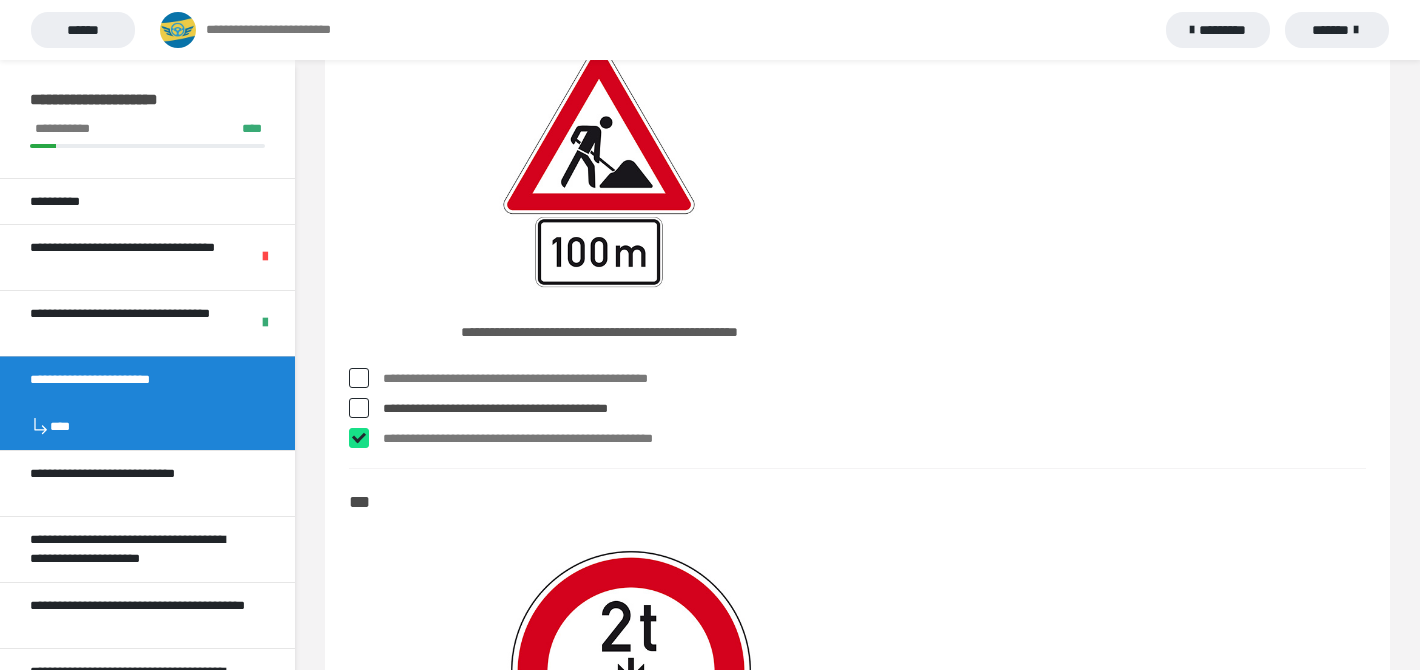 checkbox on "****" 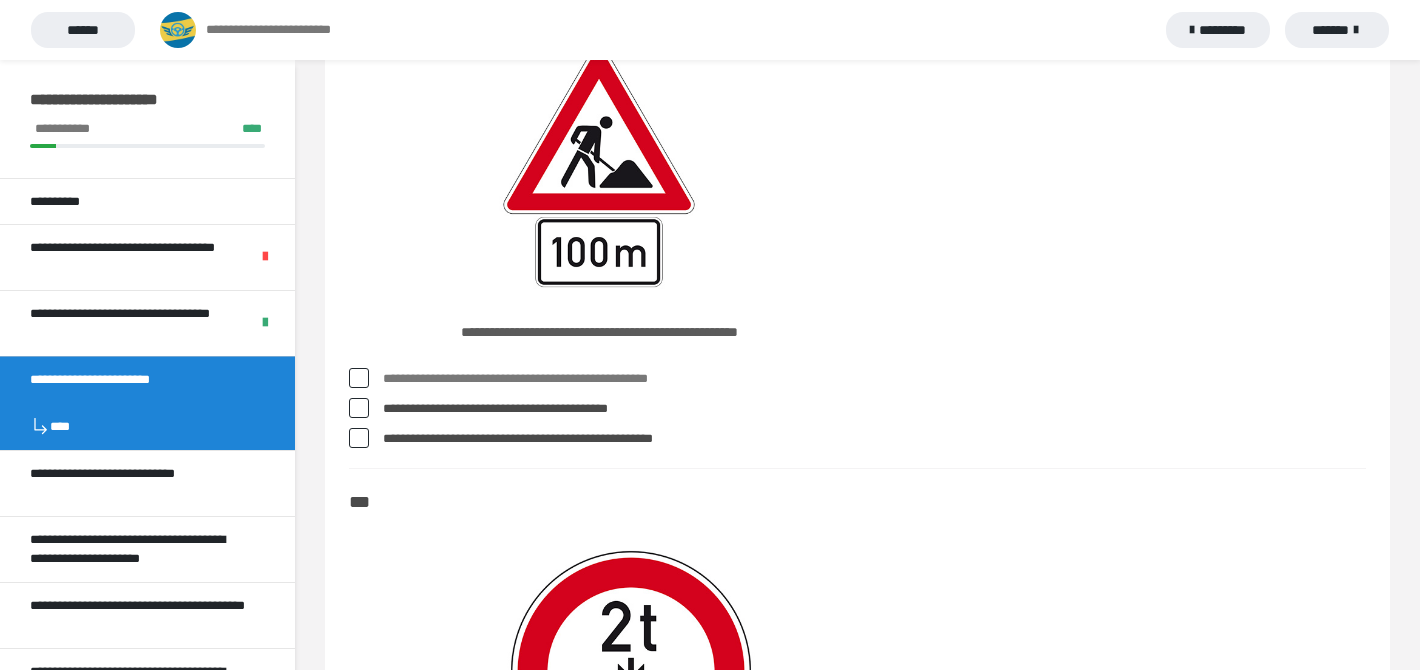 click on "**********" at bounding box center (874, 409) 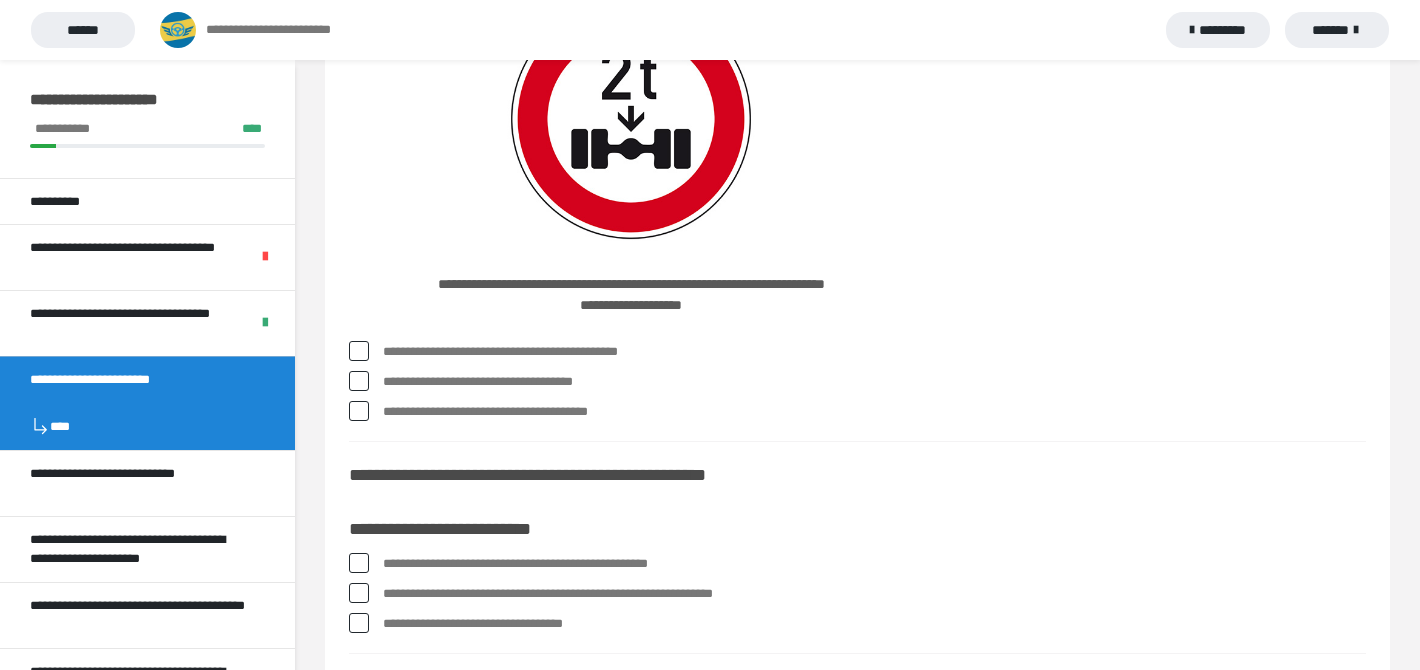 scroll, scrollTop: 5330, scrollLeft: 0, axis: vertical 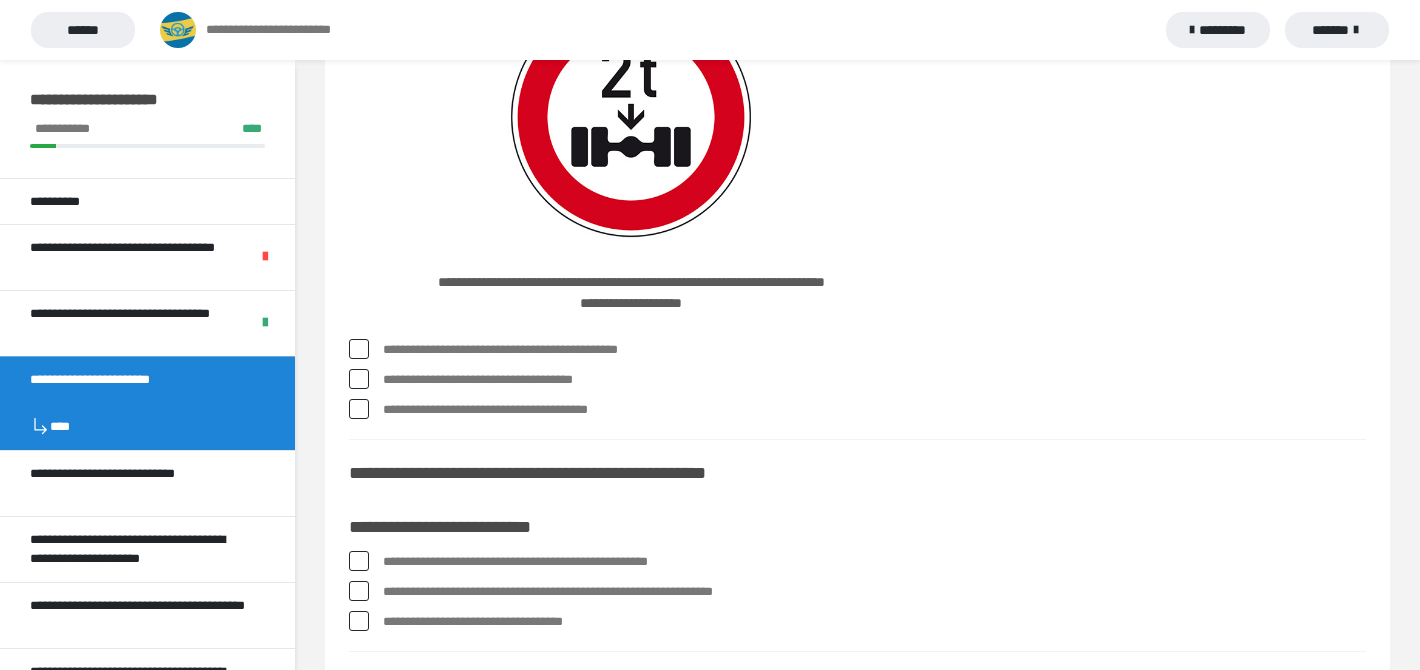 click on "**********" at bounding box center [874, 380] 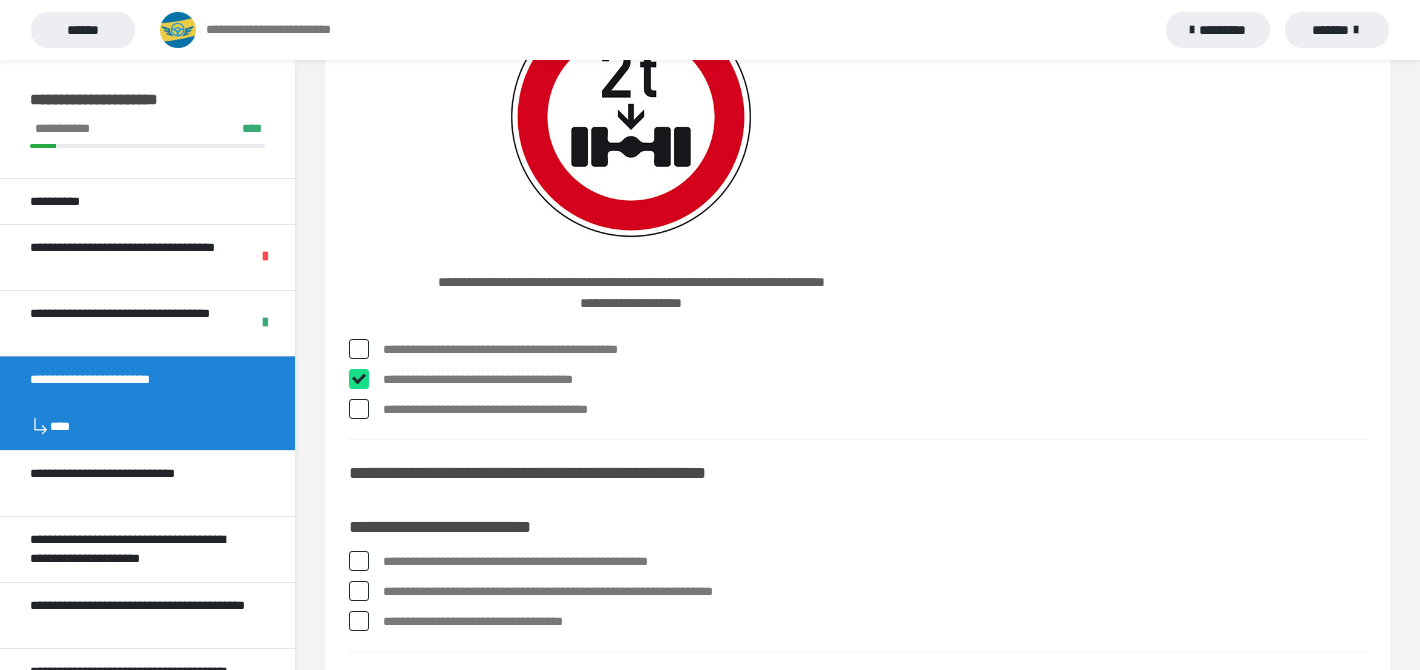 checkbox on "****" 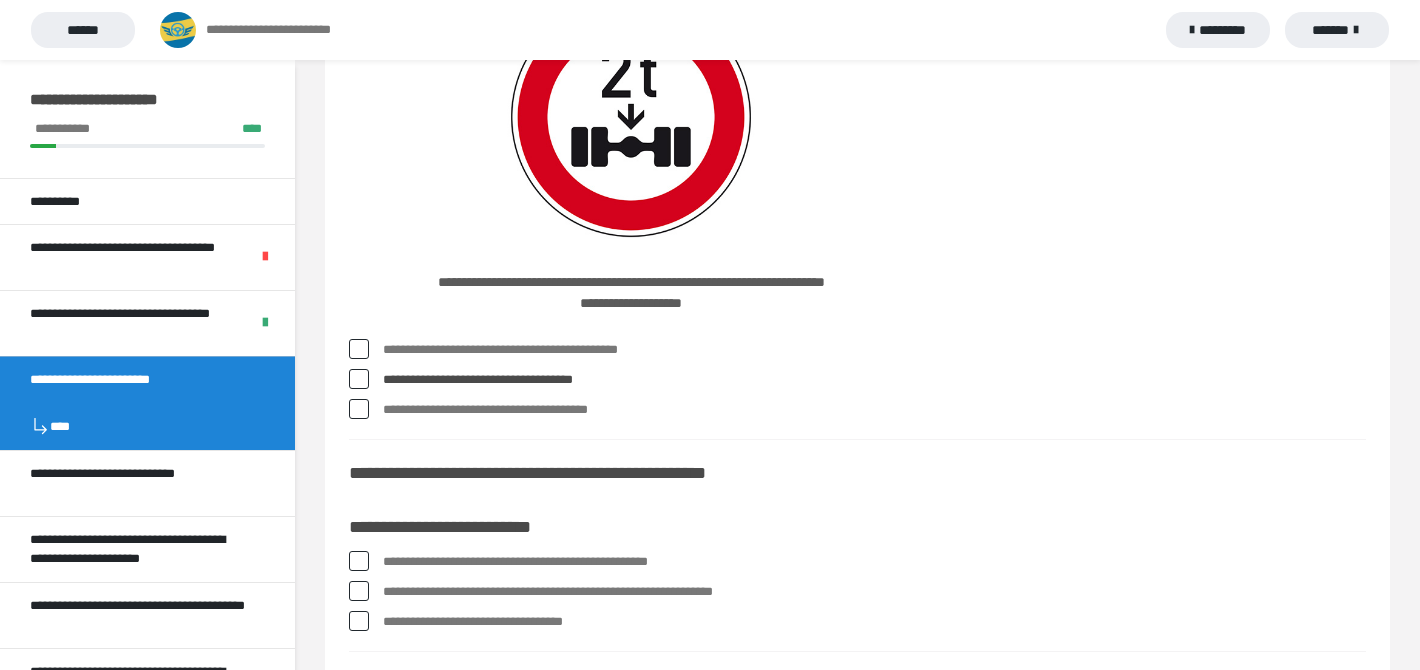 click on "**********" at bounding box center [874, 410] 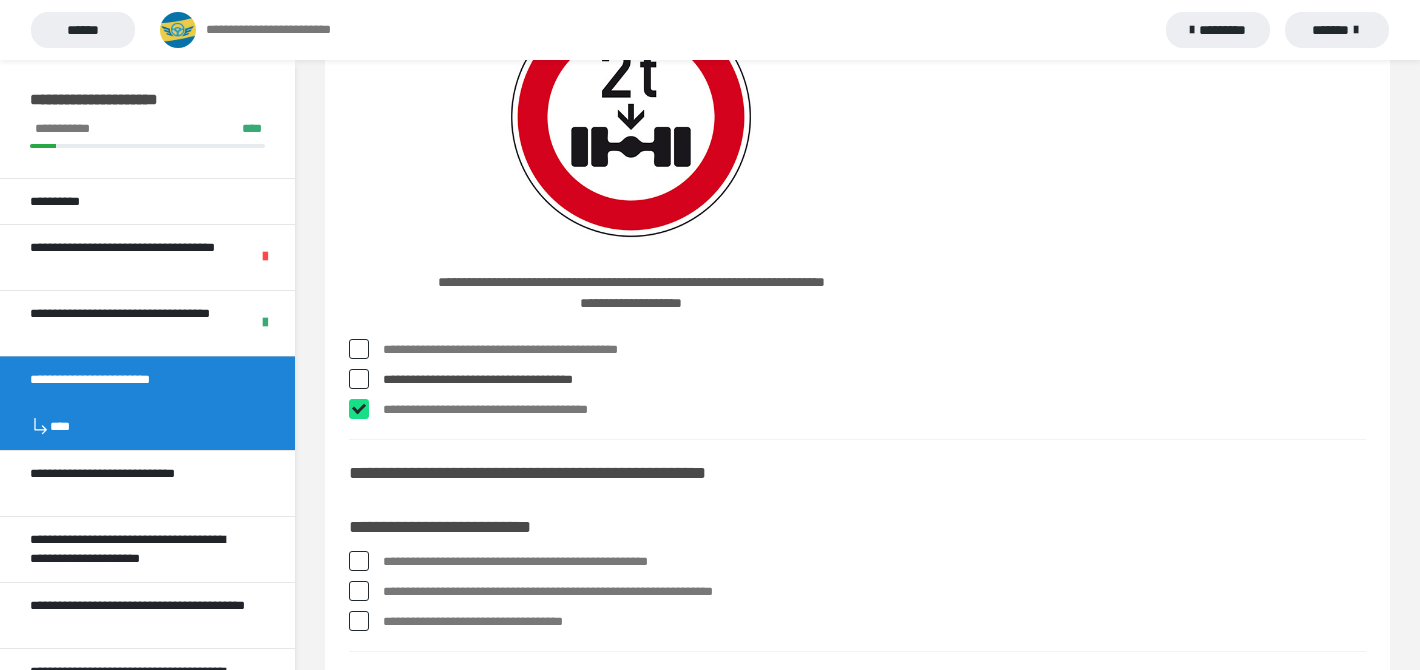 checkbox on "****" 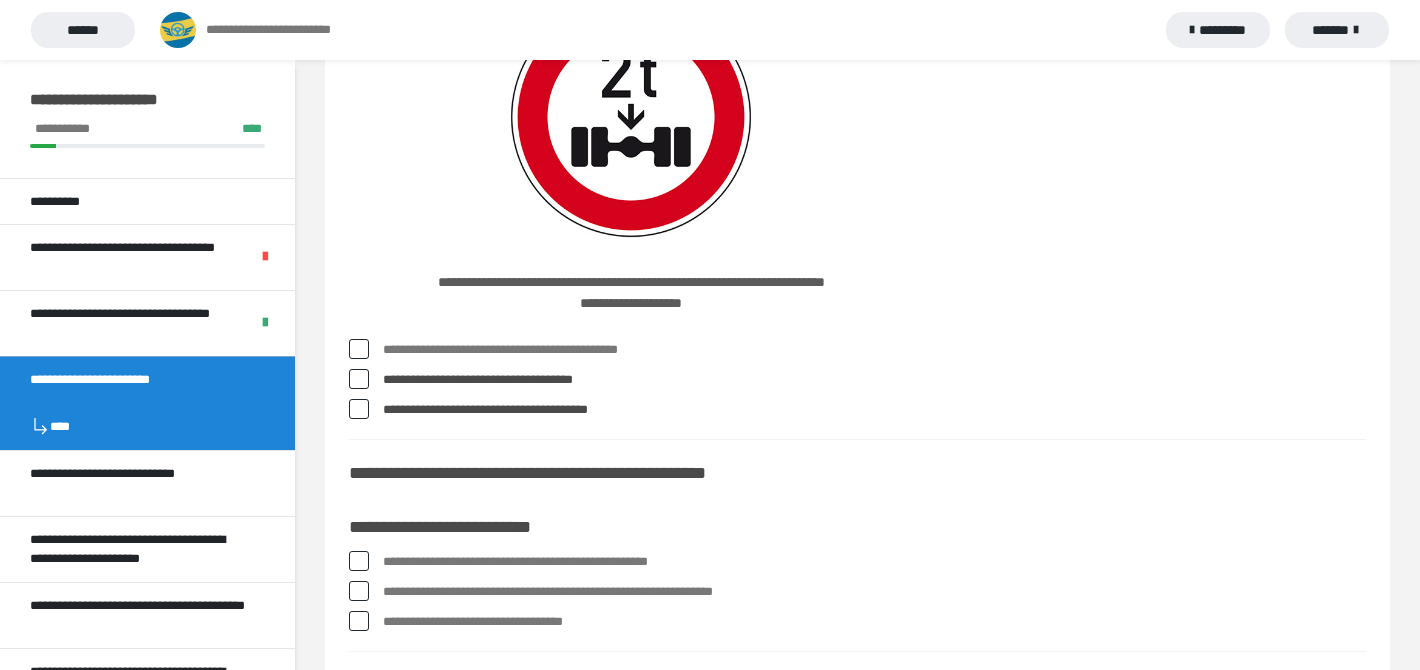 click on "**********" at bounding box center (874, 380) 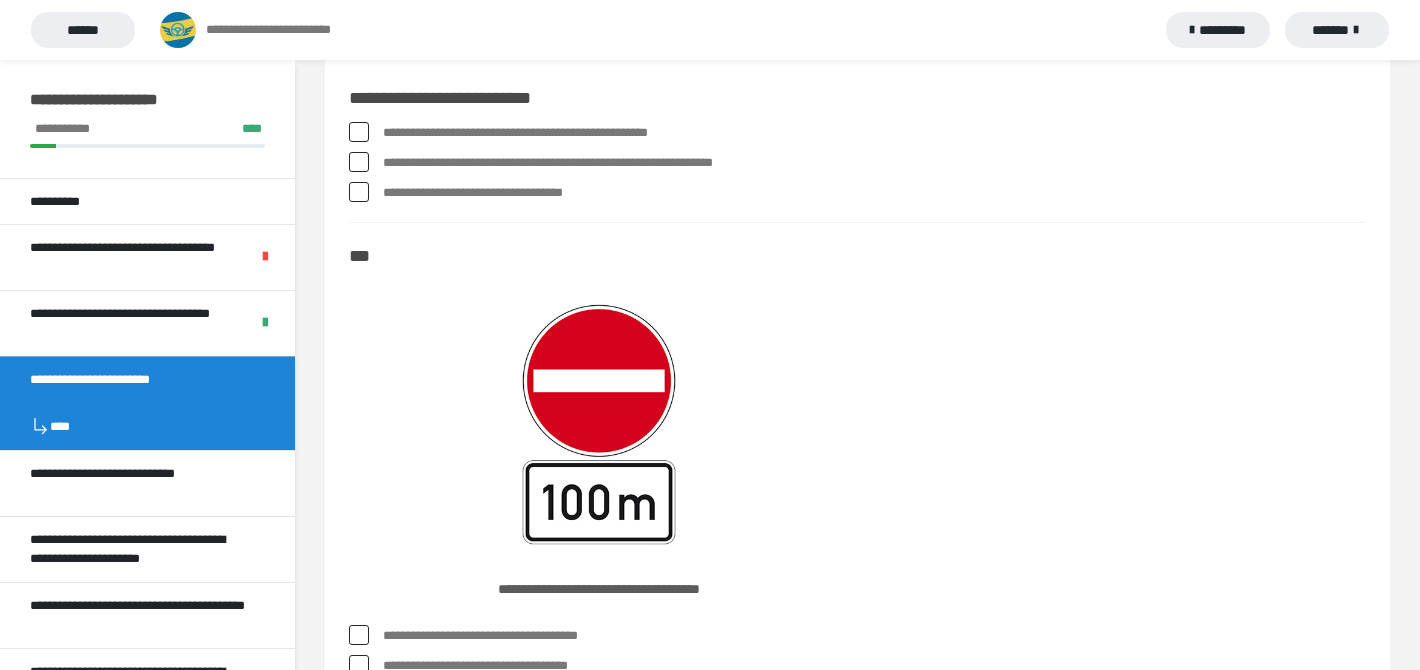 scroll, scrollTop: 5764, scrollLeft: 0, axis: vertical 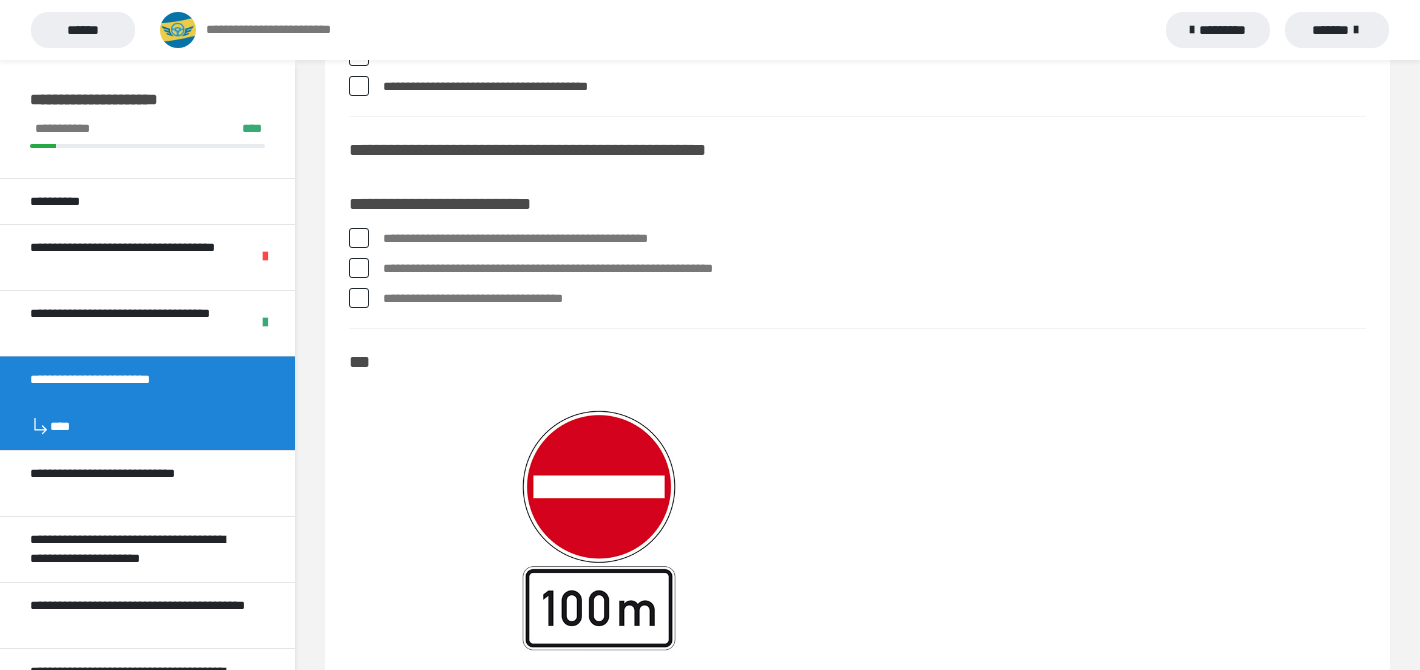 click on "**********" at bounding box center [874, 269] 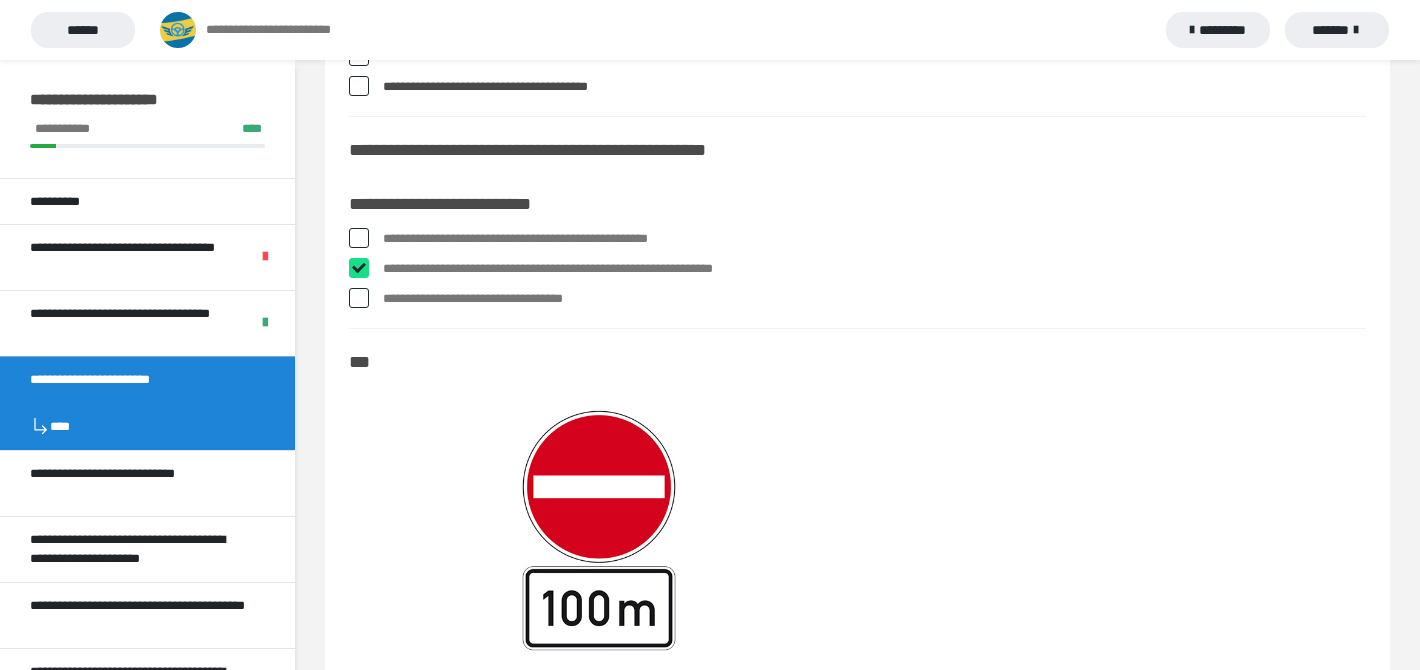 checkbox on "****" 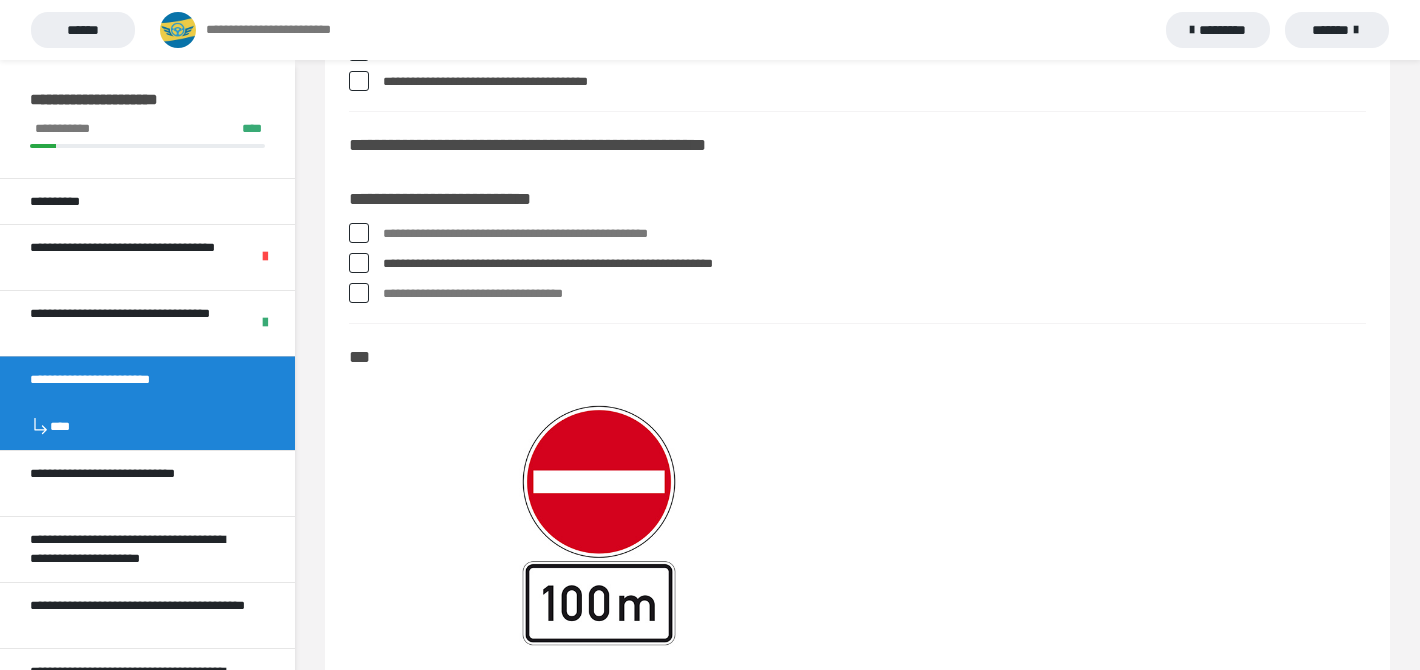 scroll, scrollTop: 5656, scrollLeft: 0, axis: vertical 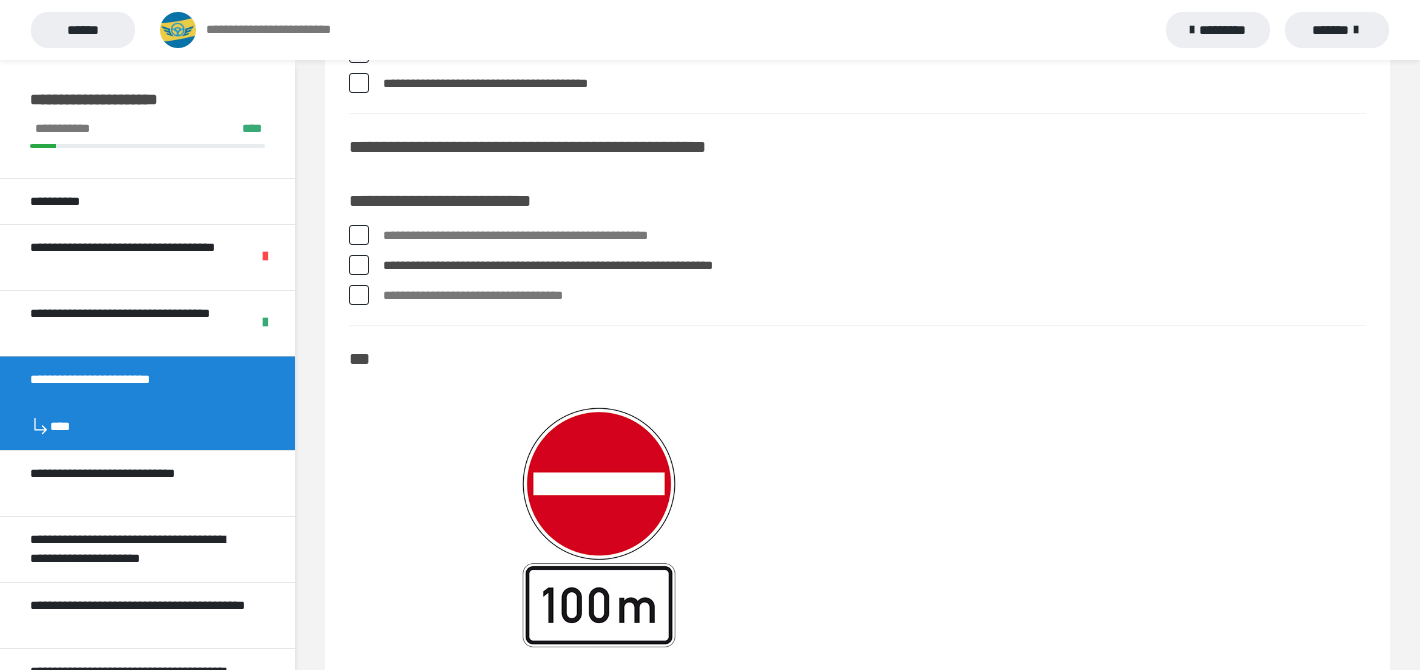 click on "**********" at bounding box center [874, 236] 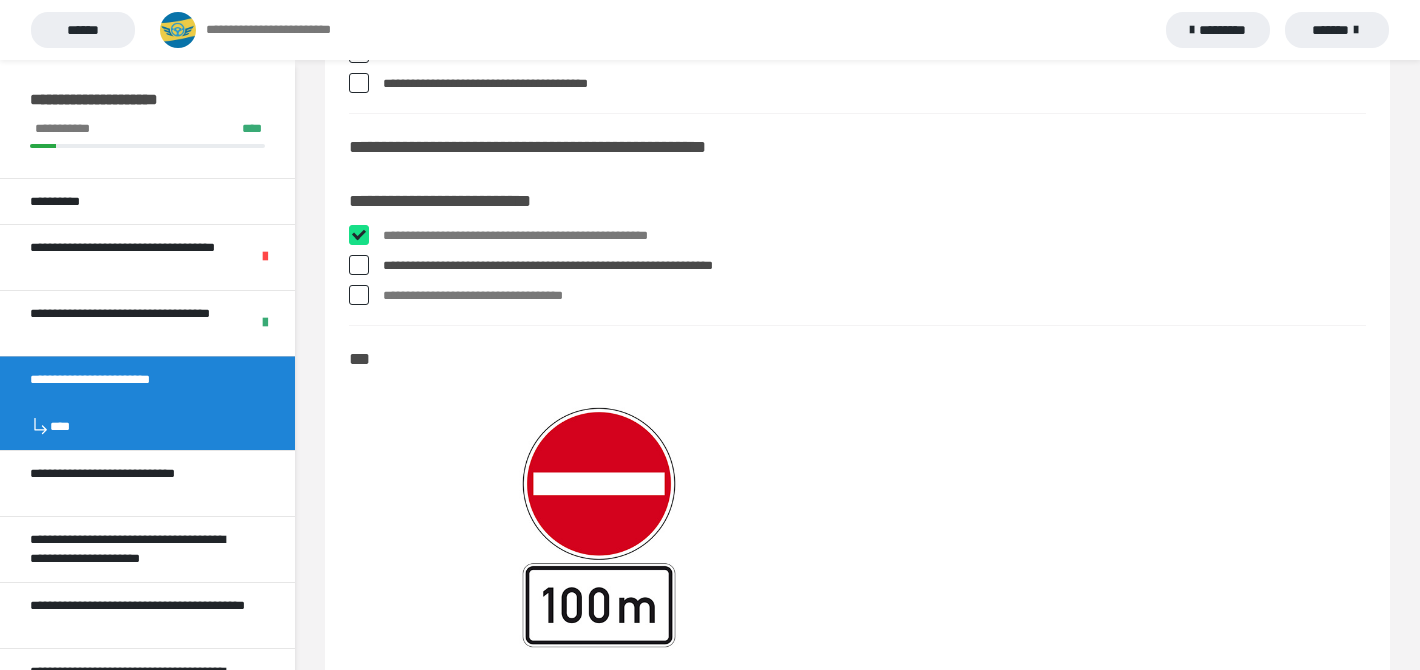 checkbox on "****" 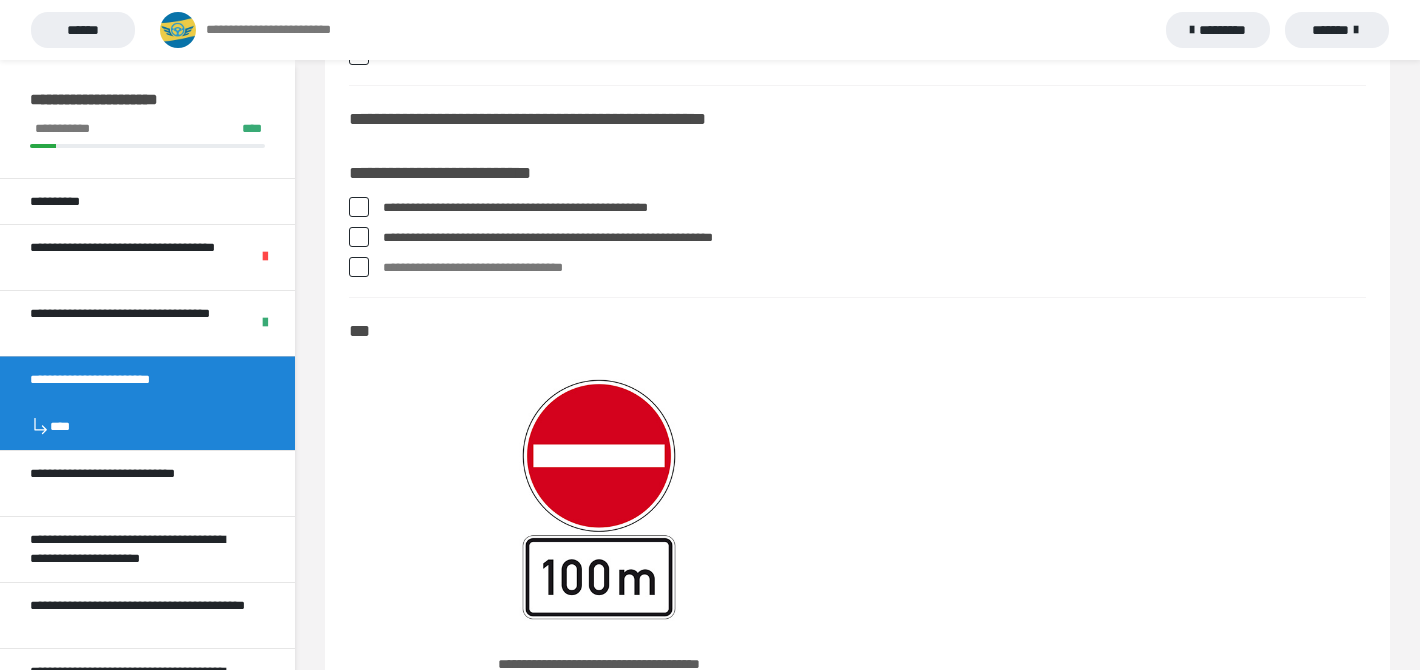 scroll, scrollTop: 5679, scrollLeft: 0, axis: vertical 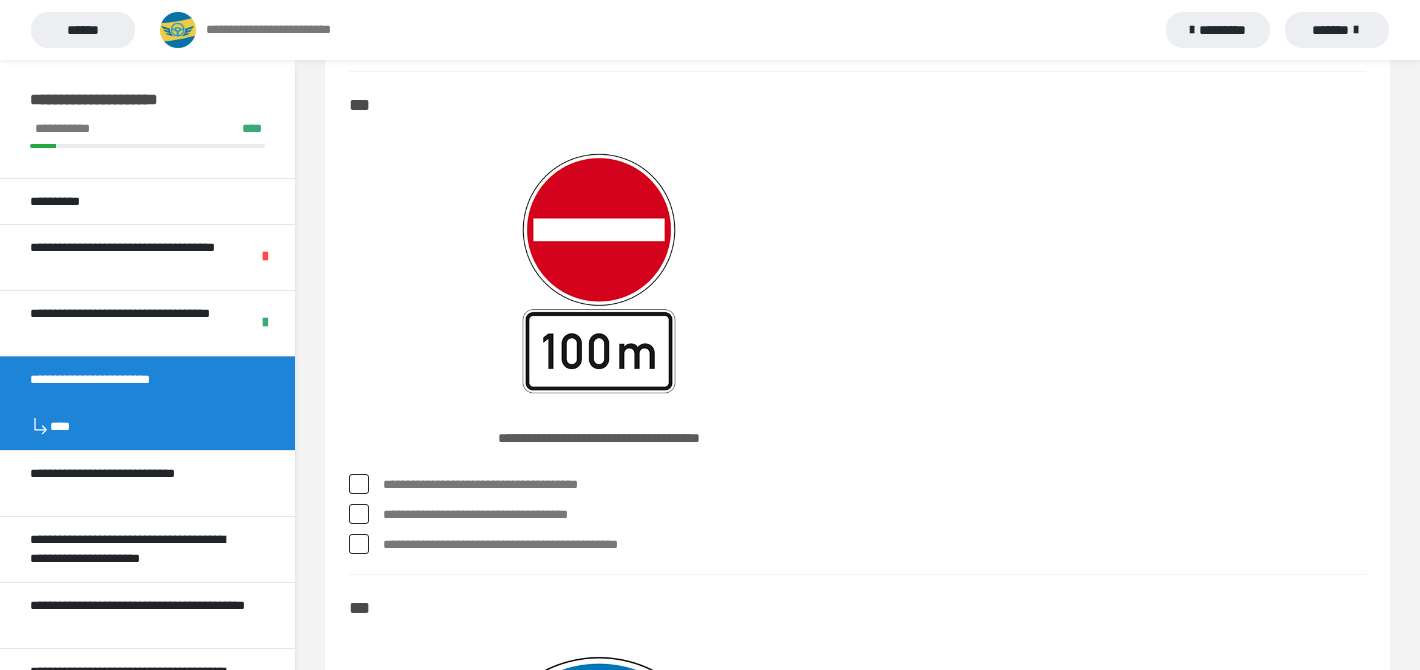 click on "**********" at bounding box center [874, 545] 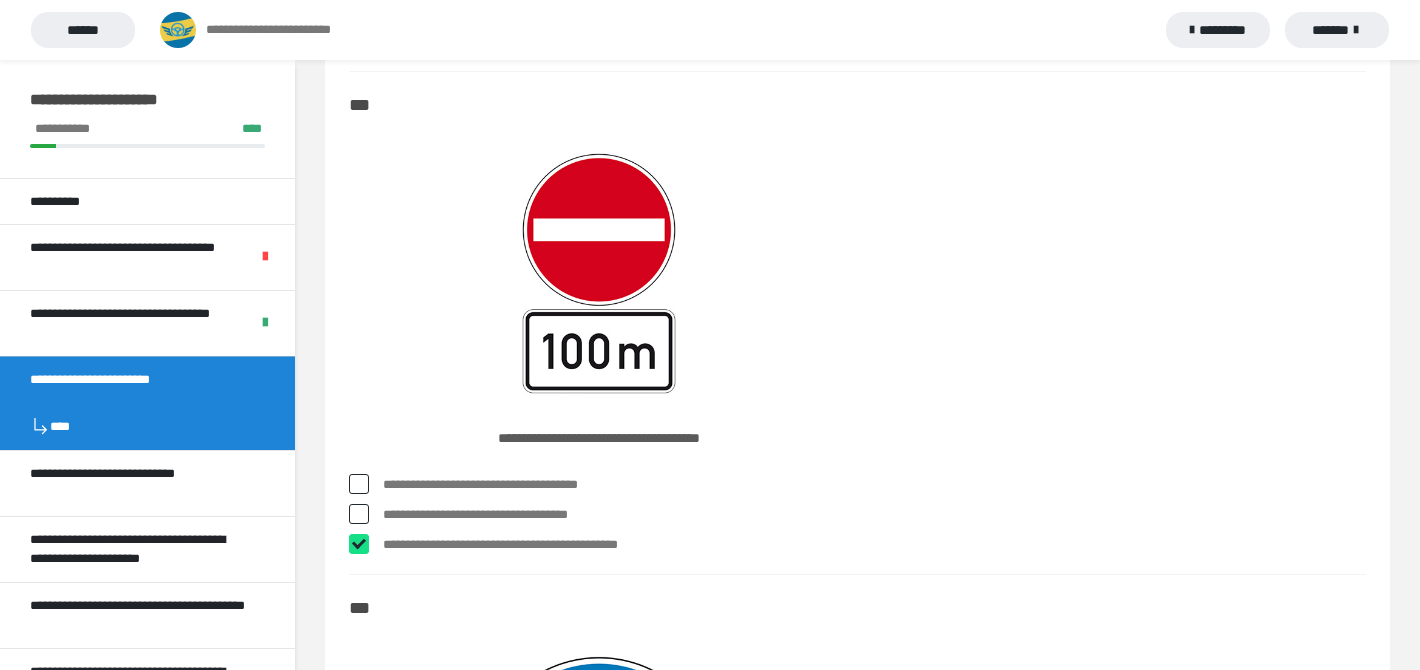 checkbox on "****" 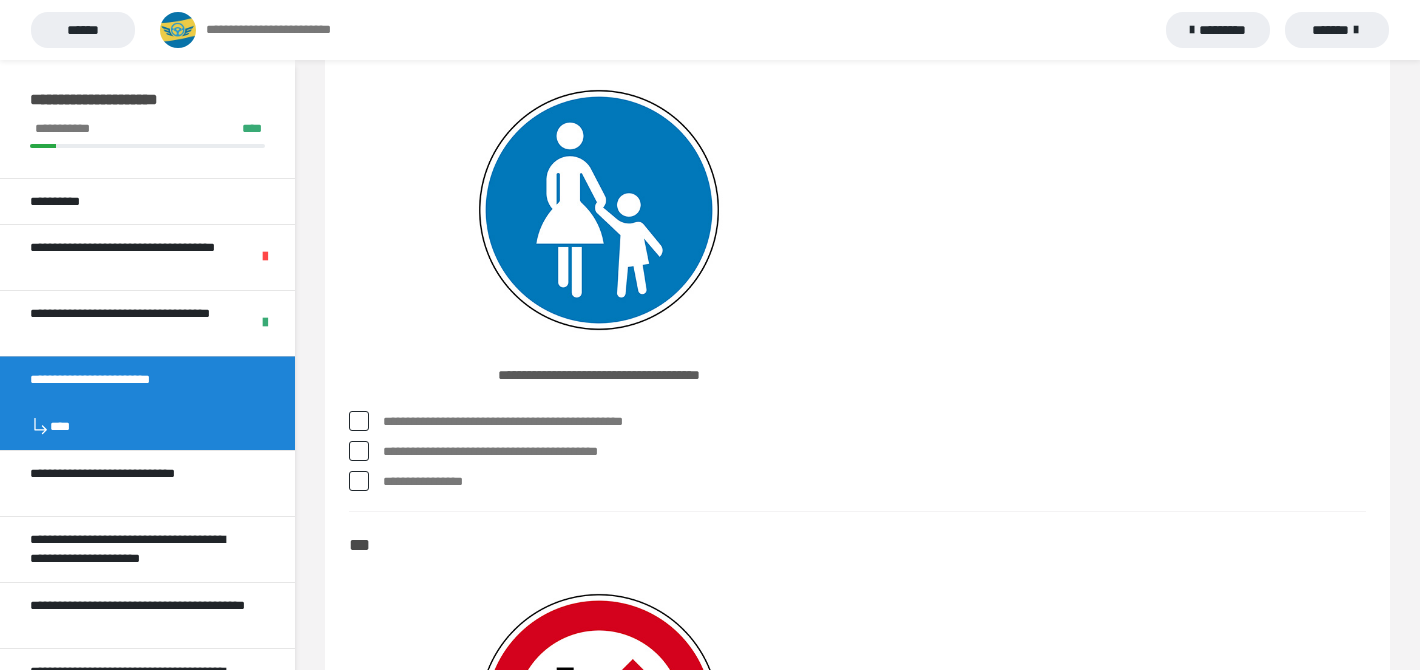 scroll, scrollTop: 6524, scrollLeft: 0, axis: vertical 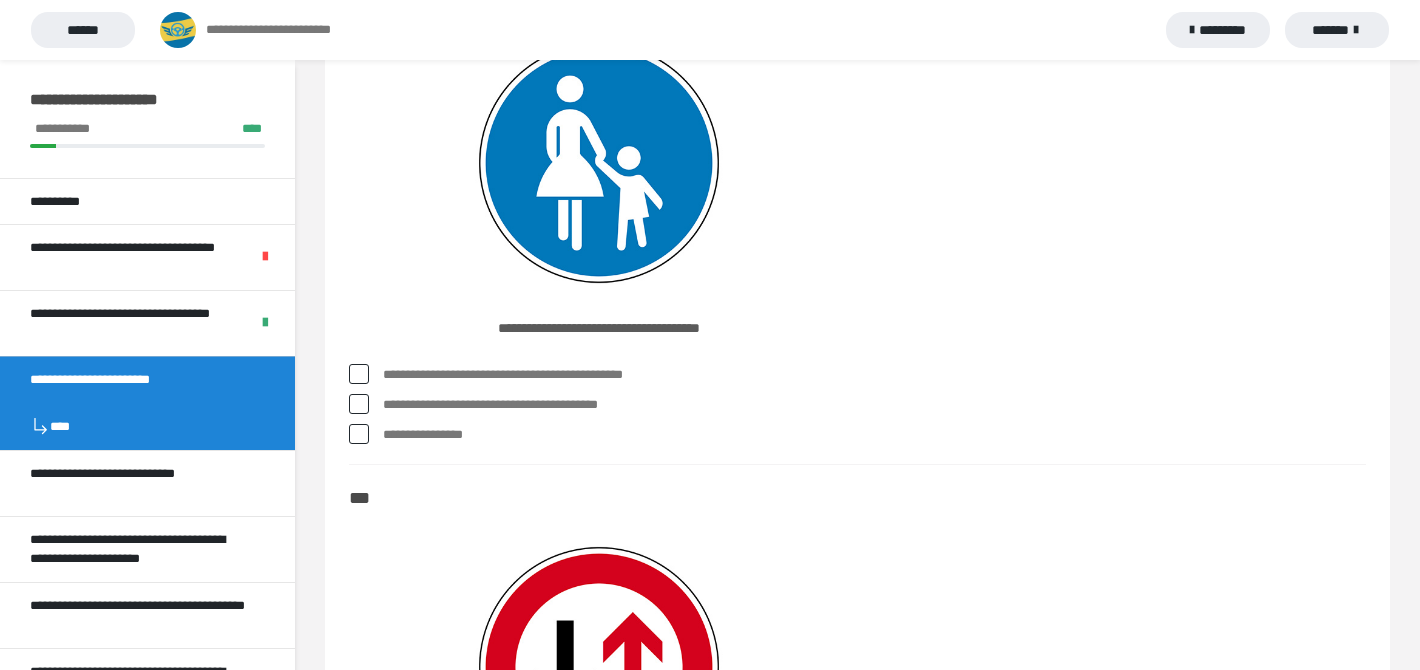 click on "**********" at bounding box center (874, 375) 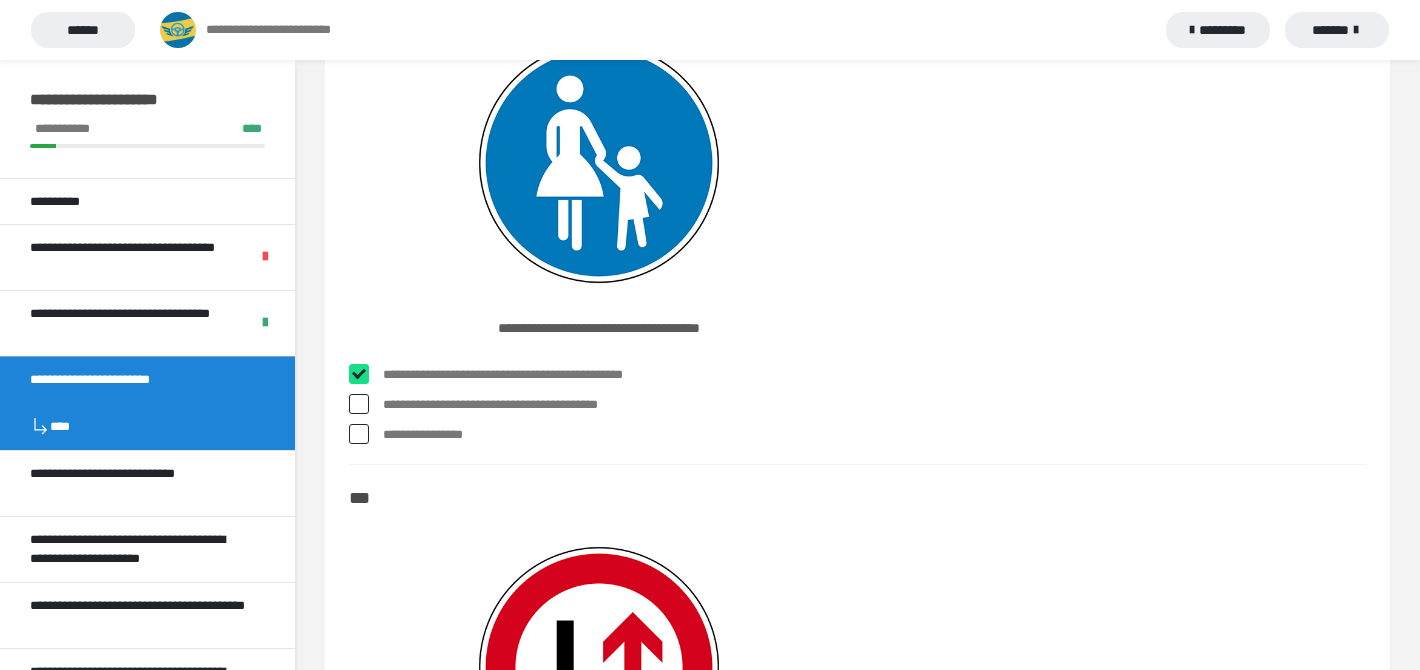 checkbox on "****" 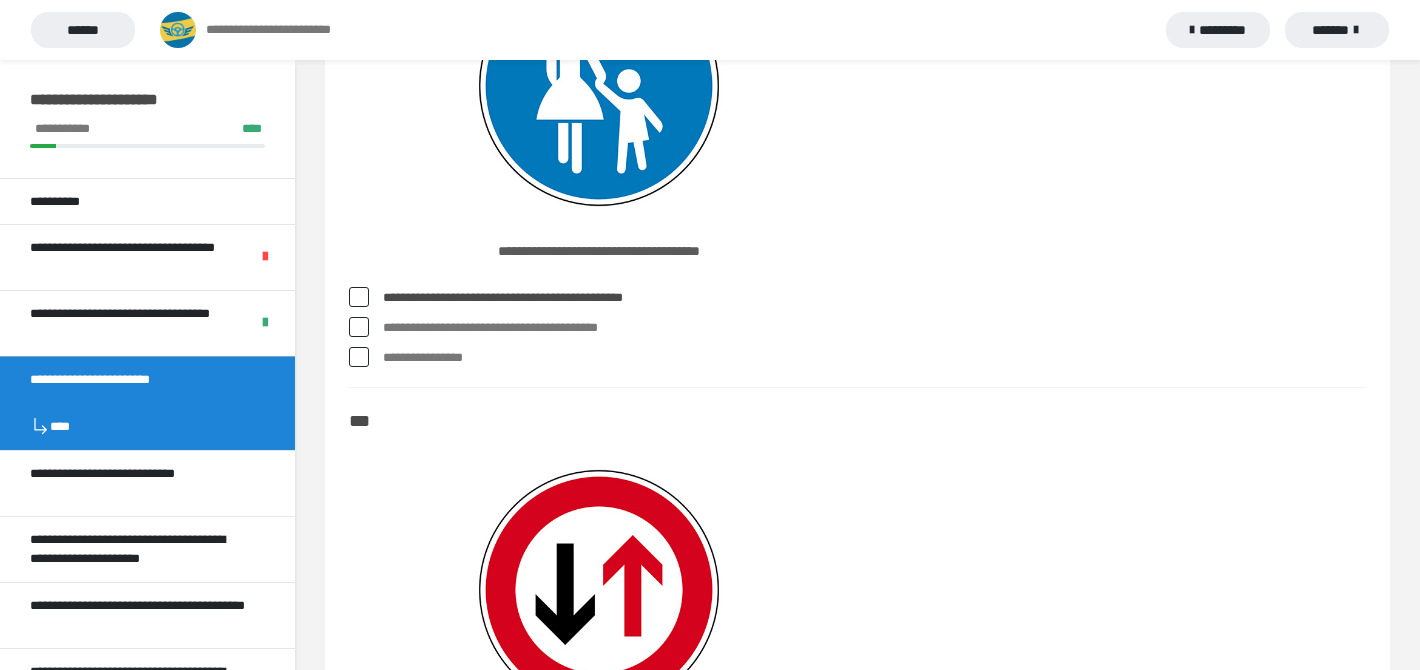 scroll, scrollTop: 6572, scrollLeft: 0, axis: vertical 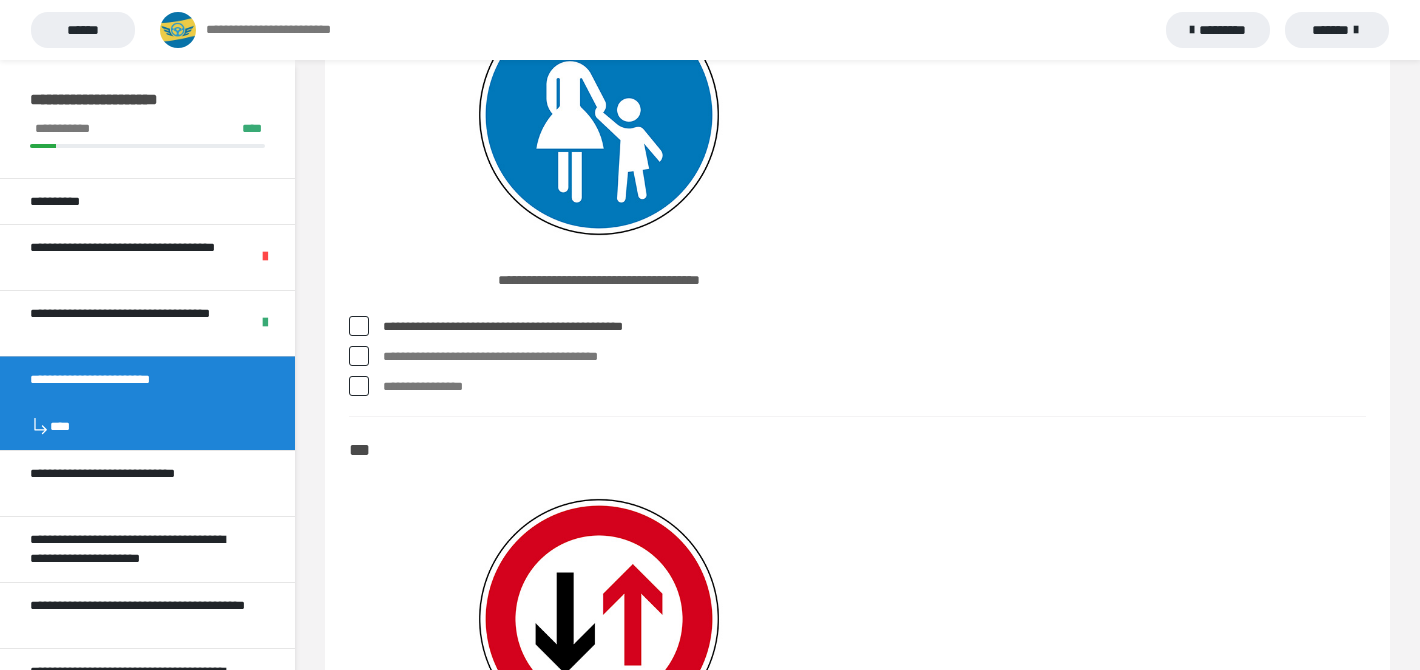 click on "**********" at bounding box center [874, 387] 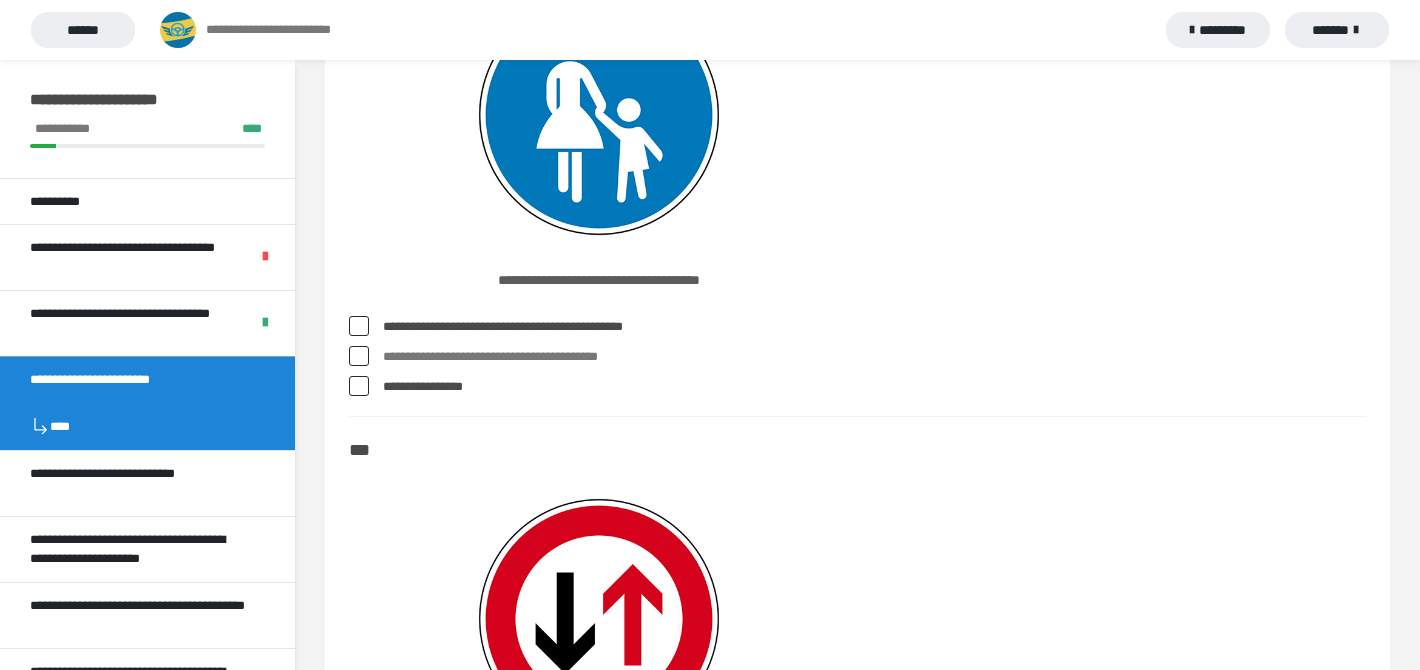 click on "**********" at bounding box center [874, 387] 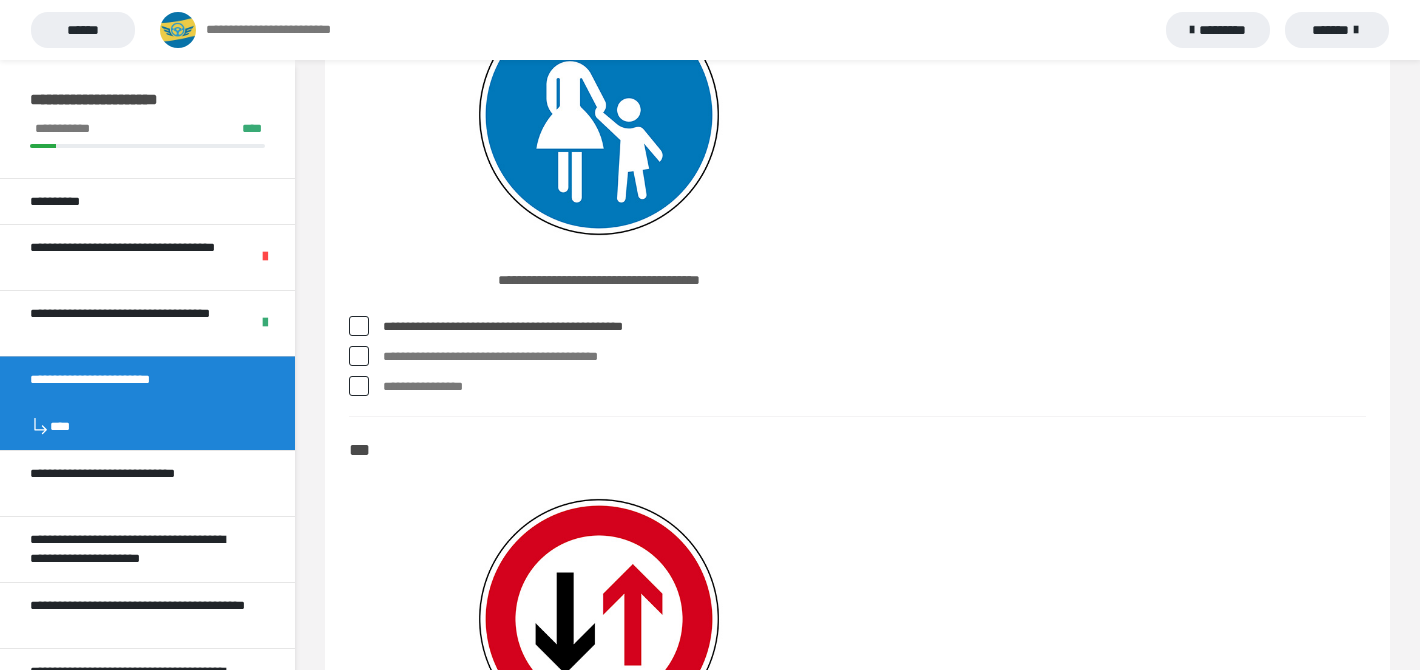 click on "**********" at bounding box center (874, 387) 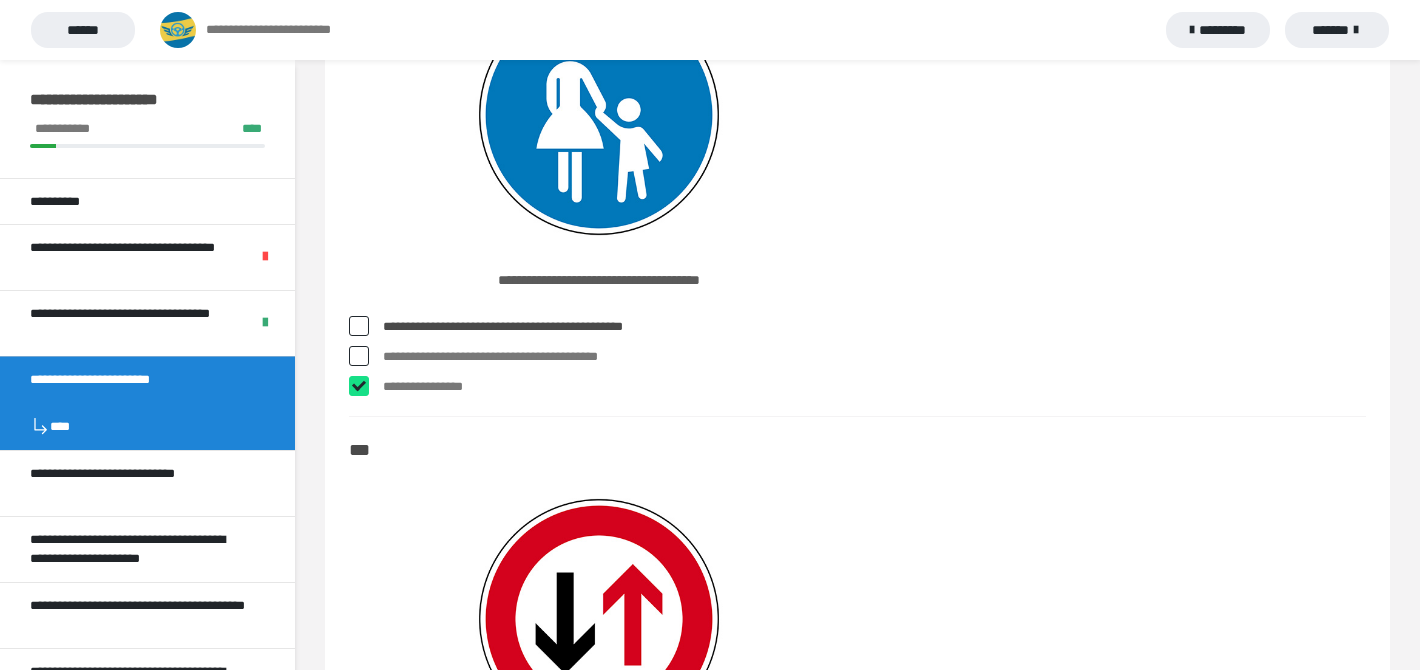 checkbox on "****" 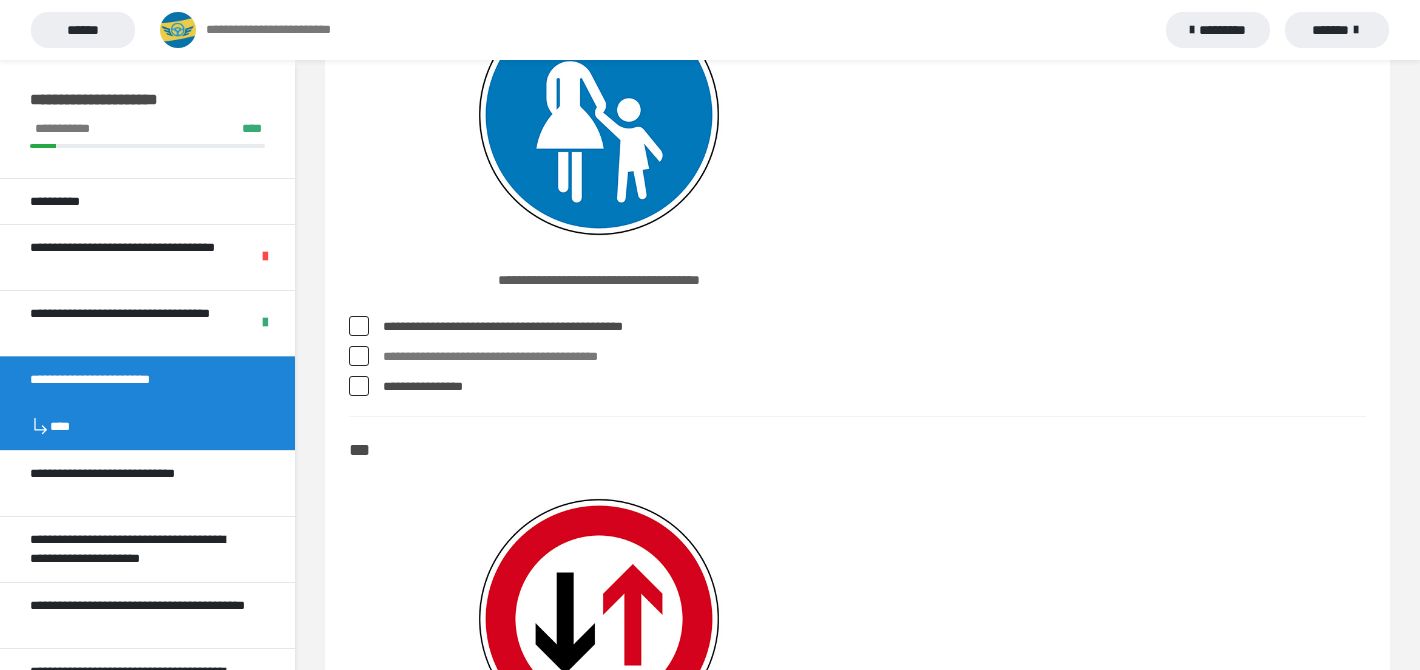 click on "**********" at bounding box center [857, 175] 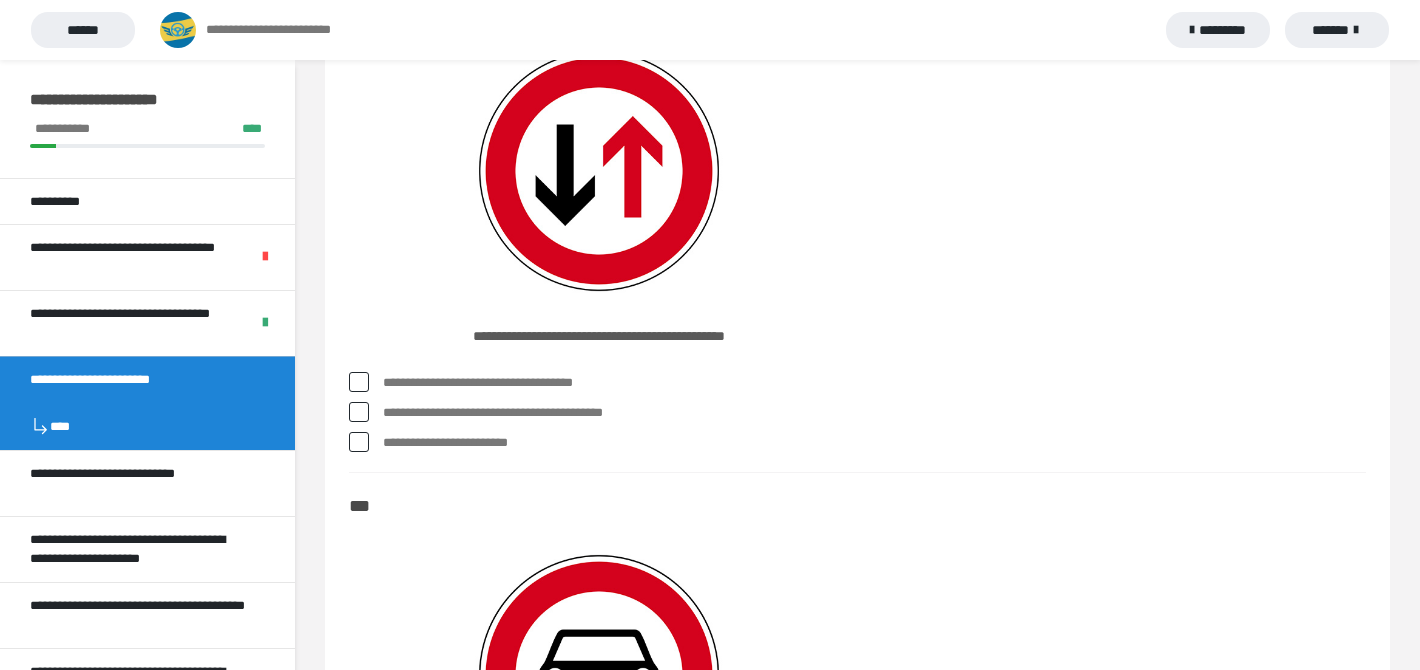 scroll, scrollTop: 7021, scrollLeft: 0, axis: vertical 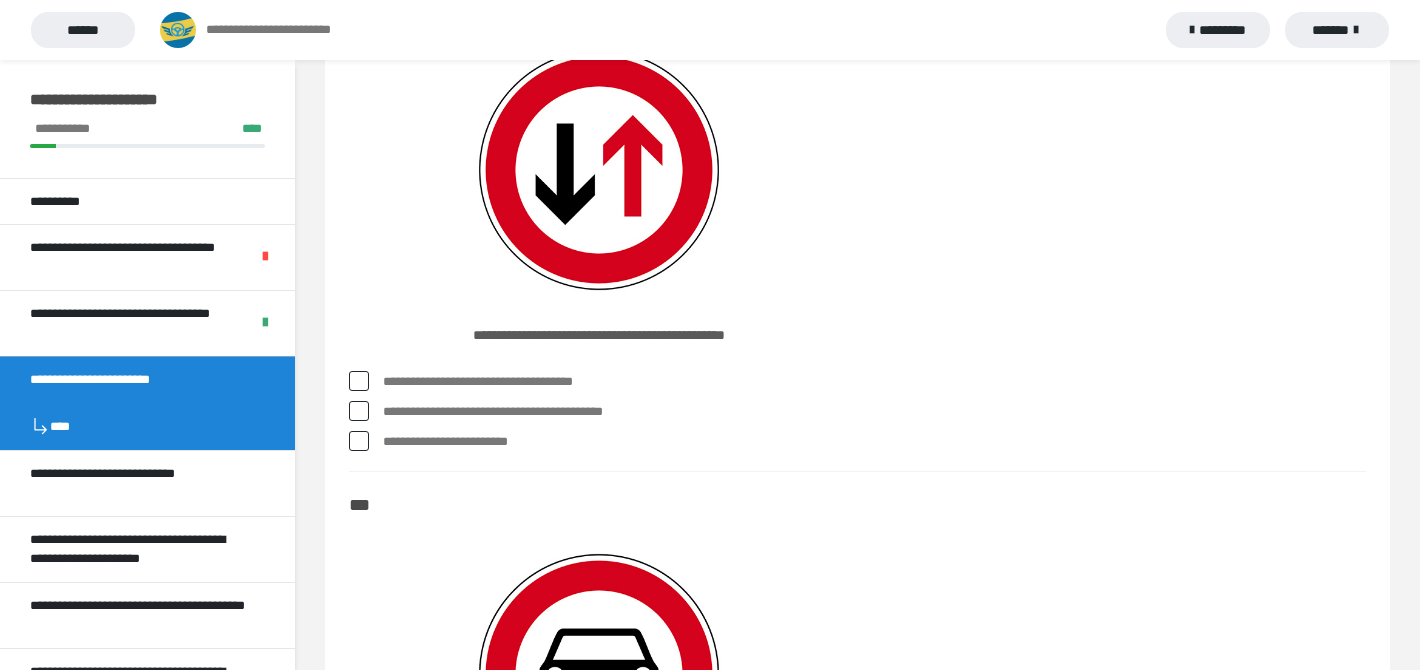 click on "**********" at bounding box center [874, 412] 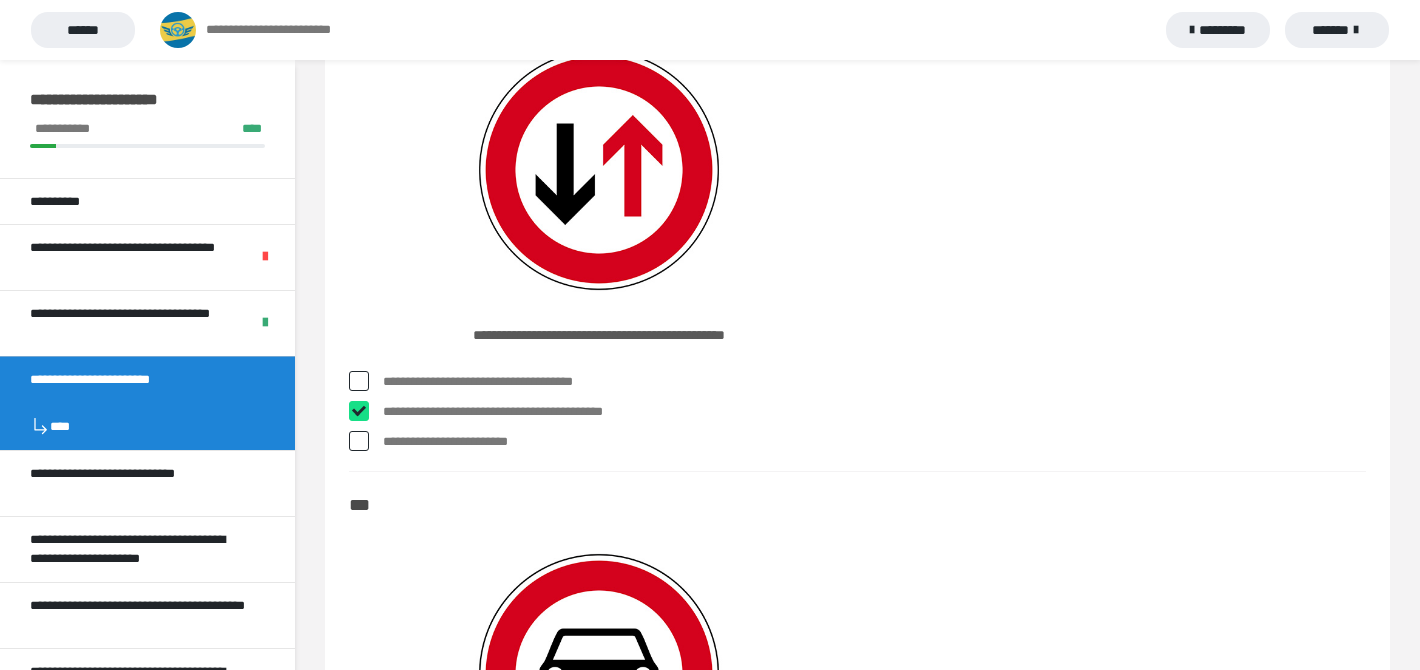 checkbox on "****" 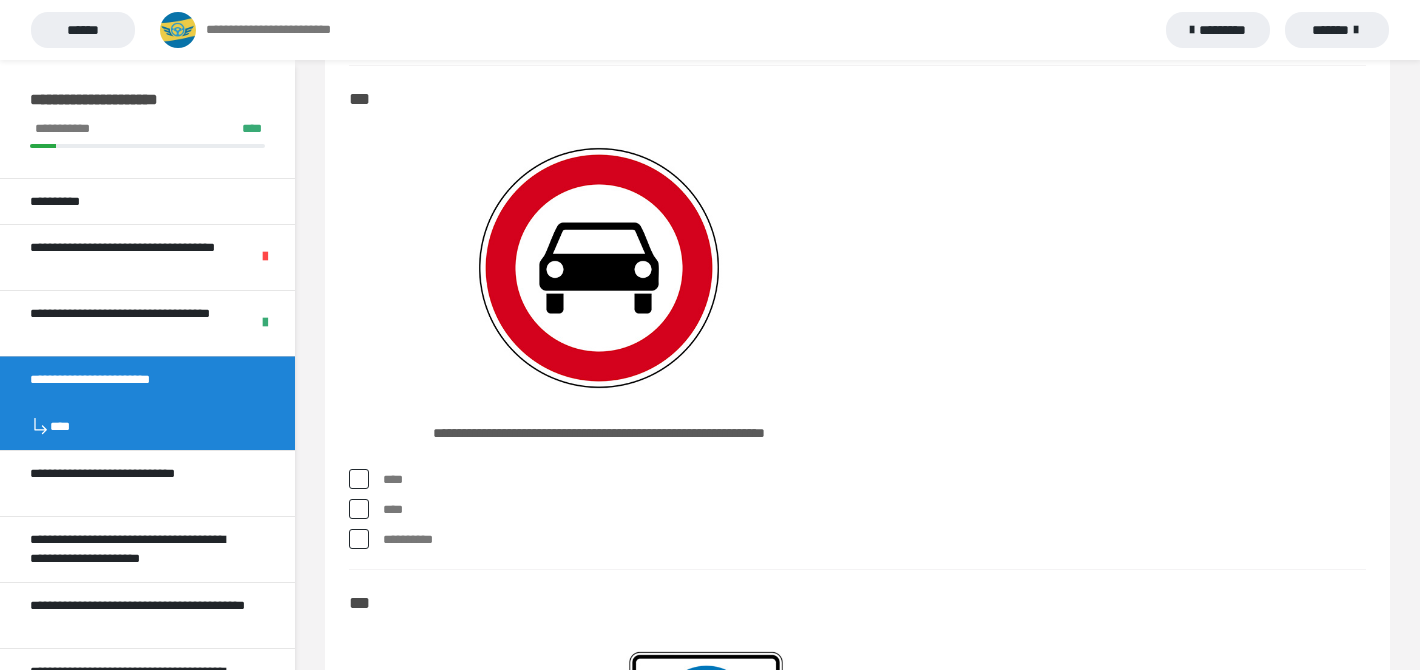 scroll, scrollTop: 7434, scrollLeft: 0, axis: vertical 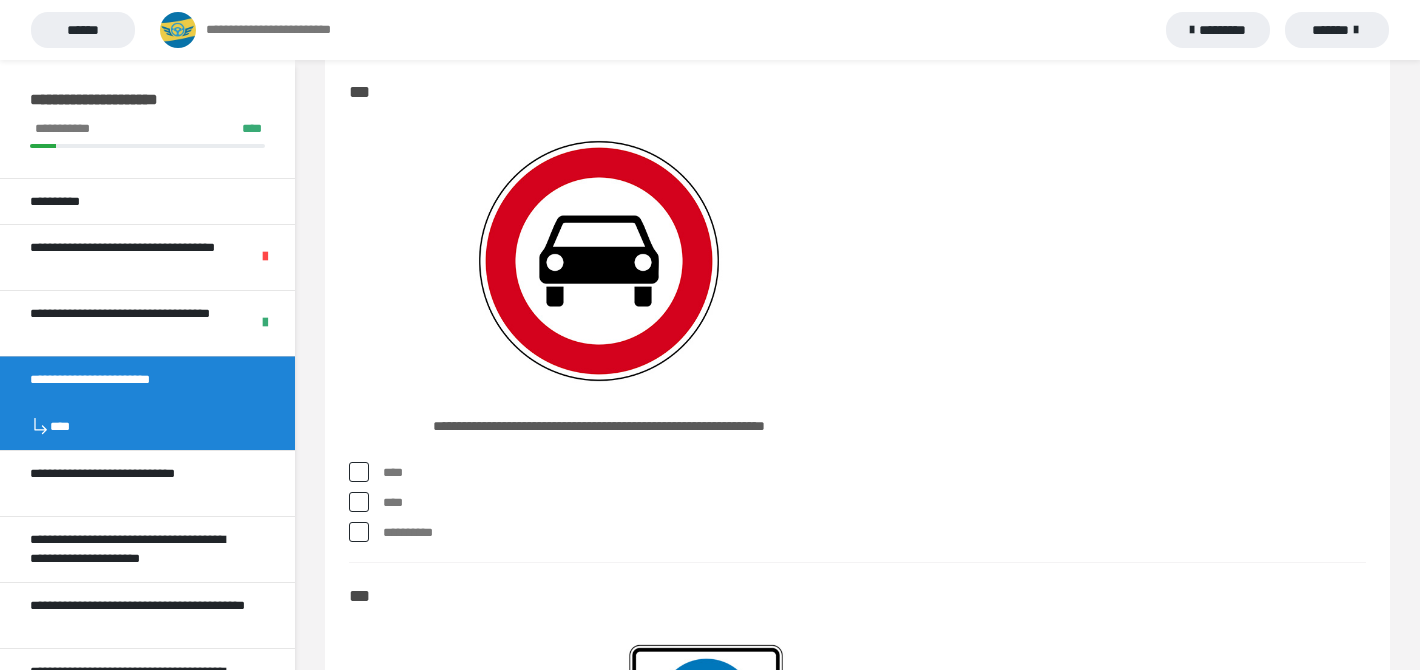 click on "****" at bounding box center (874, 473) 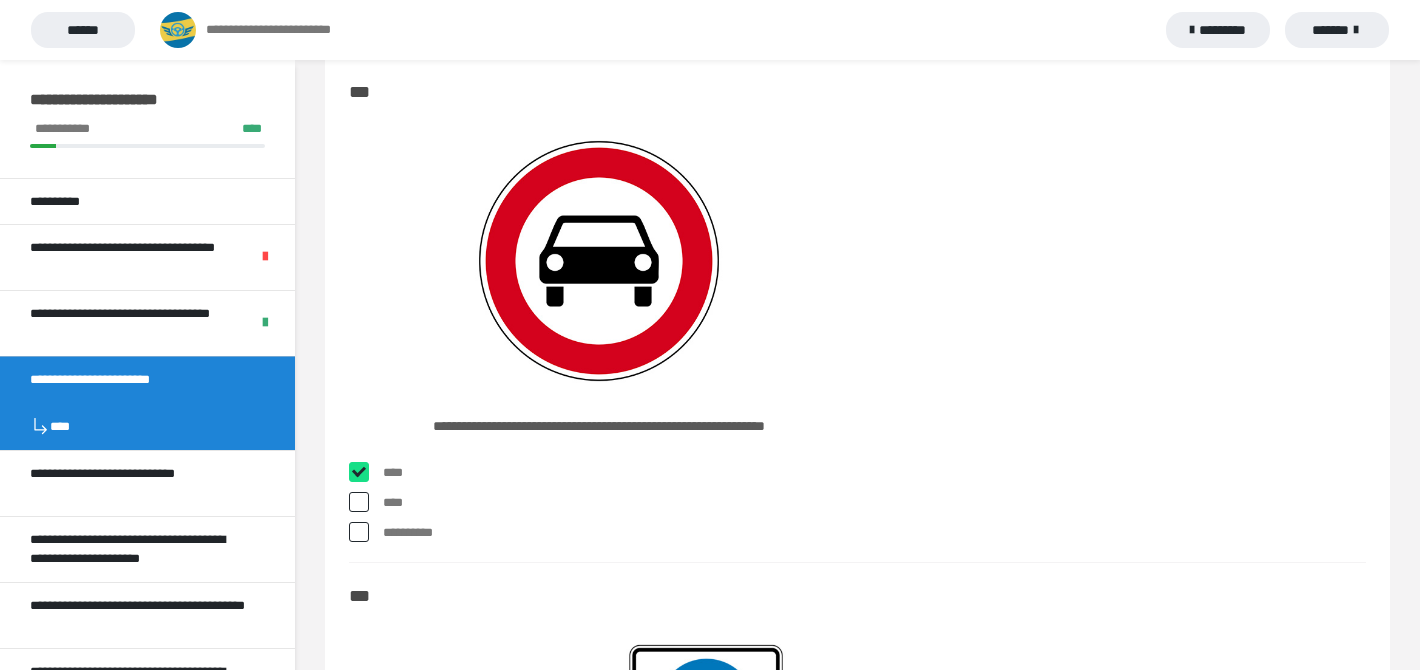 checkbox on "****" 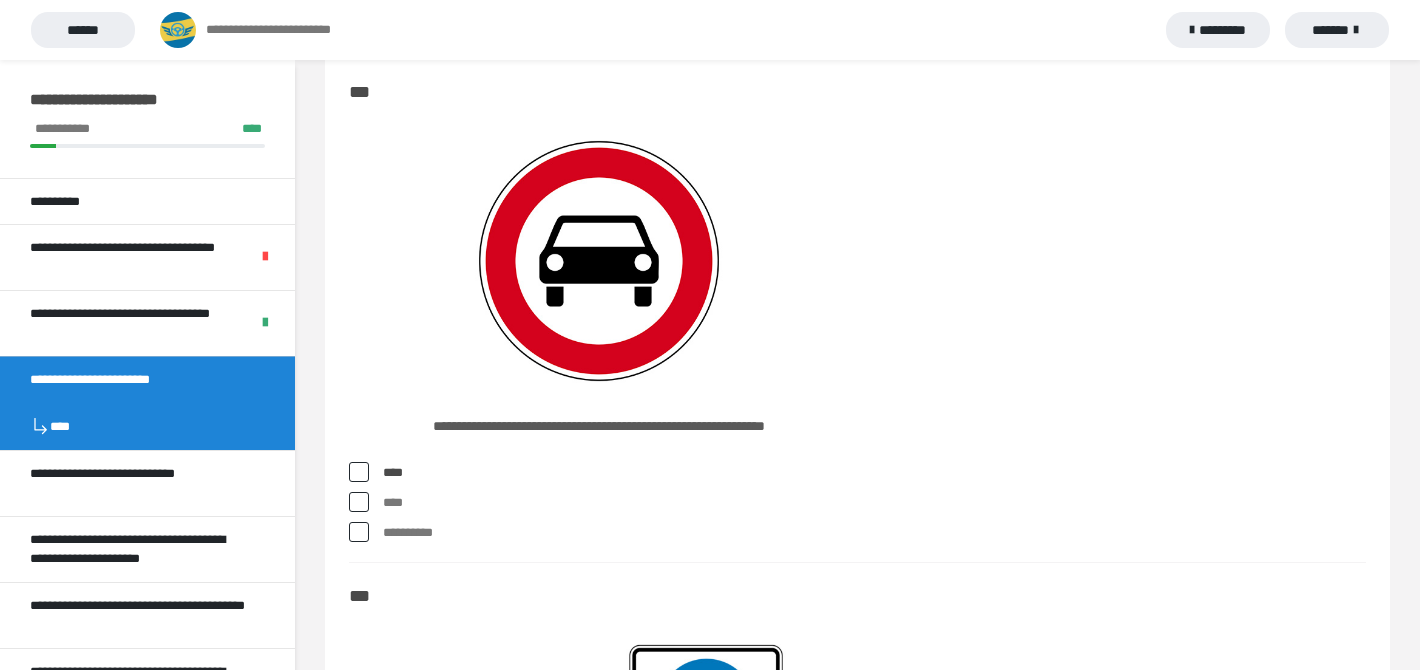 click on "****" at bounding box center [389, 498] 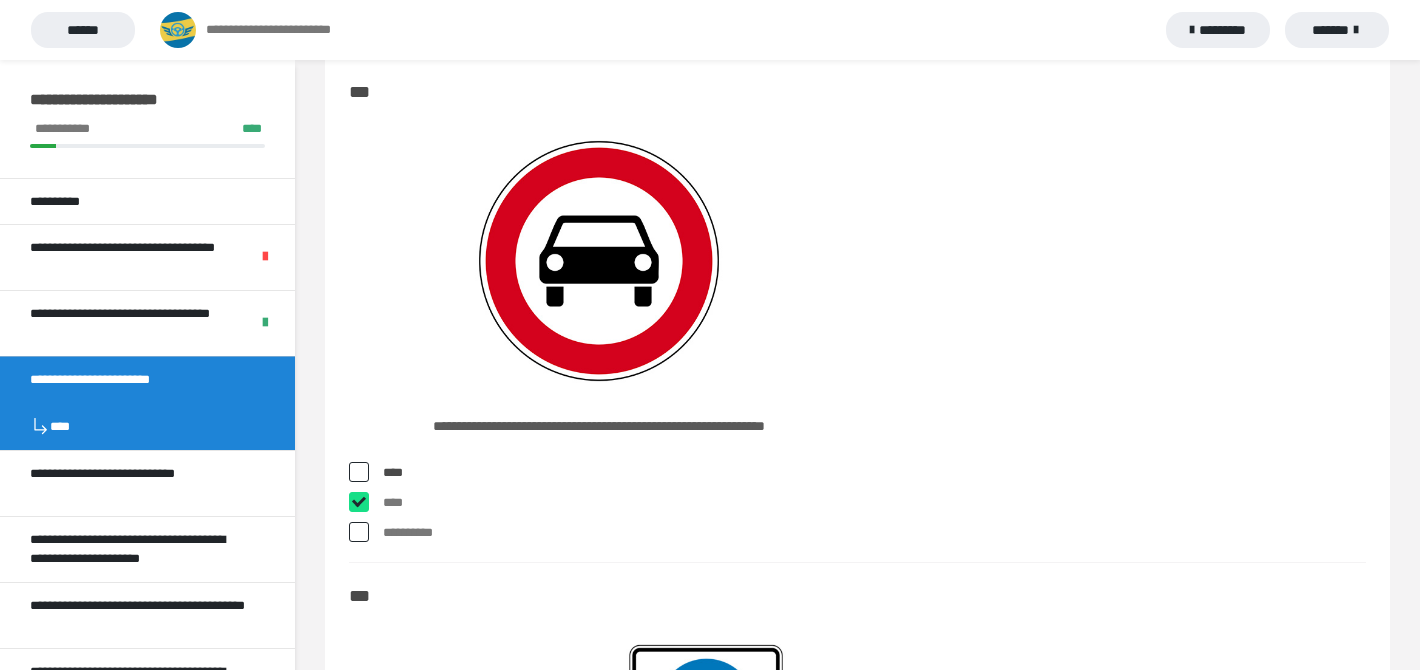 checkbox on "****" 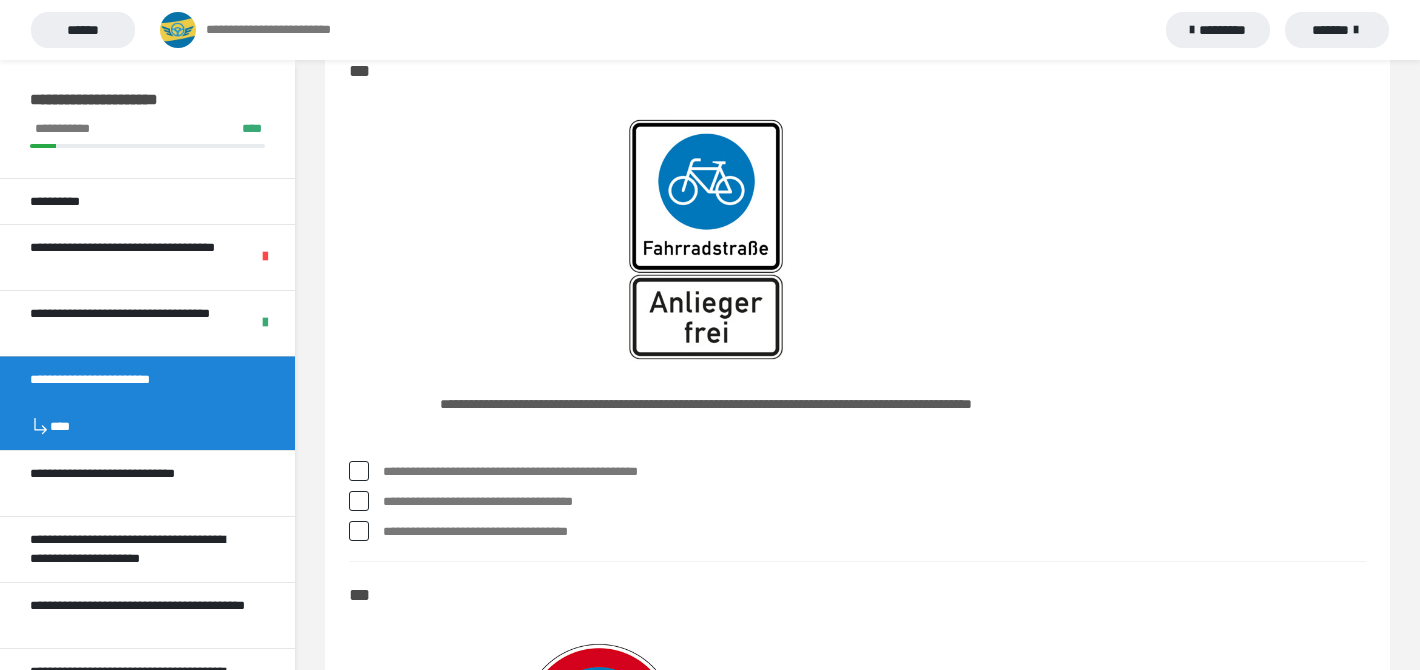 scroll, scrollTop: 7957, scrollLeft: 0, axis: vertical 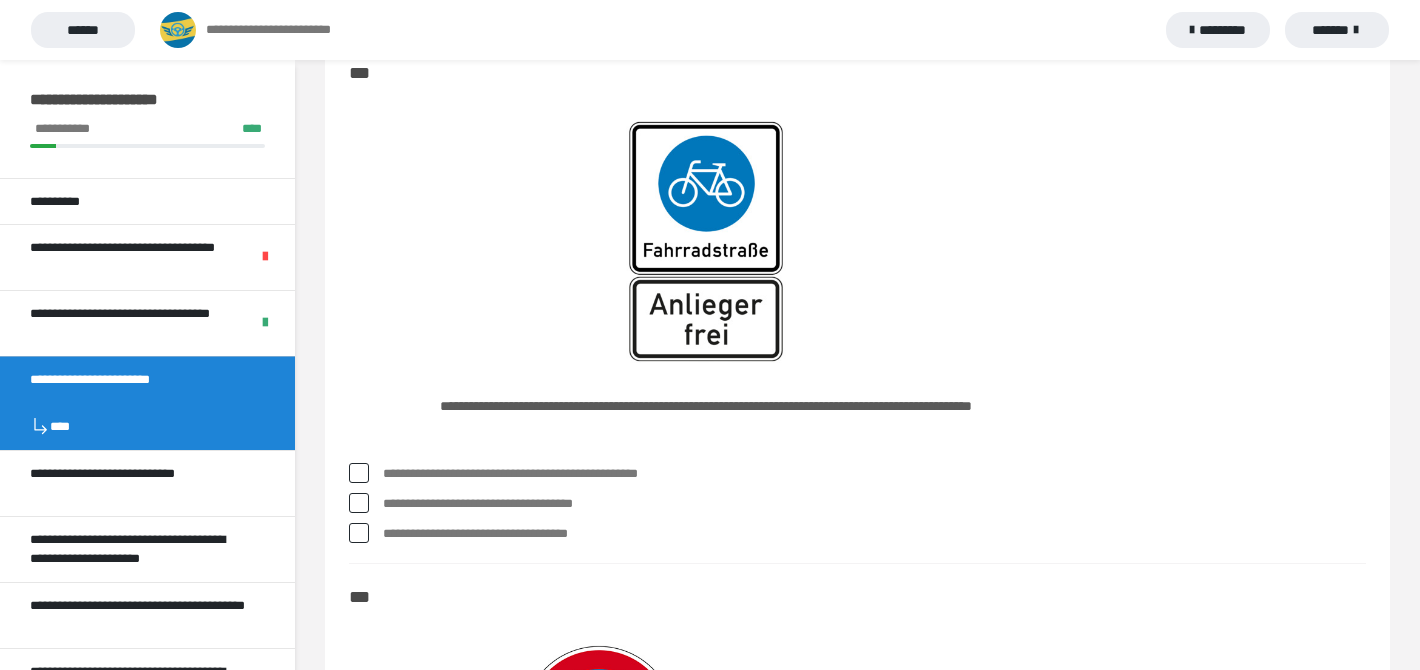 click on "**********" at bounding box center [874, 534] 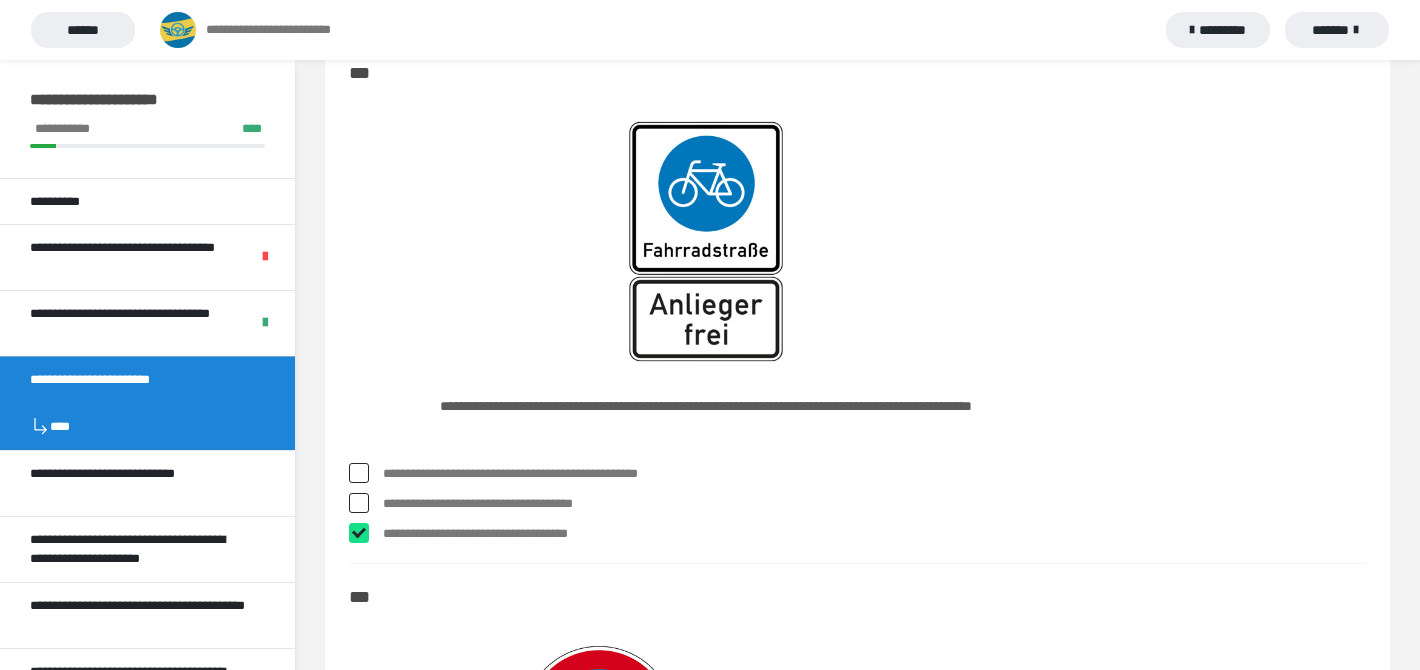 checkbox on "****" 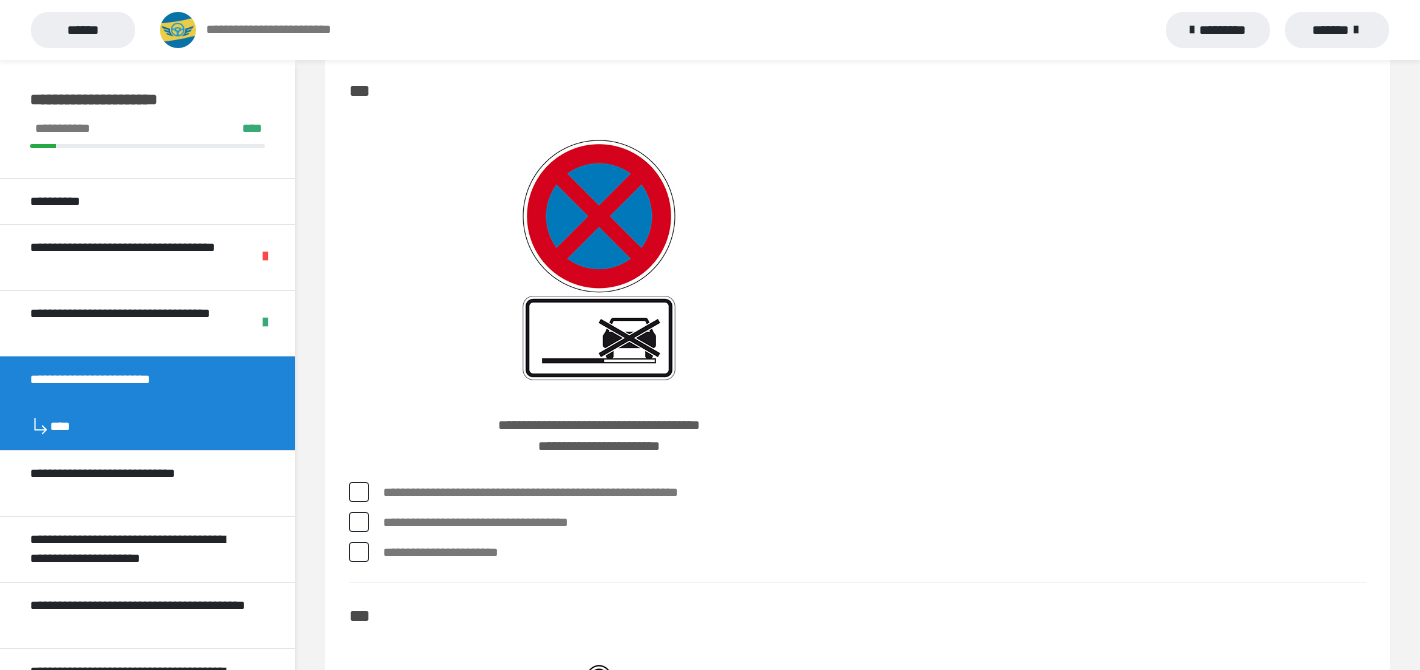 scroll, scrollTop: 8464, scrollLeft: 0, axis: vertical 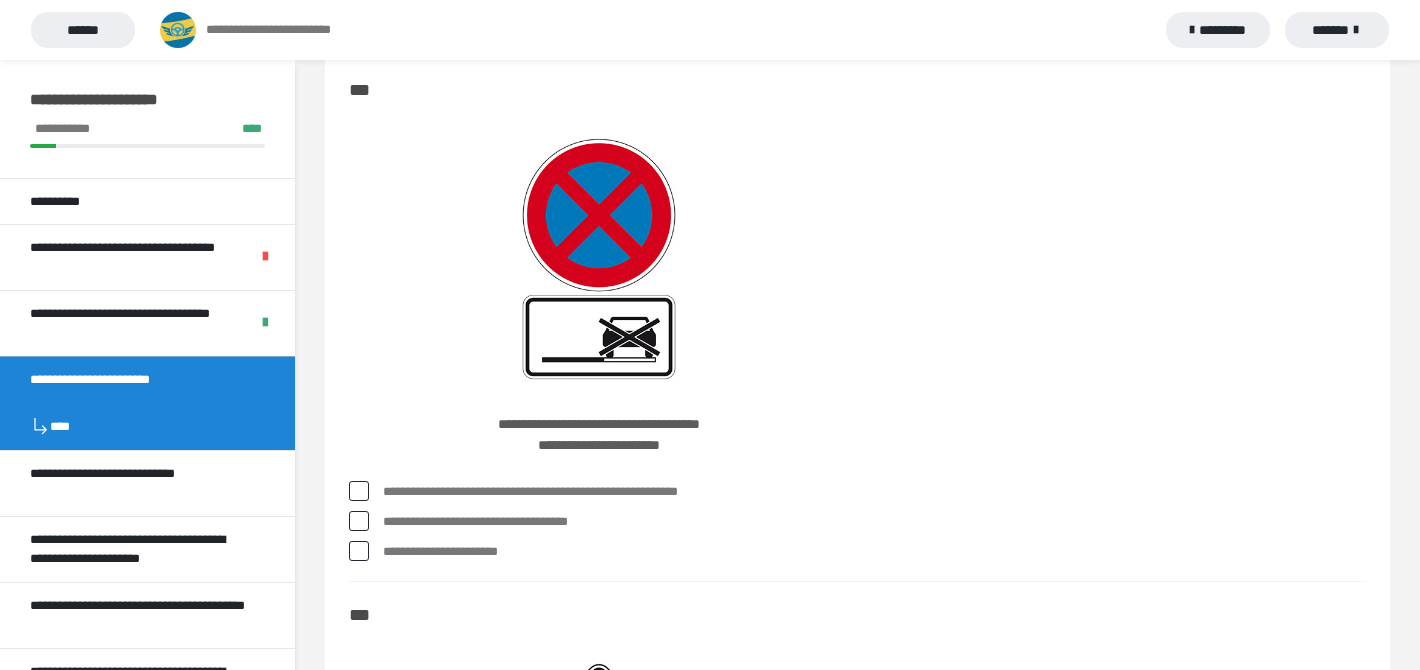 click on "**********" at bounding box center (874, 522) 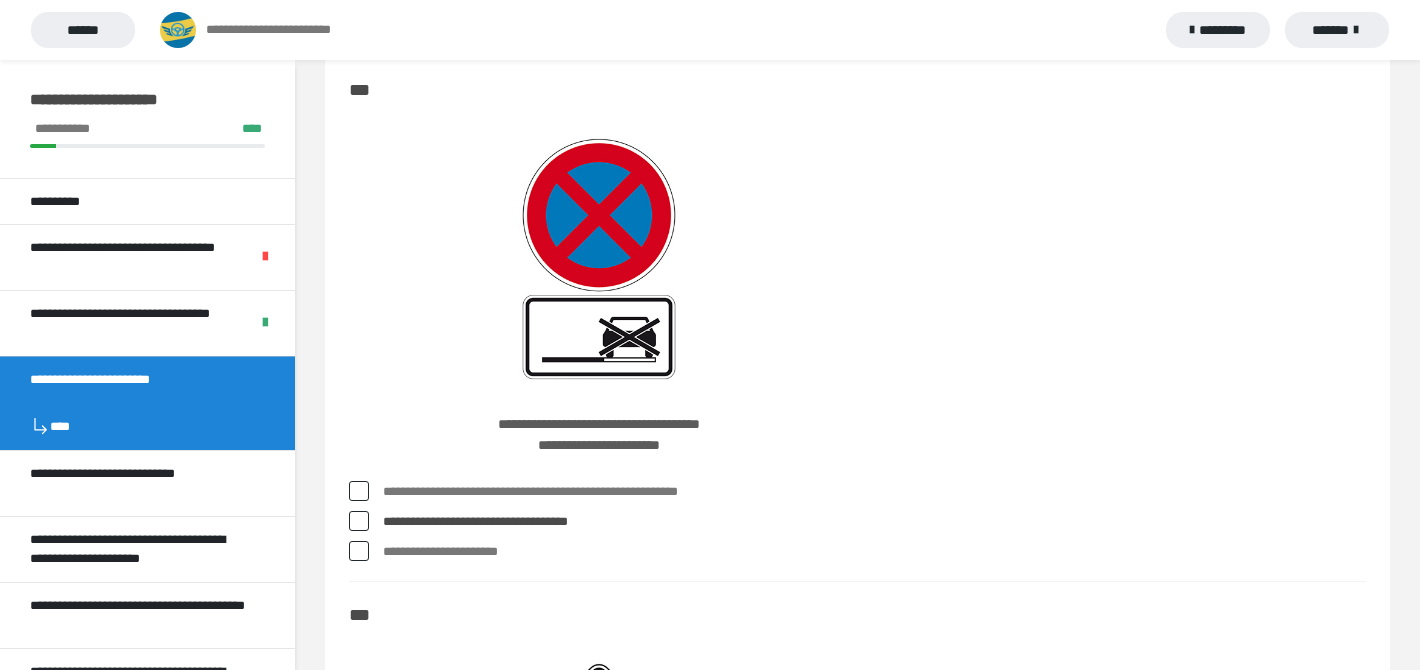 click on "**********" at bounding box center [874, 522] 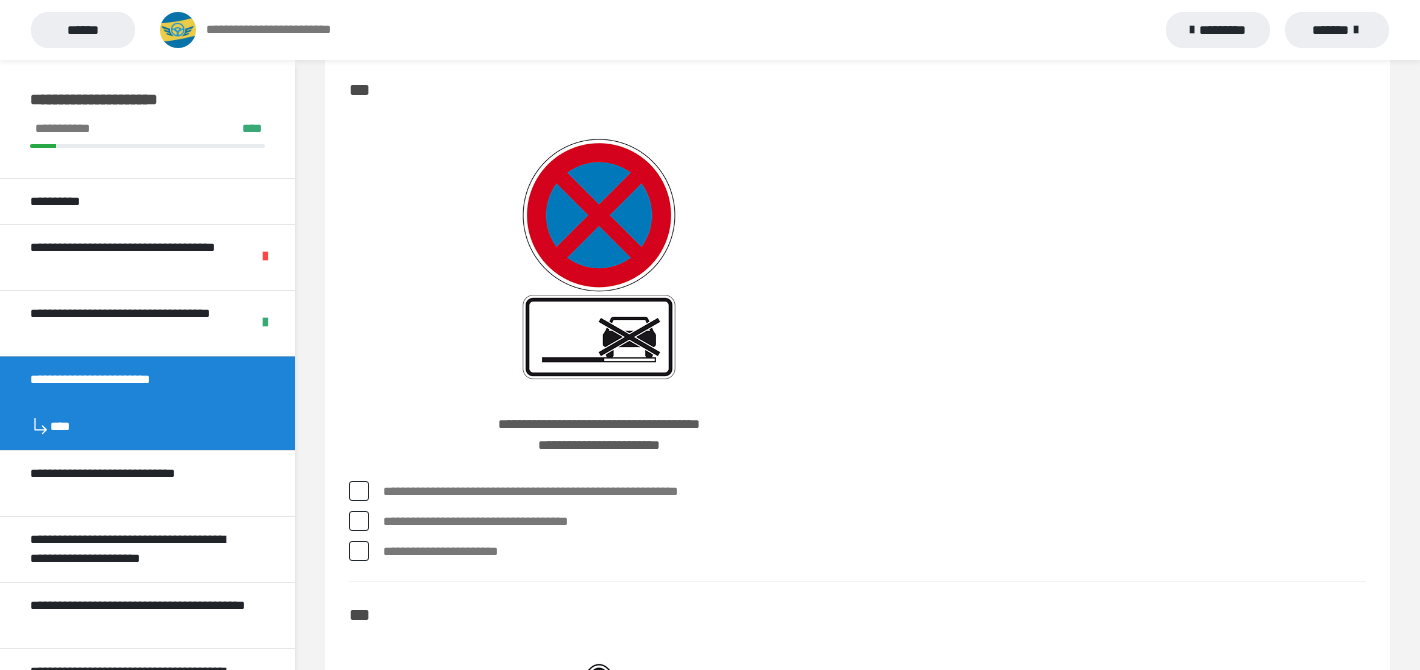 click on "**********" at bounding box center (874, 492) 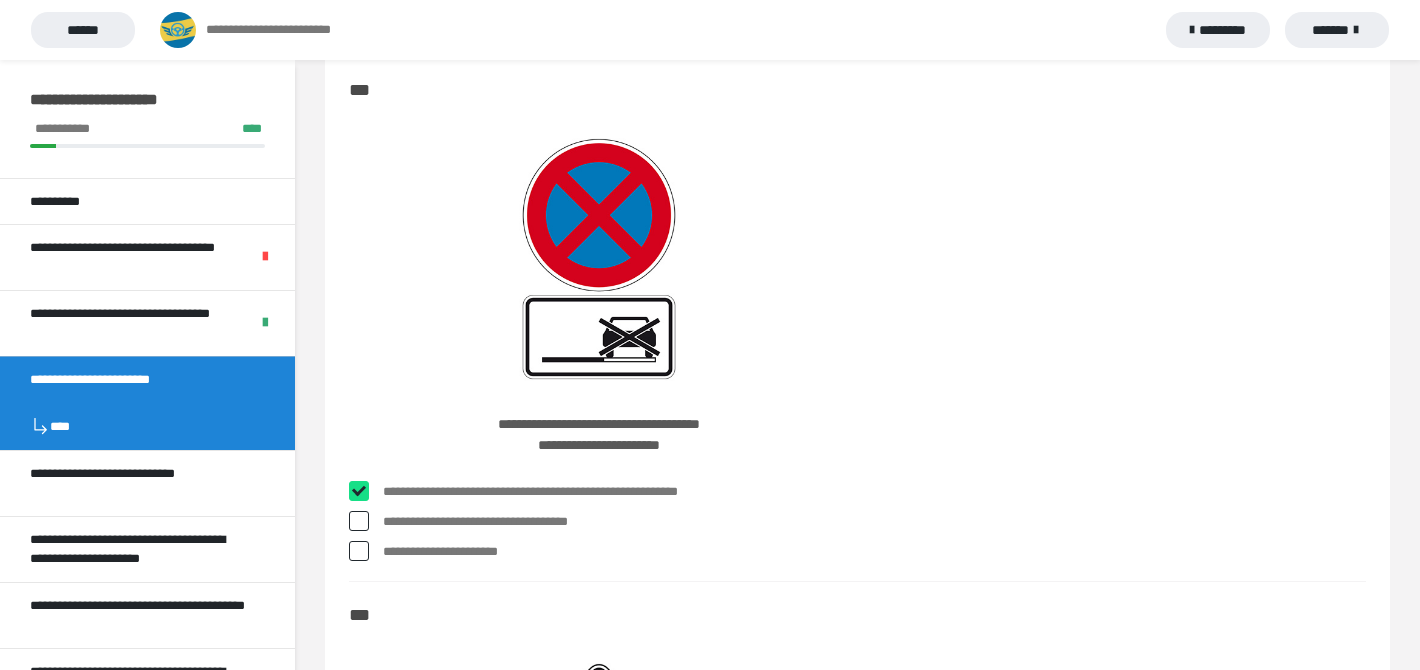 checkbox on "****" 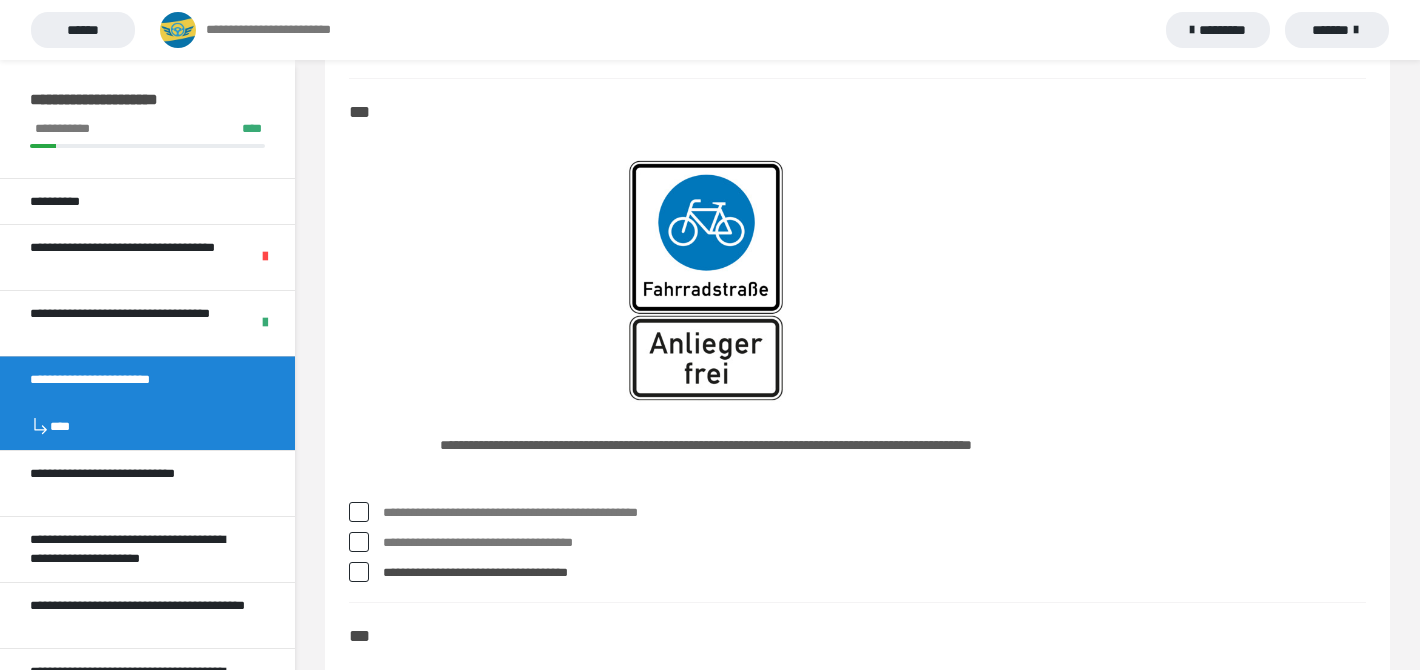 scroll, scrollTop: 7909, scrollLeft: 0, axis: vertical 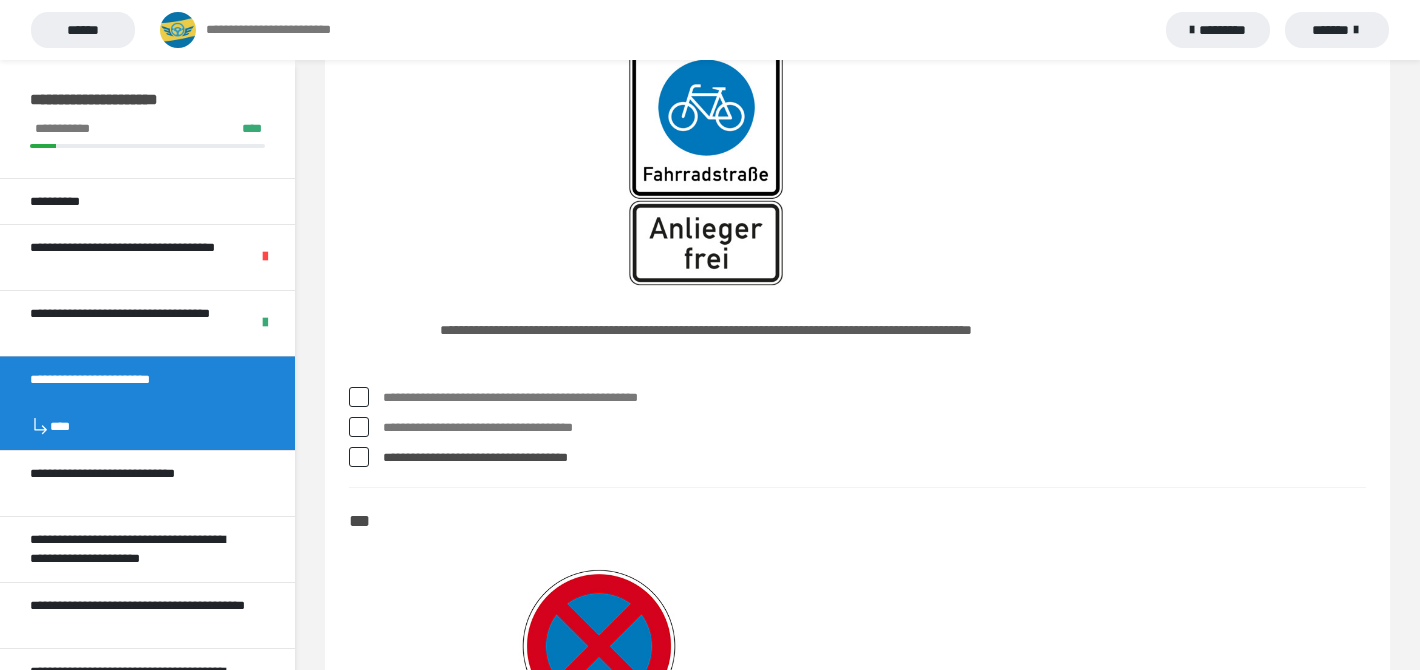 click on "**********" at bounding box center (874, 398) 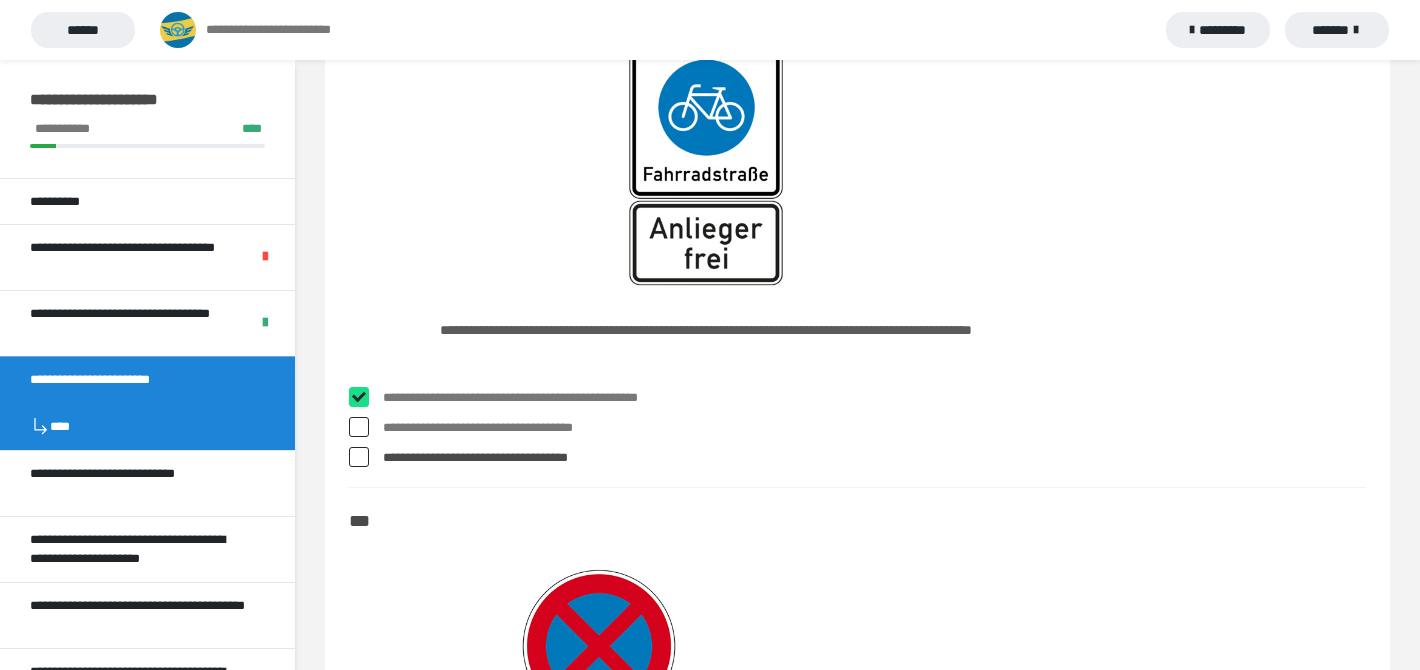 checkbox on "****" 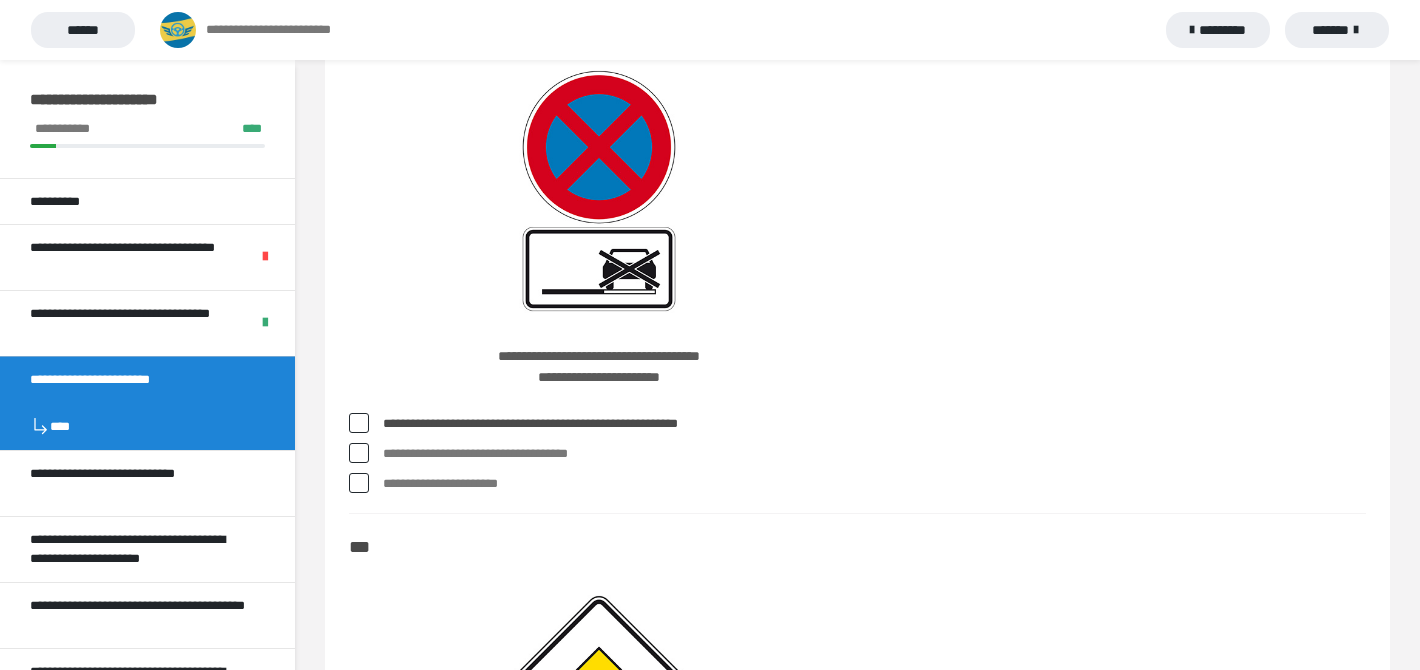 scroll, scrollTop: 8524, scrollLeft: 0, axis: vertical 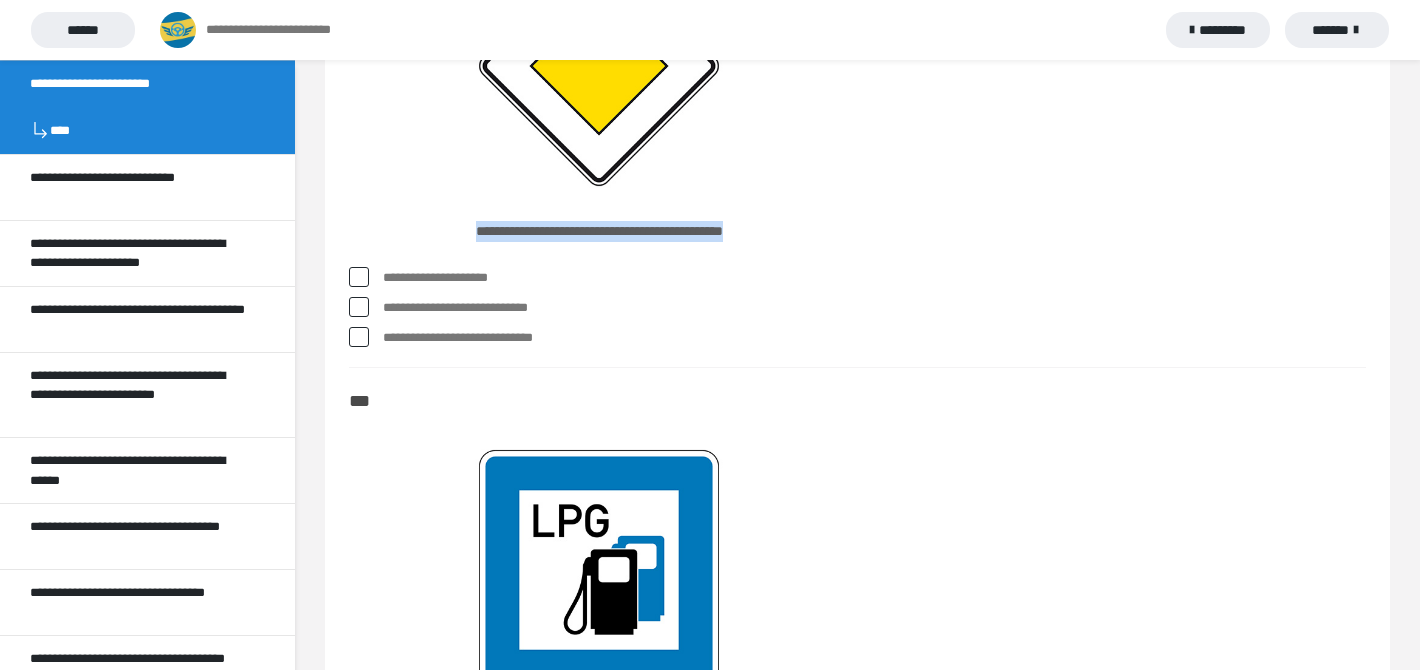 drag, startPoint x: 762, startPoint y: 227, endPoint x: 417, endPoint y: 218, distance: 345.11737 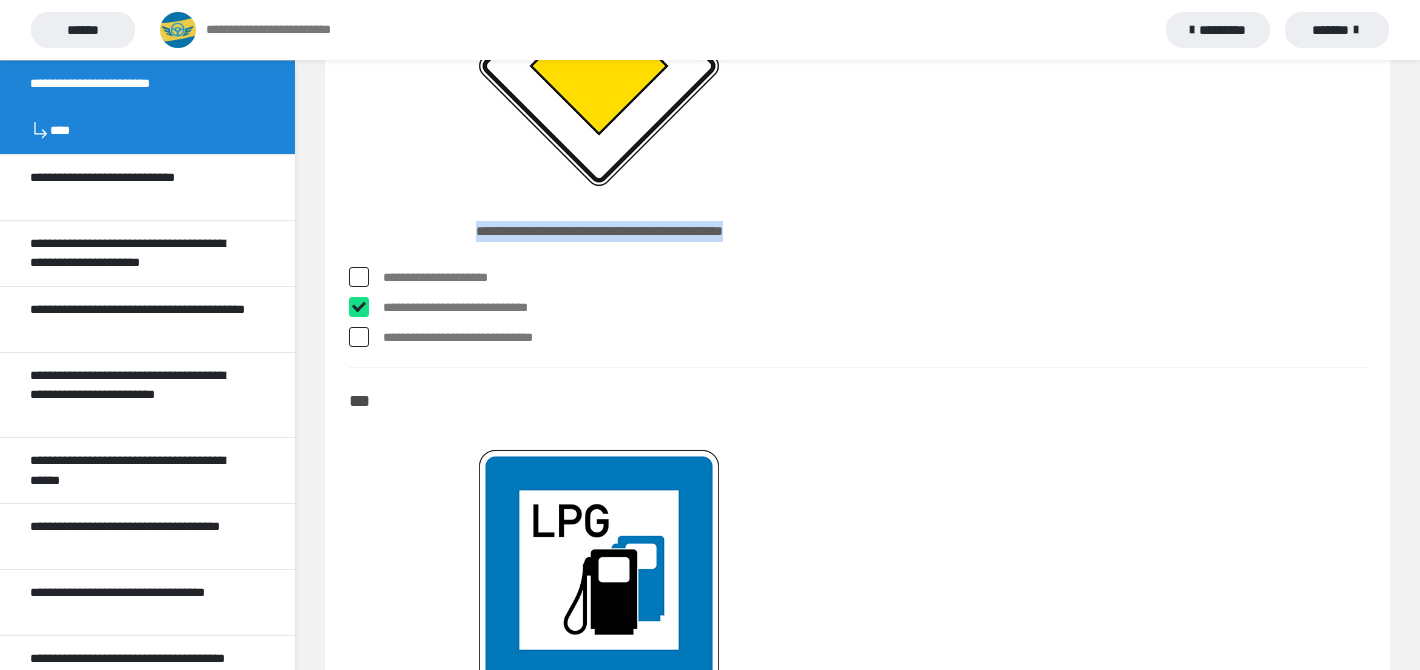 checkbox on "****" 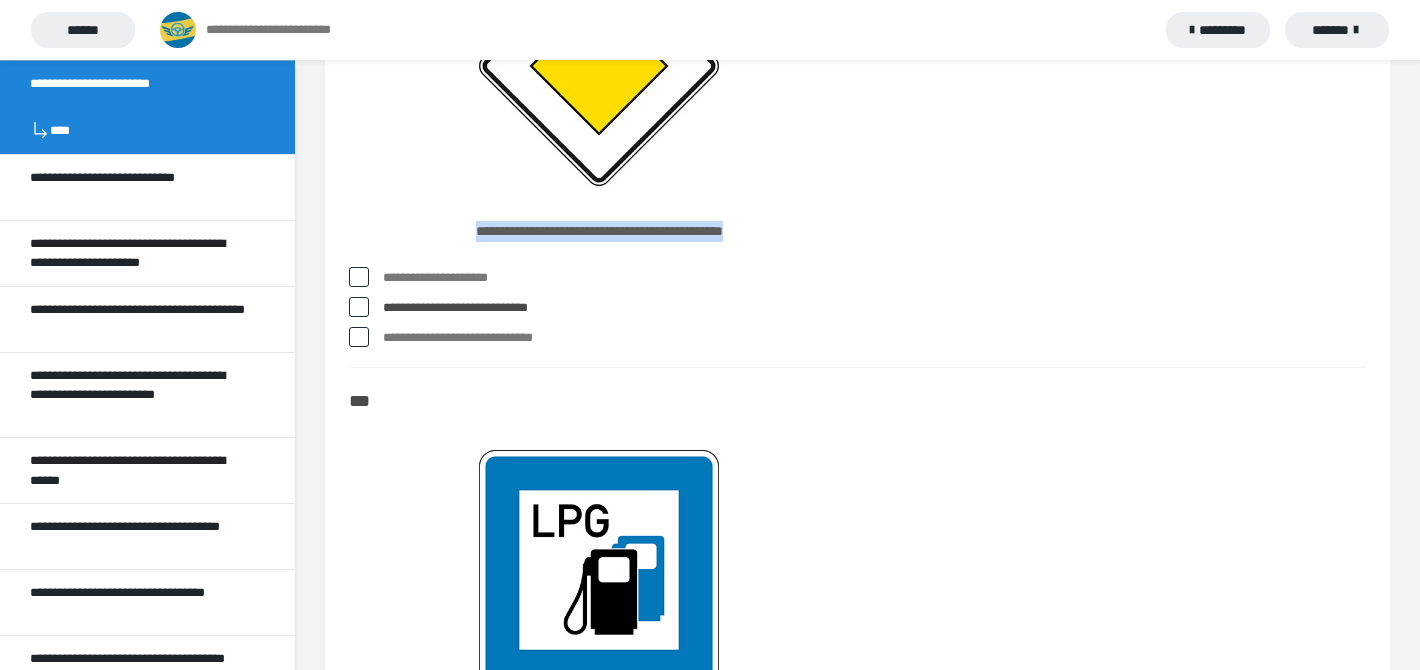 click on "**********" at bounding box center (874, 338) 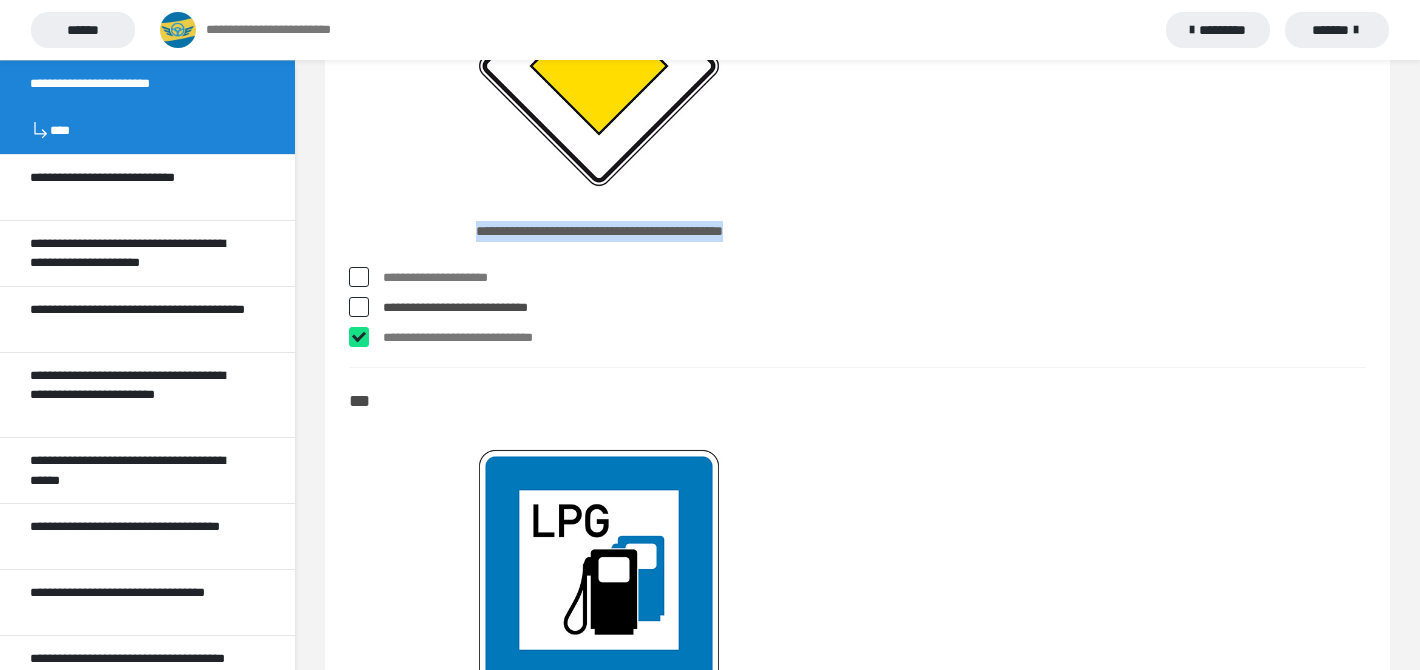 checkbox on "****" 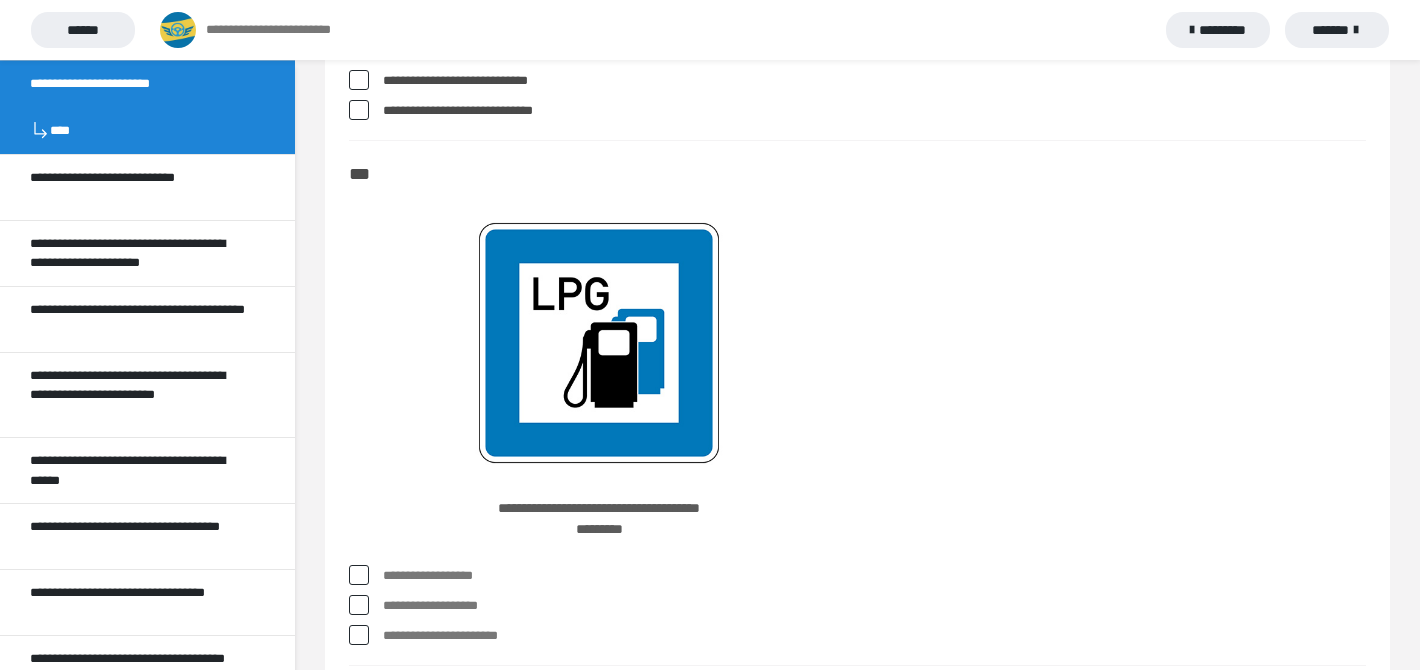 scroll, scrollTop: 9550, scrollLeft: 0, axis: vertical 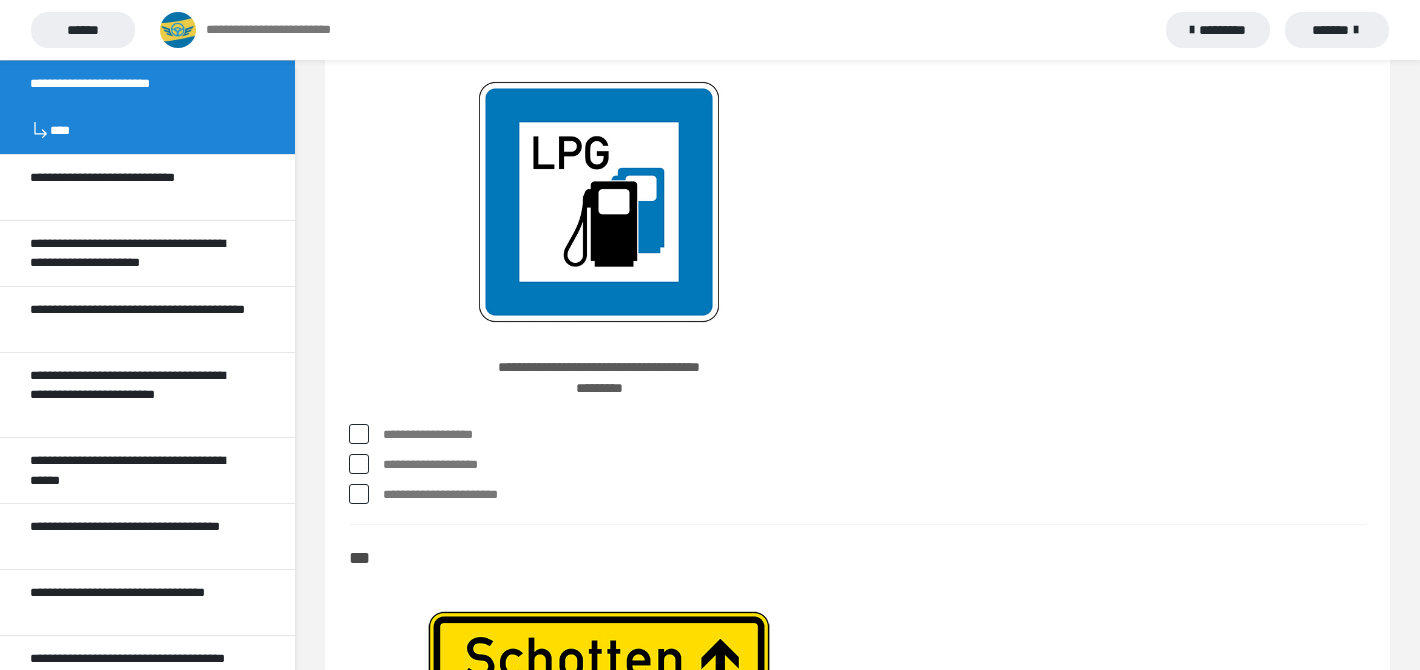 click on "**********" at bounding box center (874, 495) 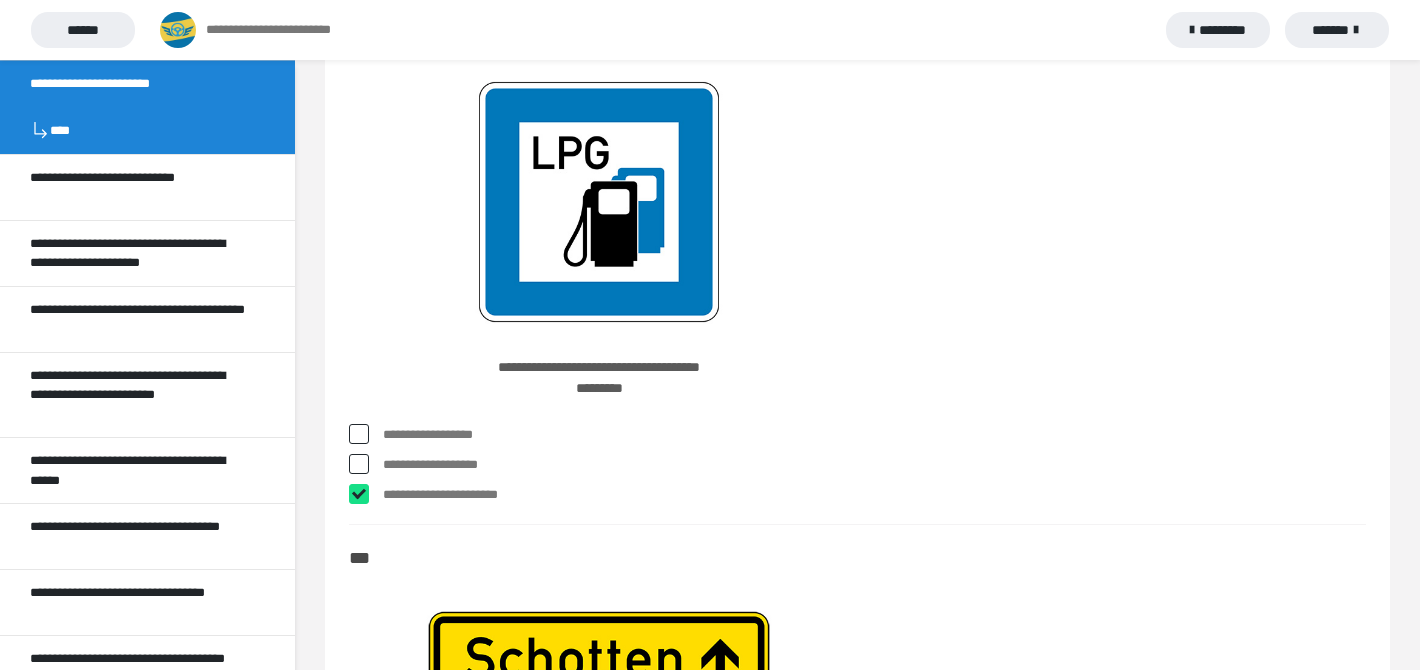 checkbox on "****" 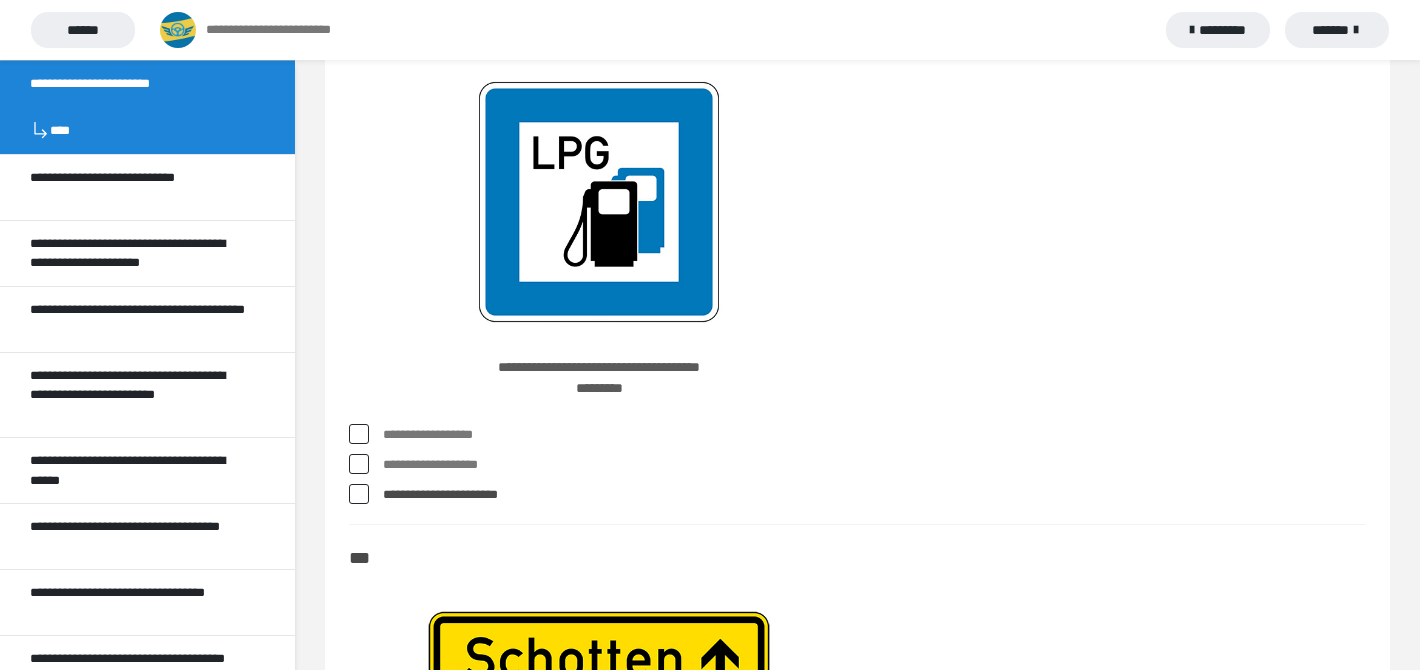 click on "**********" at bounding box center [874, 465] 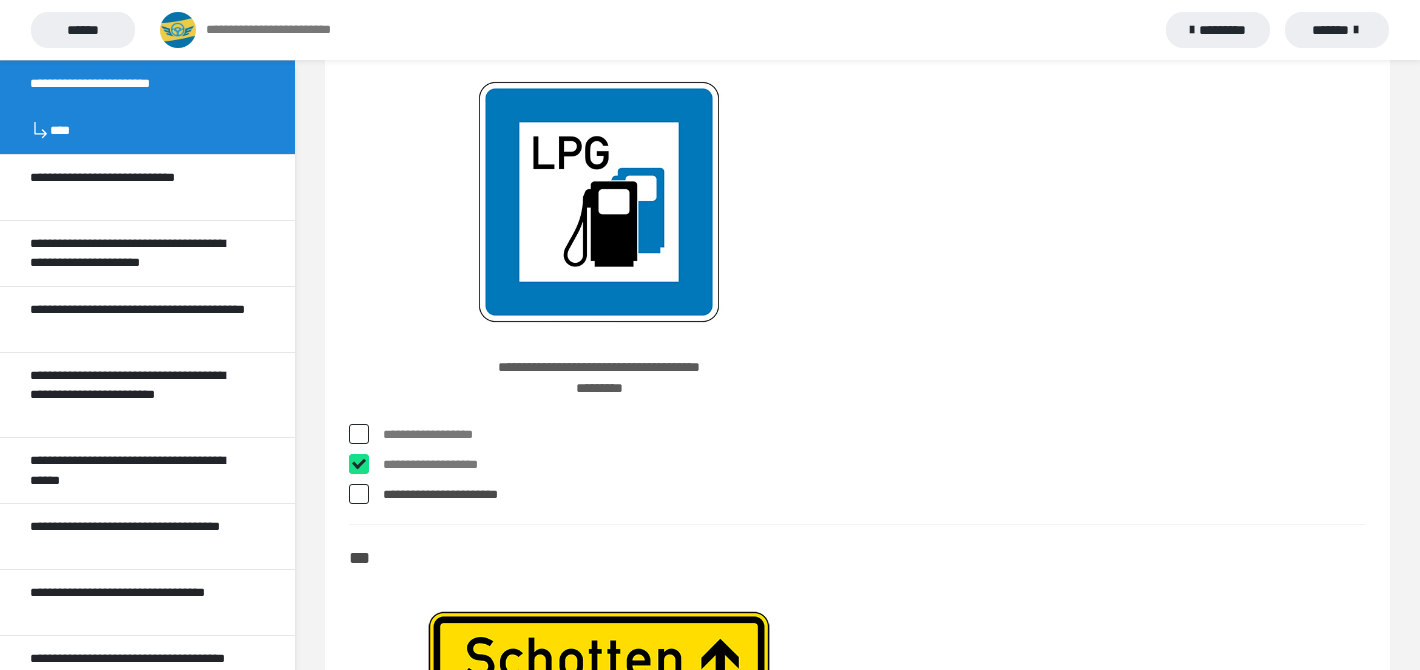 checkbox on "****" 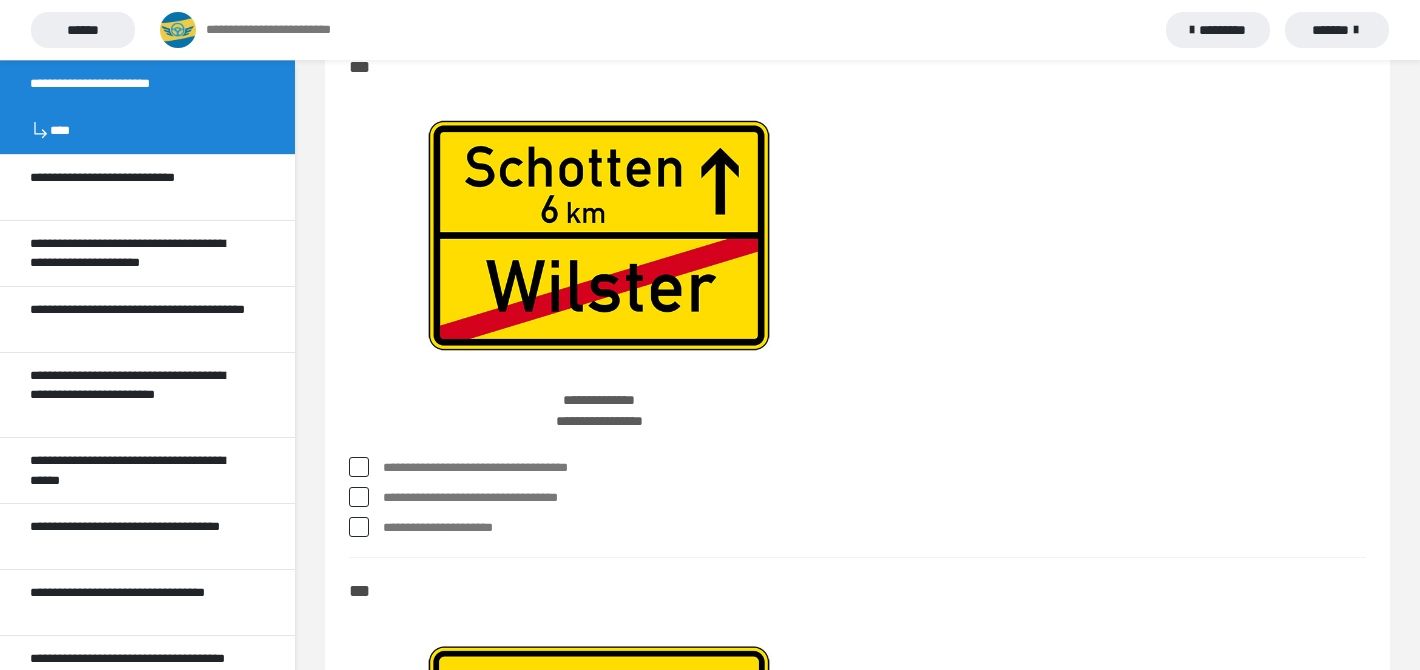 scroll, scrollTop: 10040, scrollLeft: 0, axis: vertical 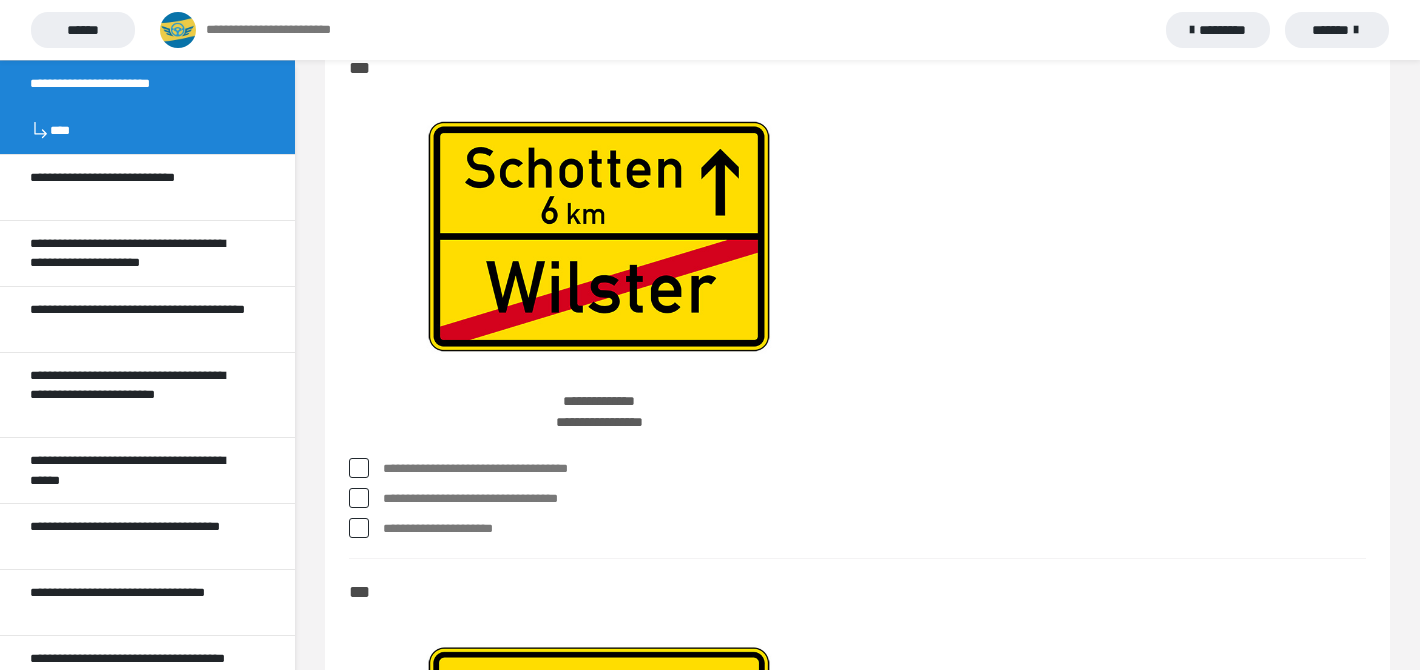 click on "**********" at bounding box center (857, 503) 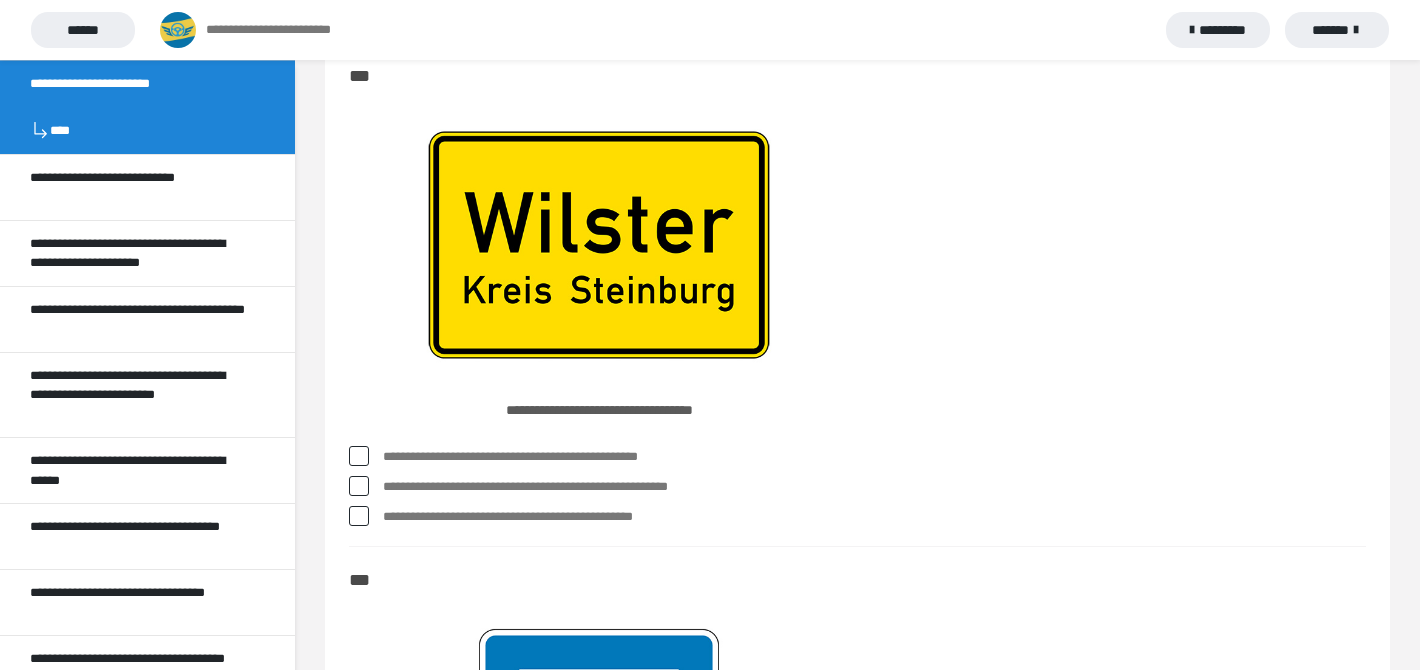 scroll, scrollTop: 10557, scrollLeft: 0, axis: vertical 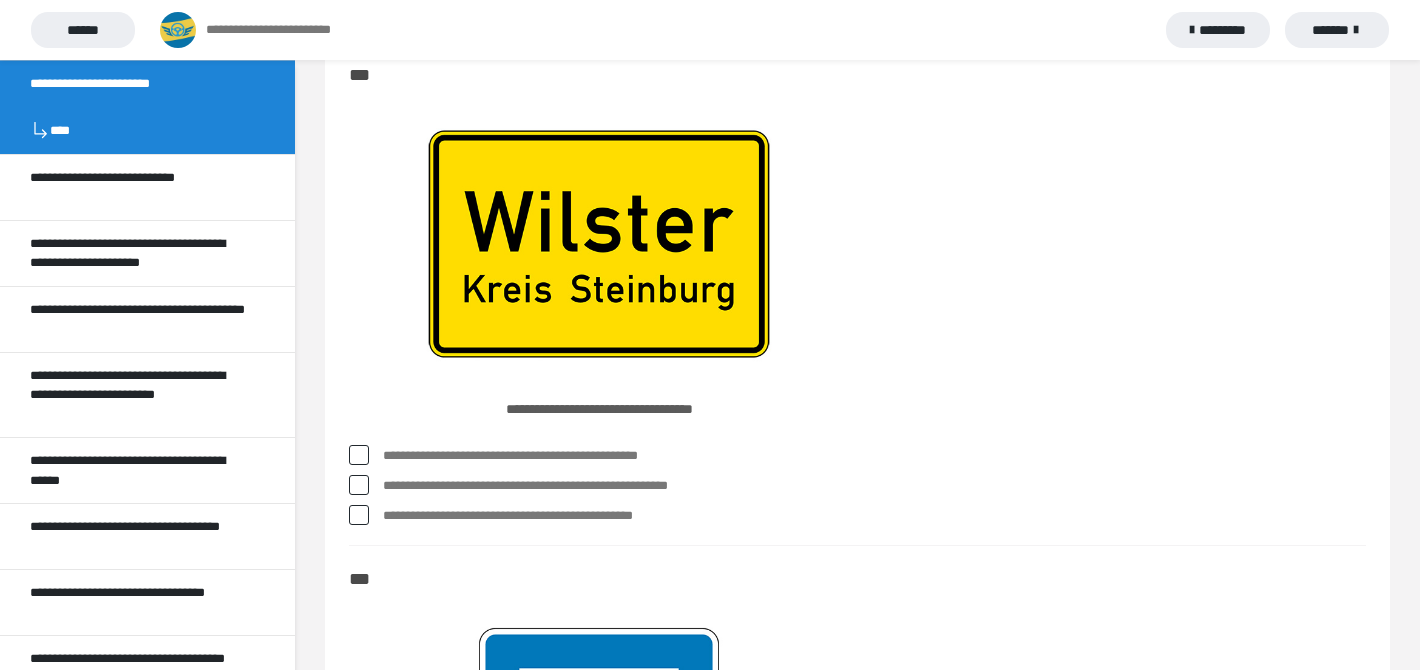 click on "**********" at bounding box center [874, 486] 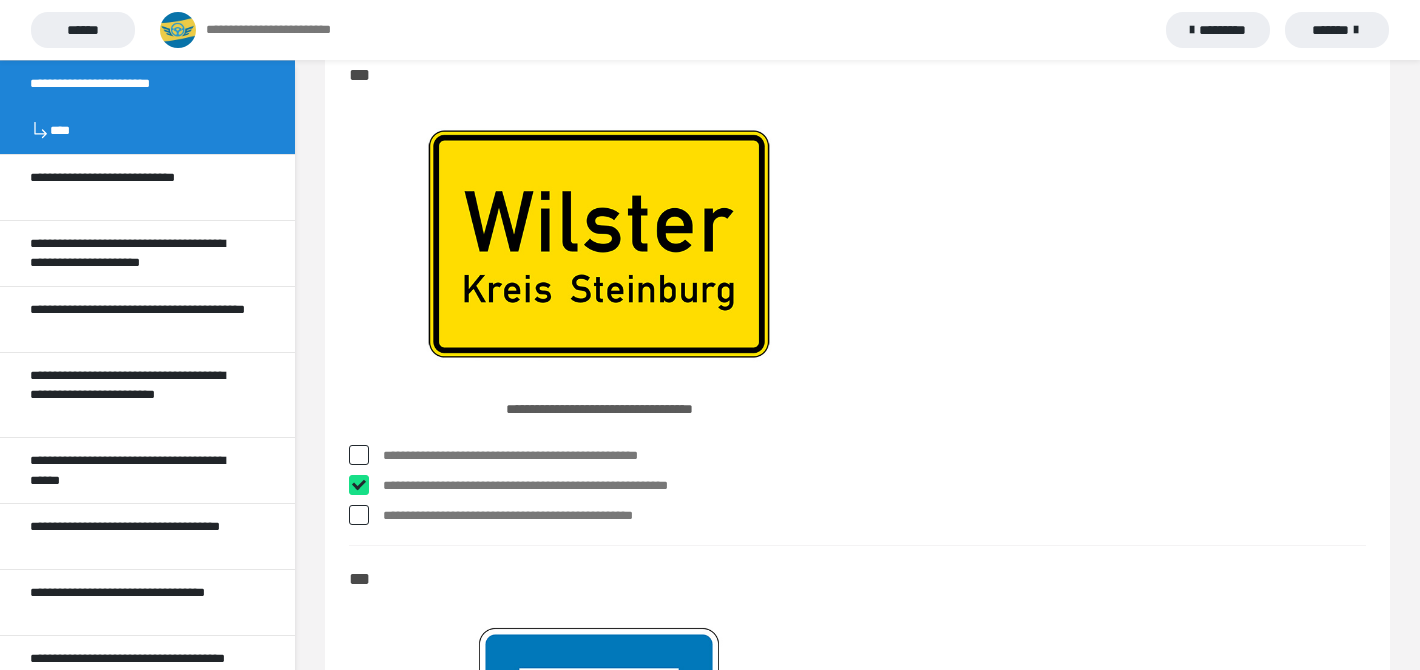 checkbox on "****" 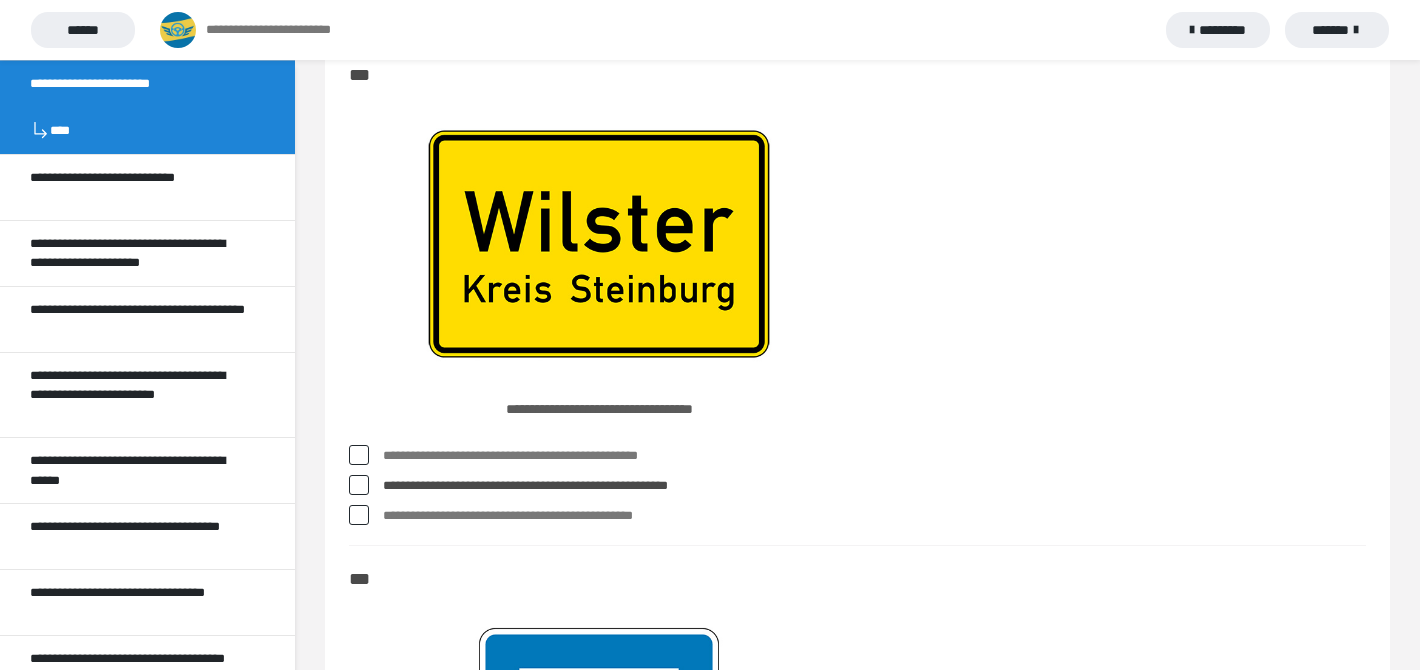 click on "**********" at bounding box center (874, 456) 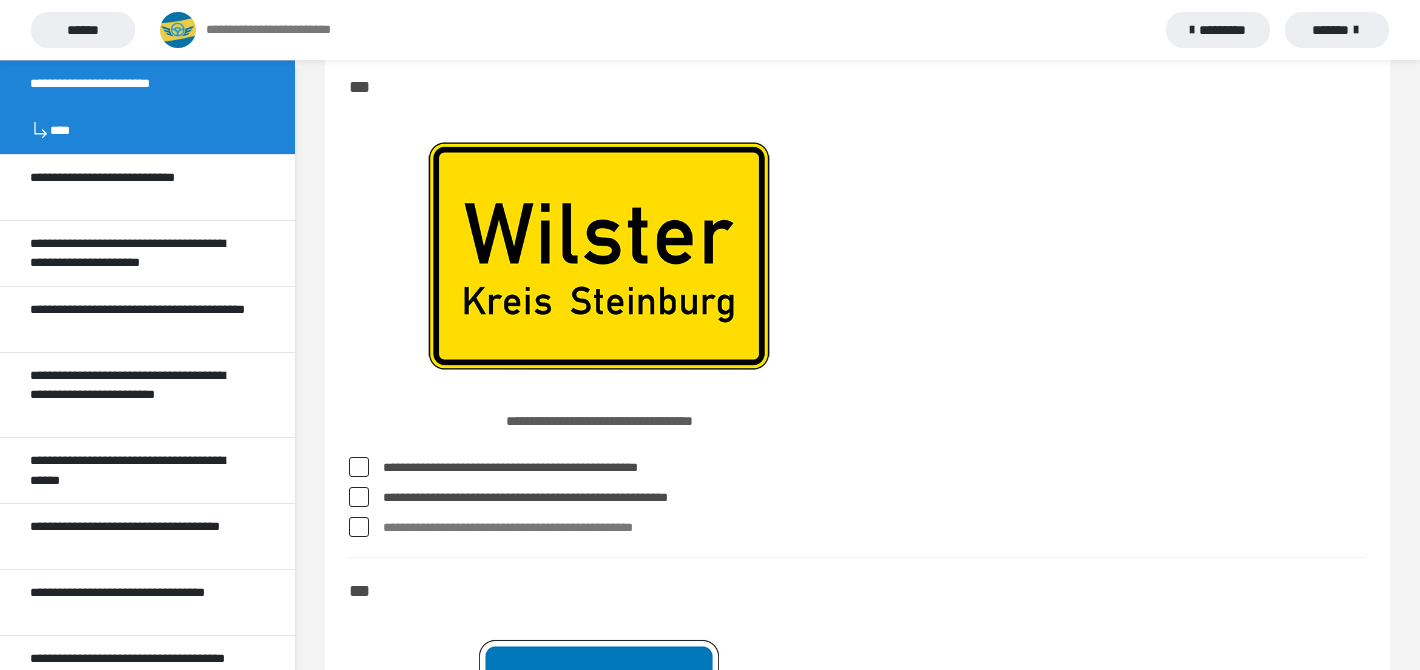 scroll, scrollTop: 10546, scrollLeft: 0, axis: vertical 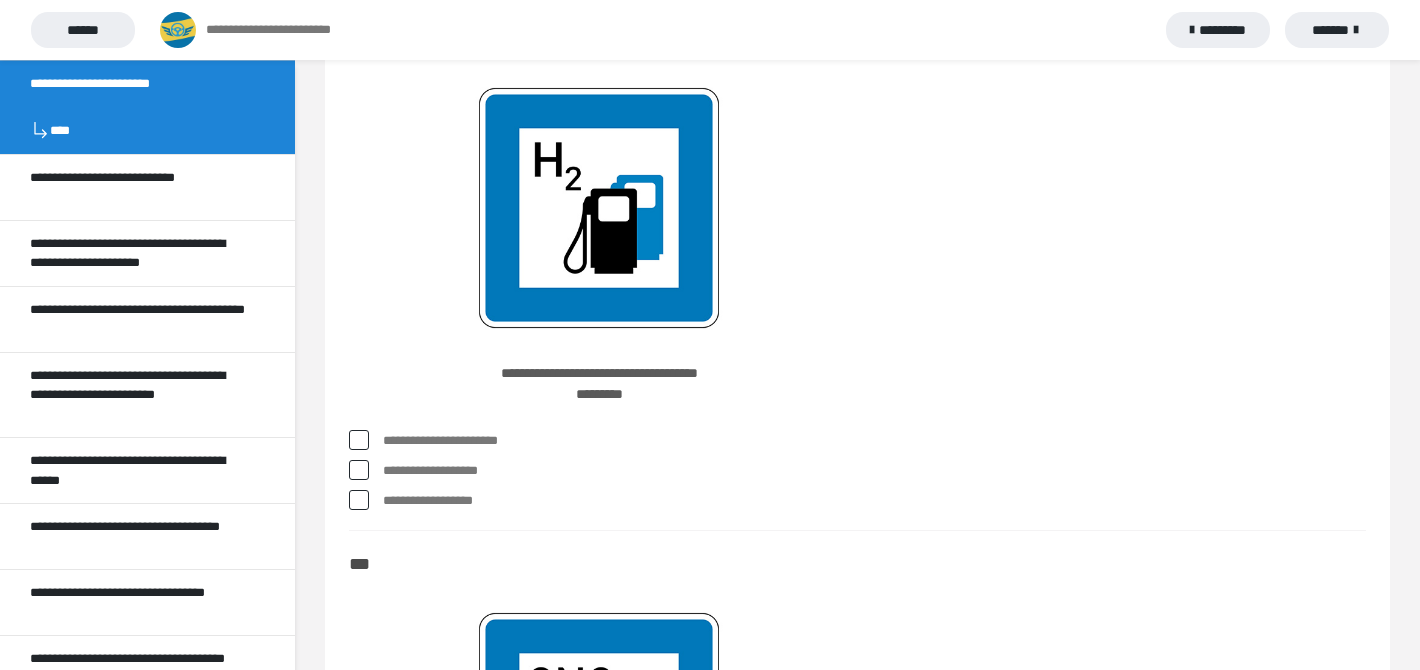click on "**********" at bounding box center (874, 441) 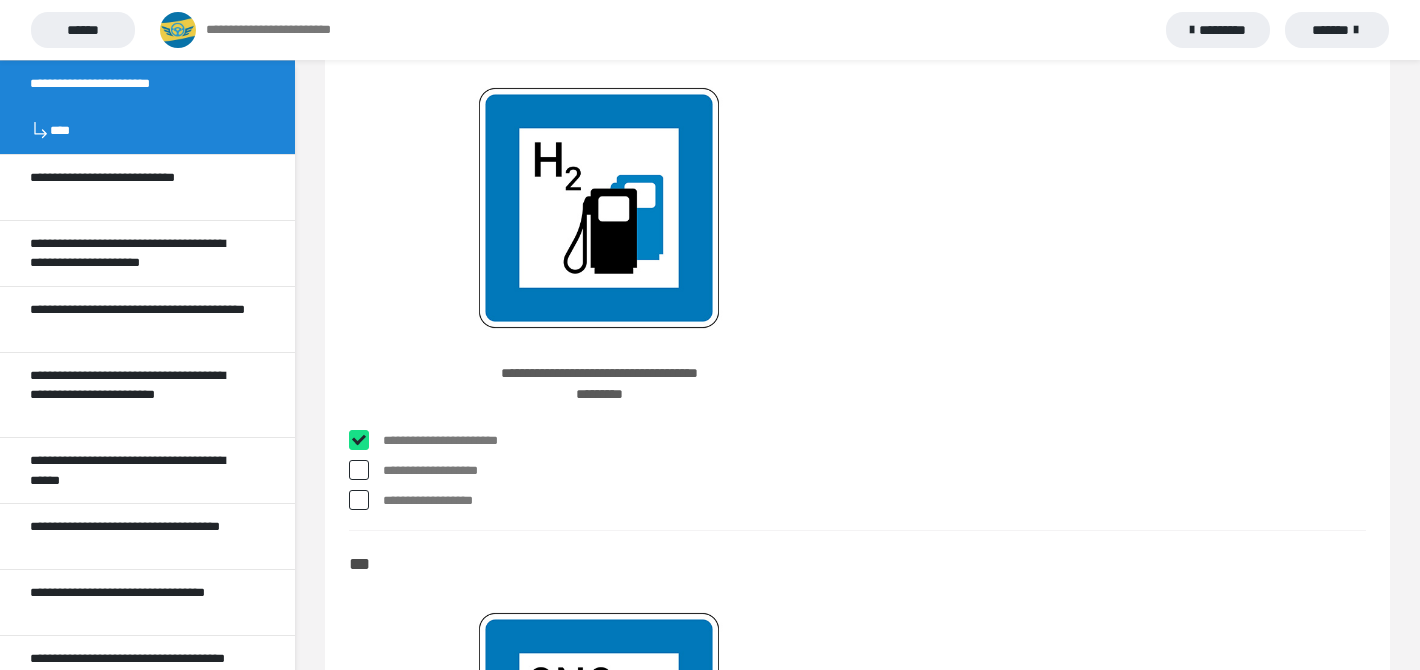 checkbox on "****" 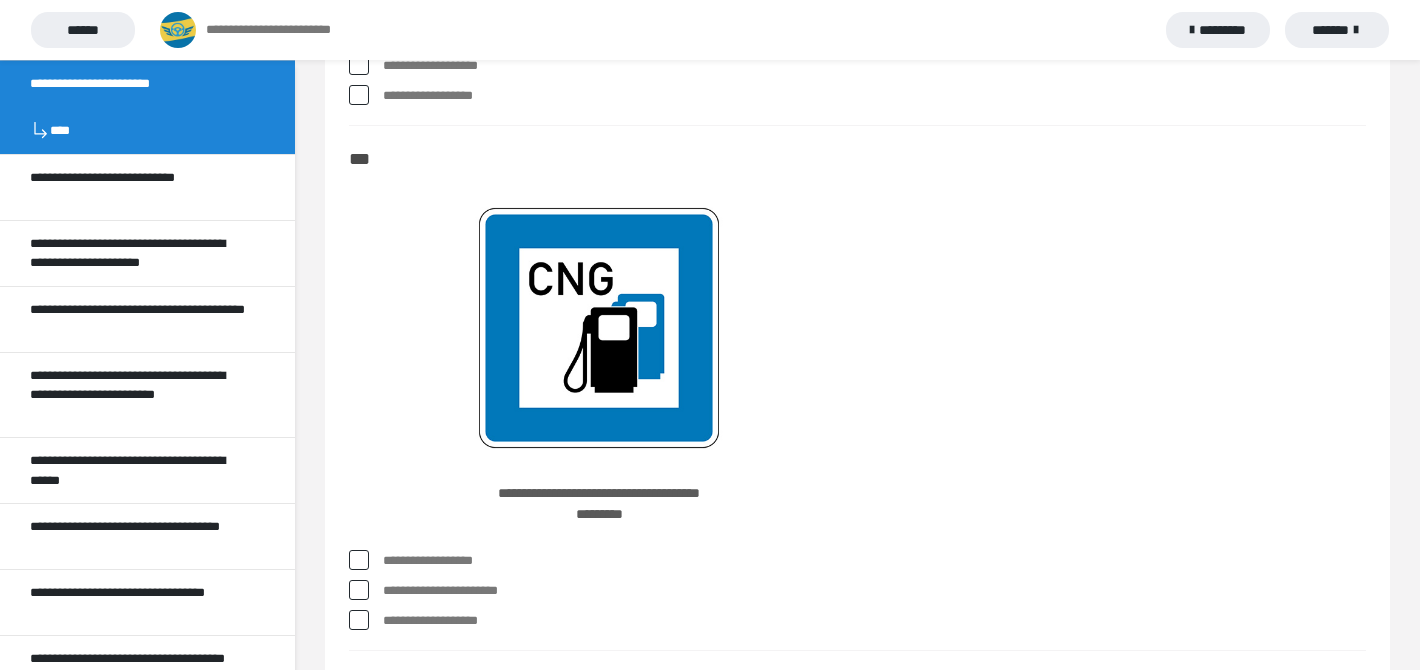 scroll, scrollTop: 11505, scrollLeft: 0, axis: vertical 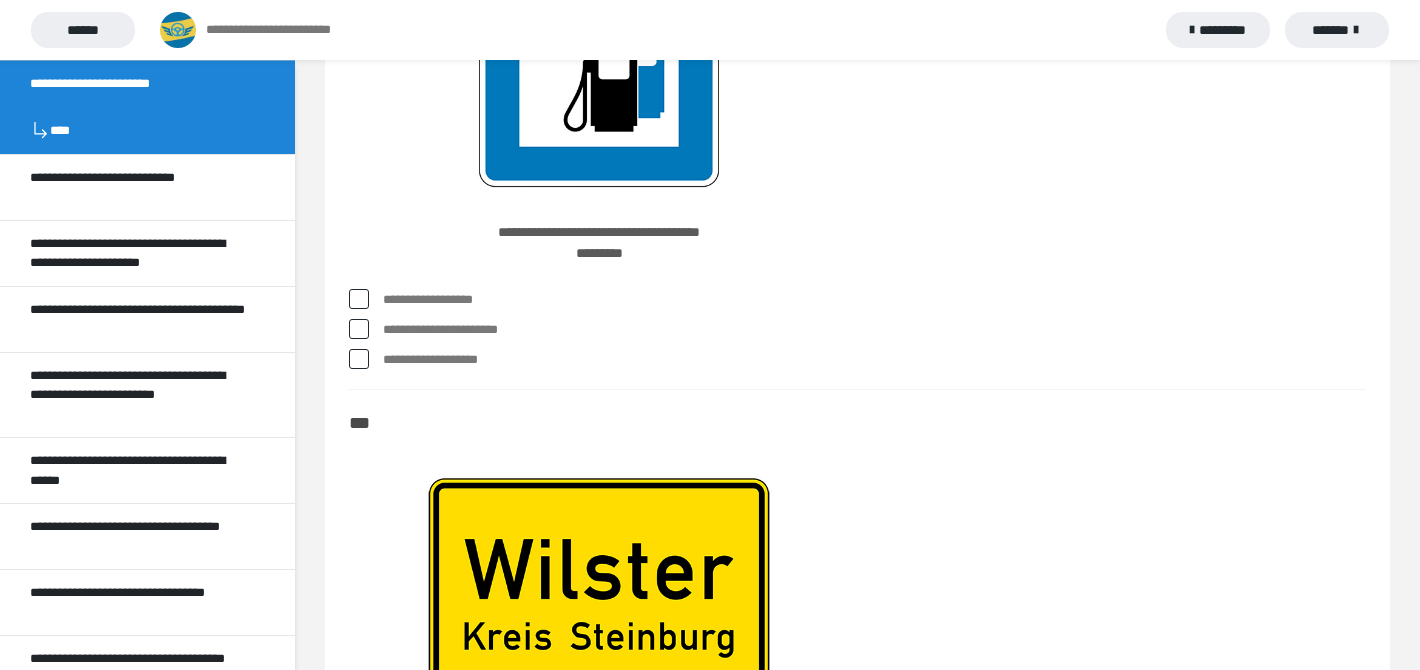 click on "**********" at bounding box center [874, 300] 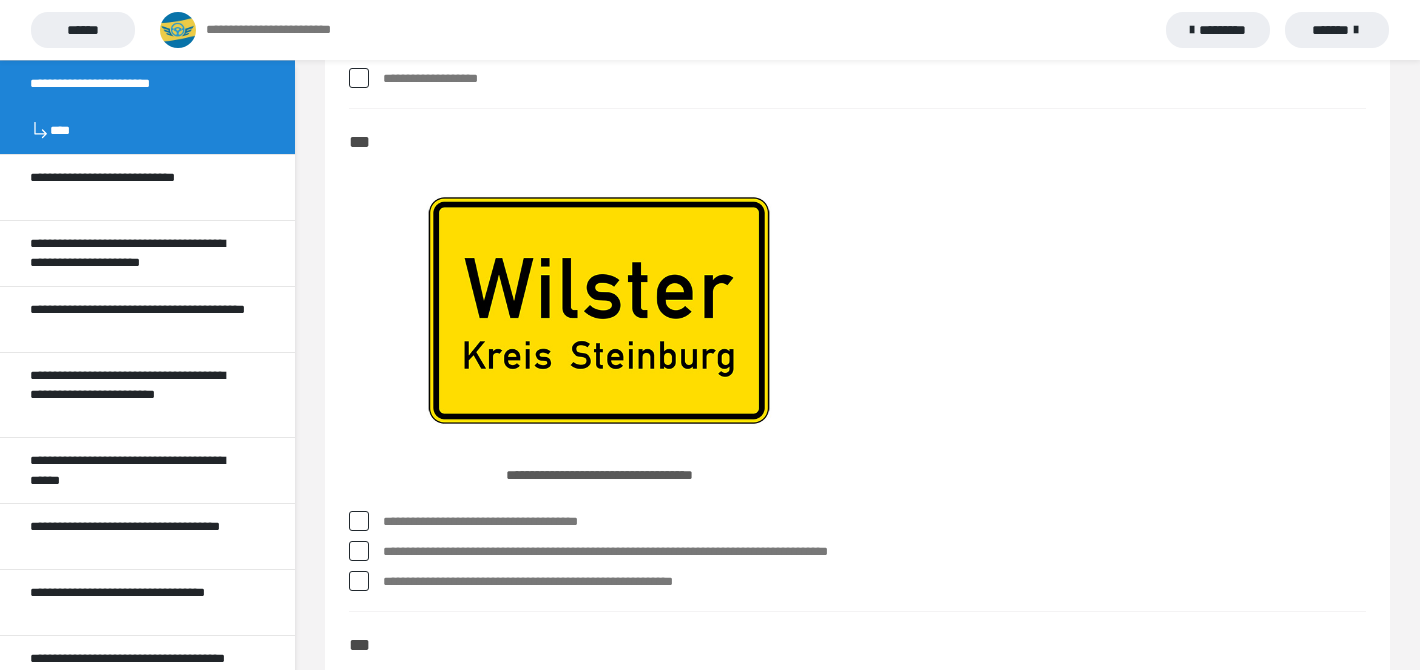 scroll, scrollTop: 12052, scrollLeft: 0, axis: vertical 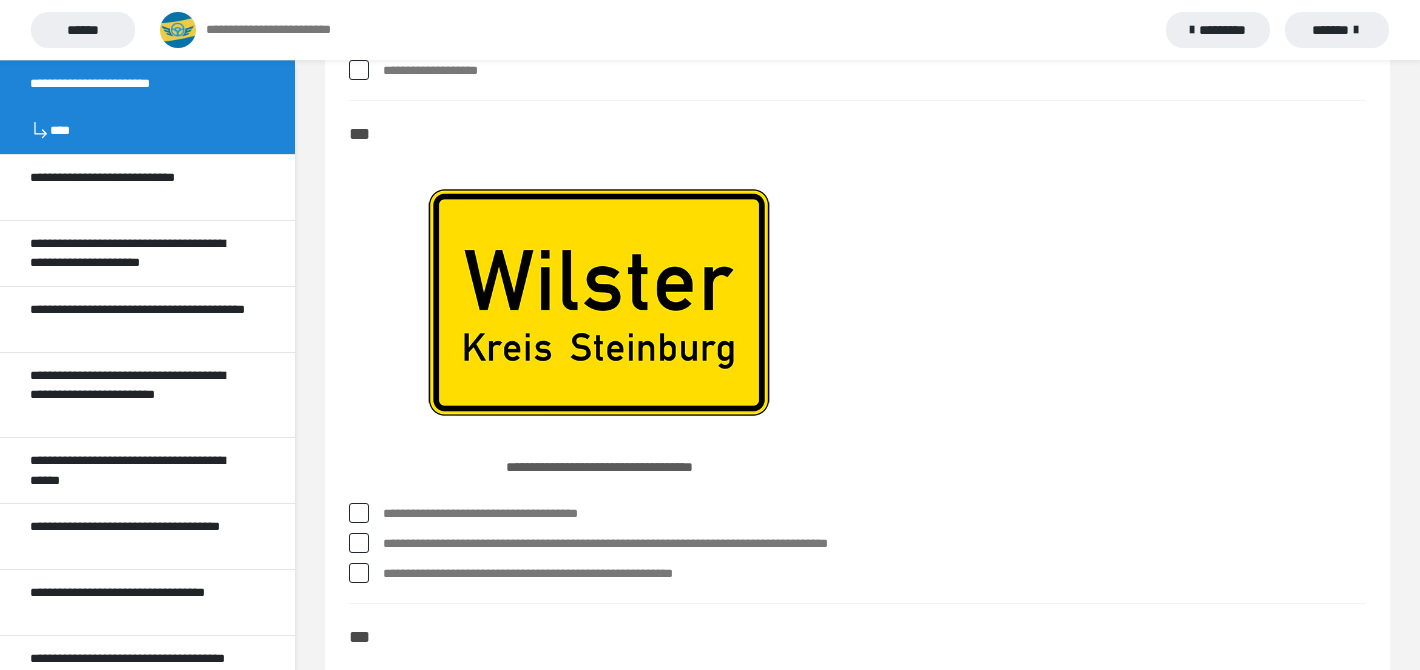 click on "**********" at bounding box center (874, 514) 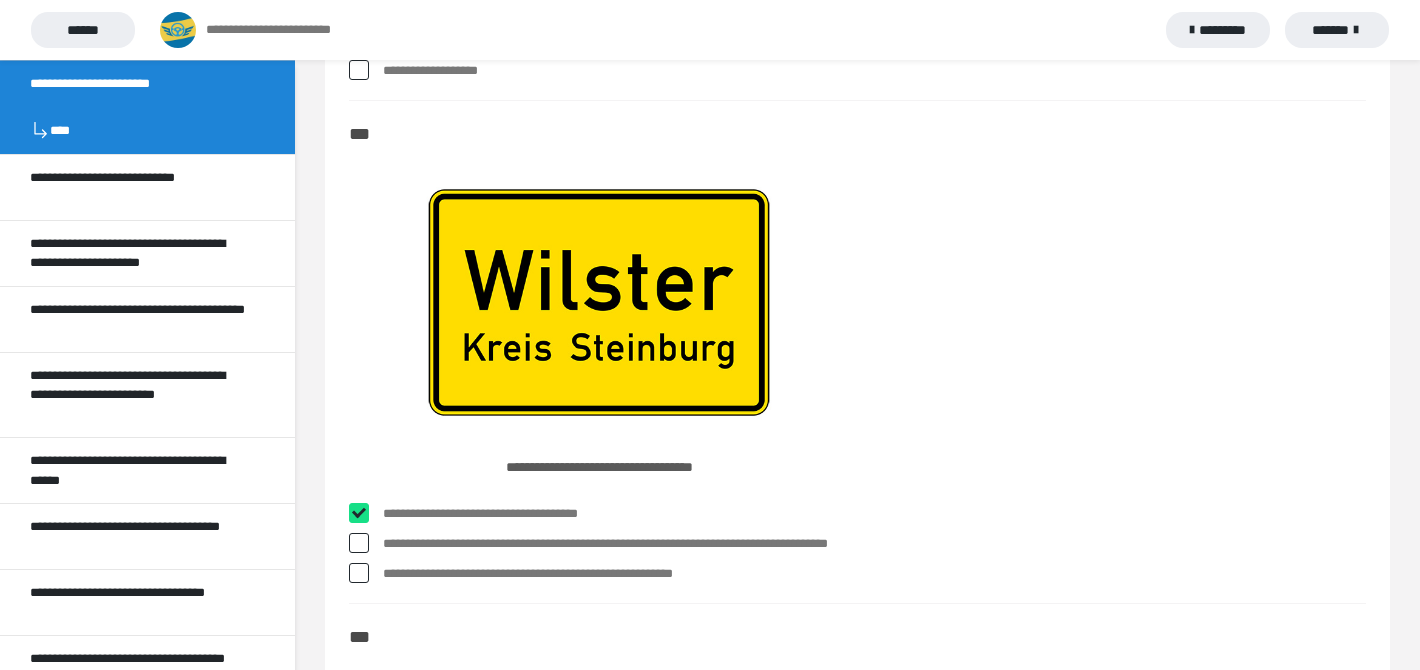 checkbox on "****" 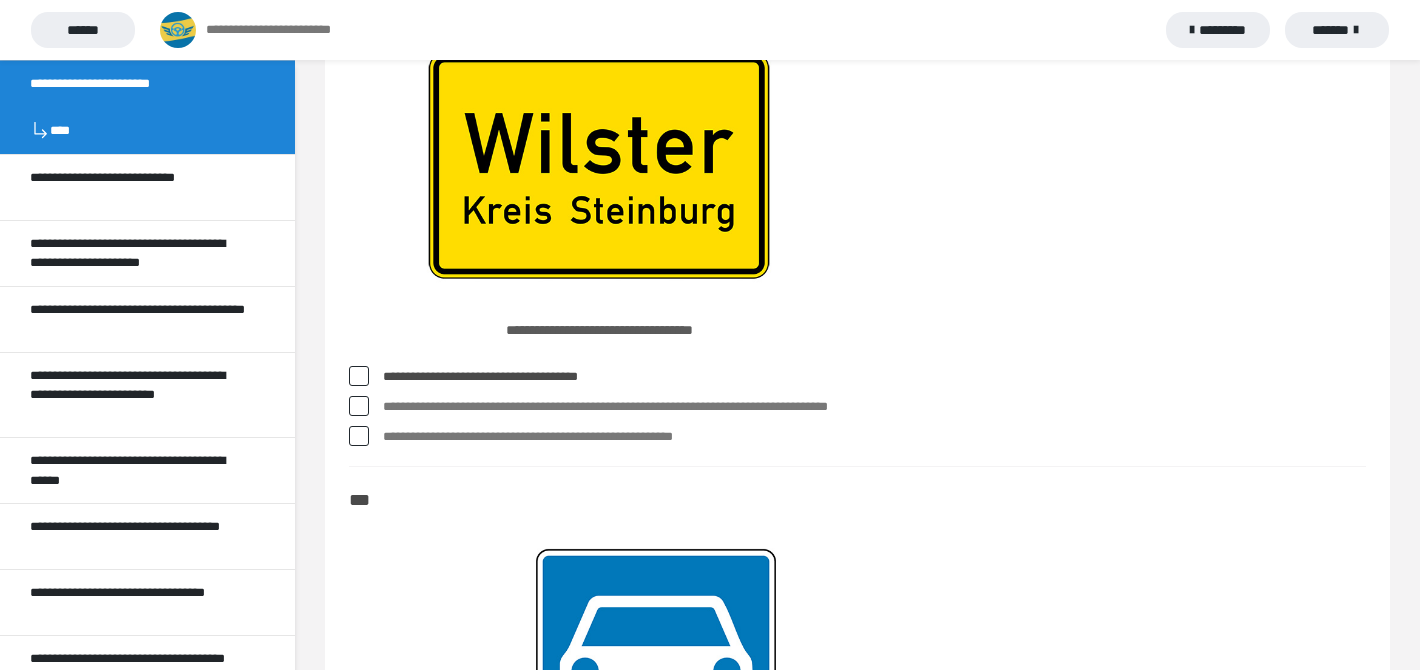 scroll, scrollTop: 12190, scrollLeft: 0, axis: vertical 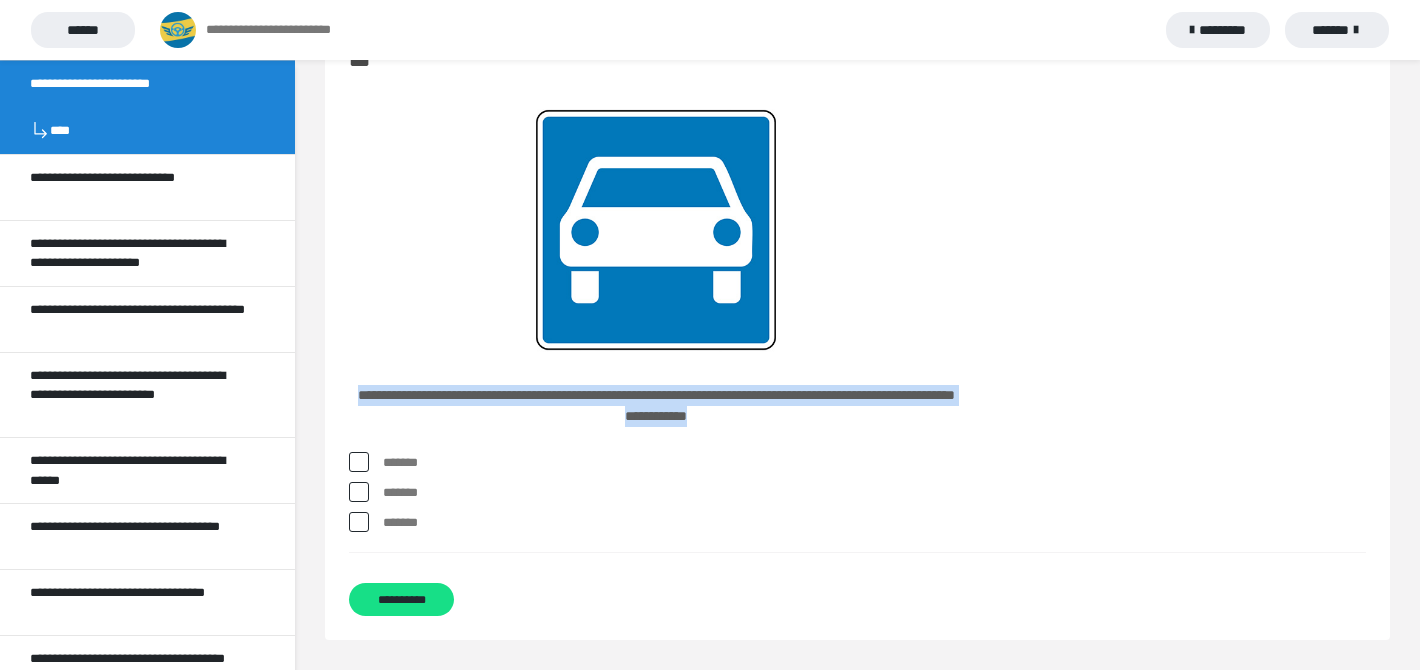 drag, startPoint x: 849, startPoint y: 413, endPoint x: 338, endPoint y: 400, distance: 511.16534 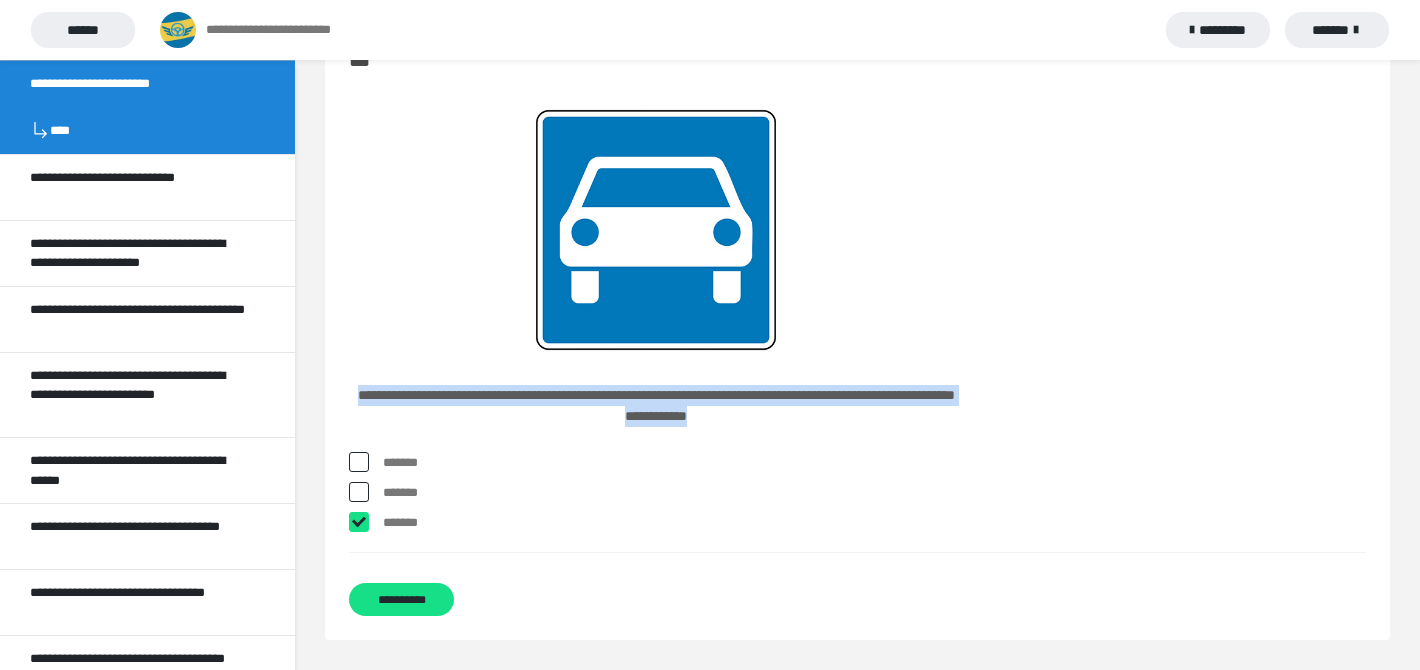 checkbox on "****" 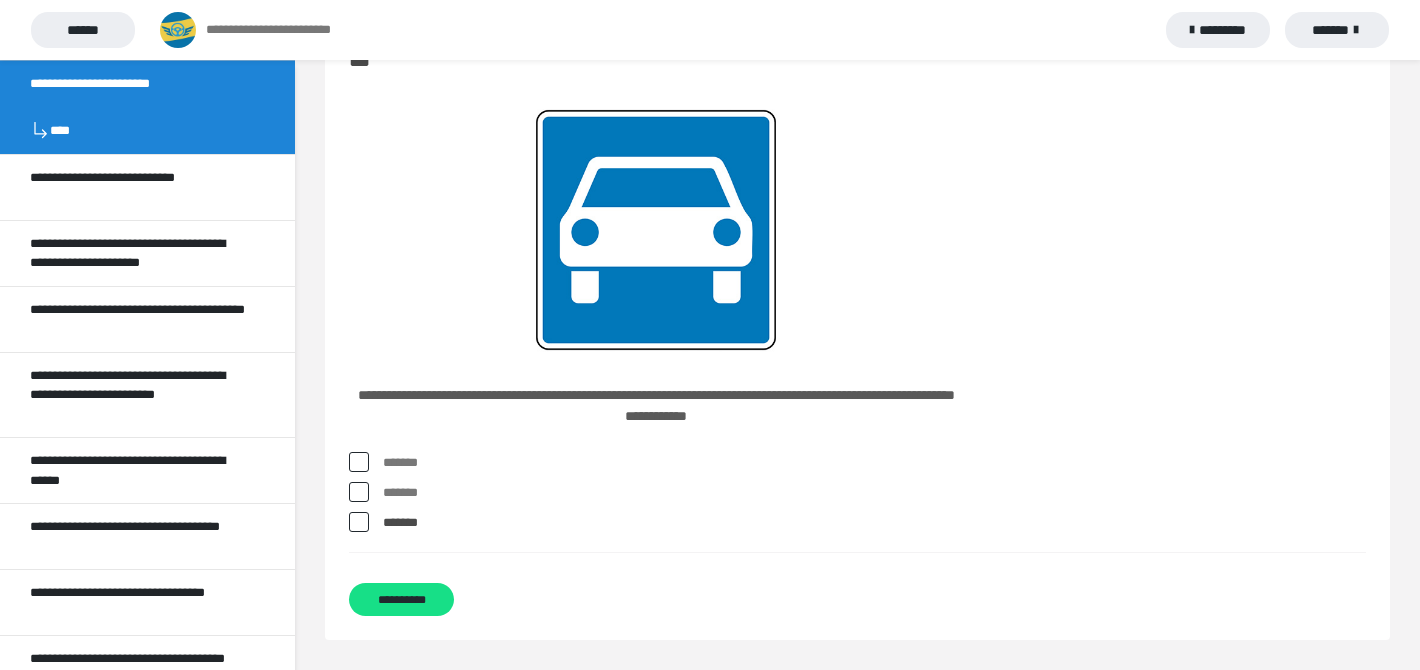 click on "**********" at bounding box center (857, -5949) 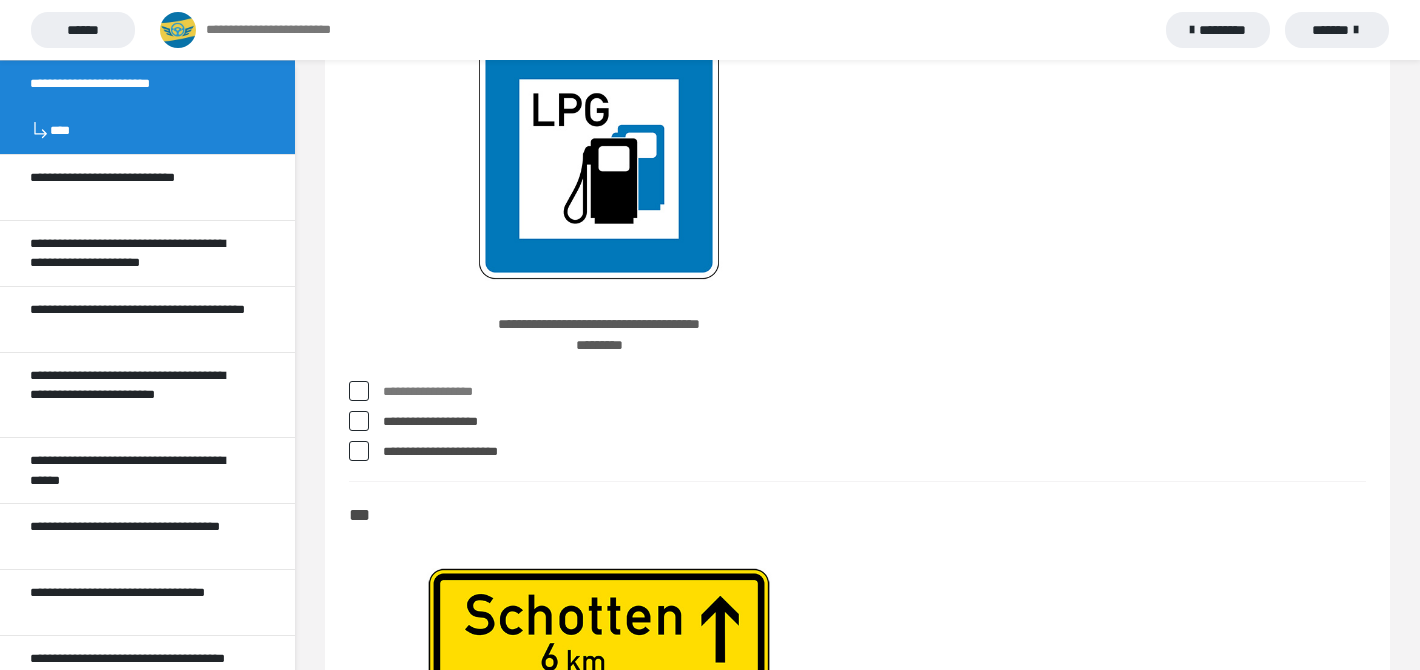 scroll, scrollTop: 9590, scrollLeft: 0, axis: vertical 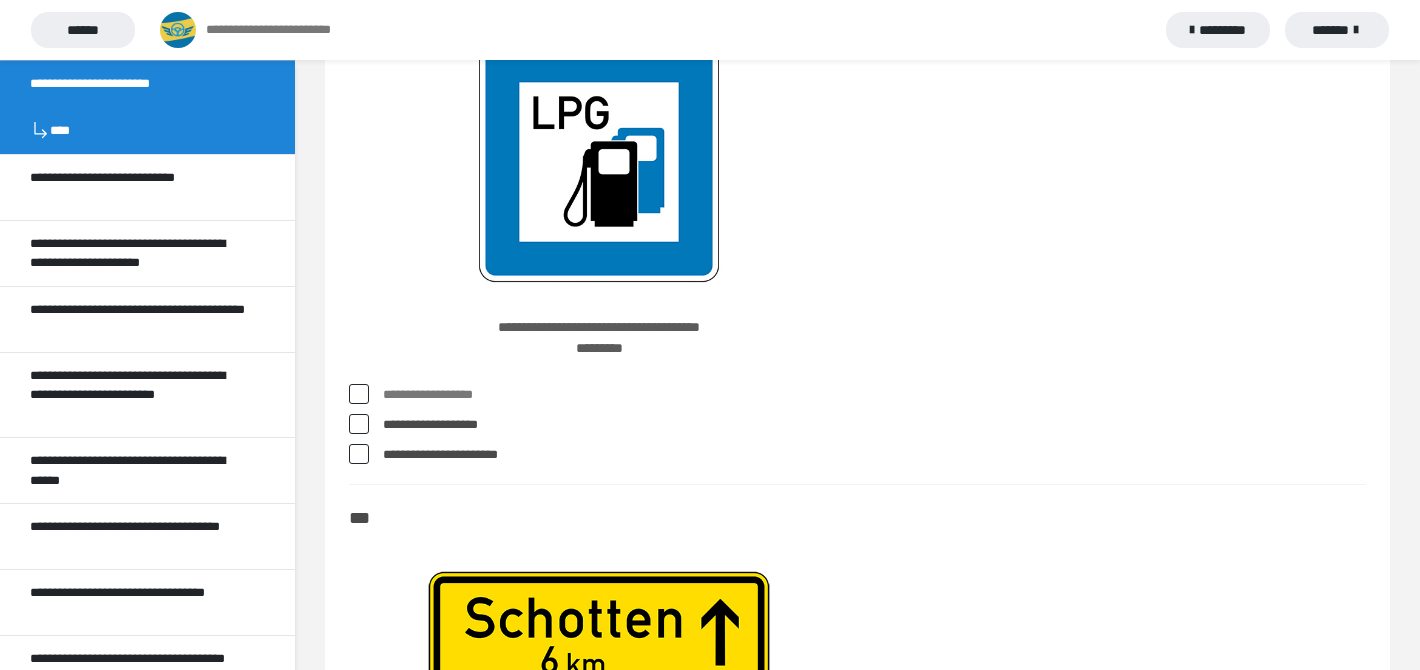 click on "**********" at bounding box center (874, 455) 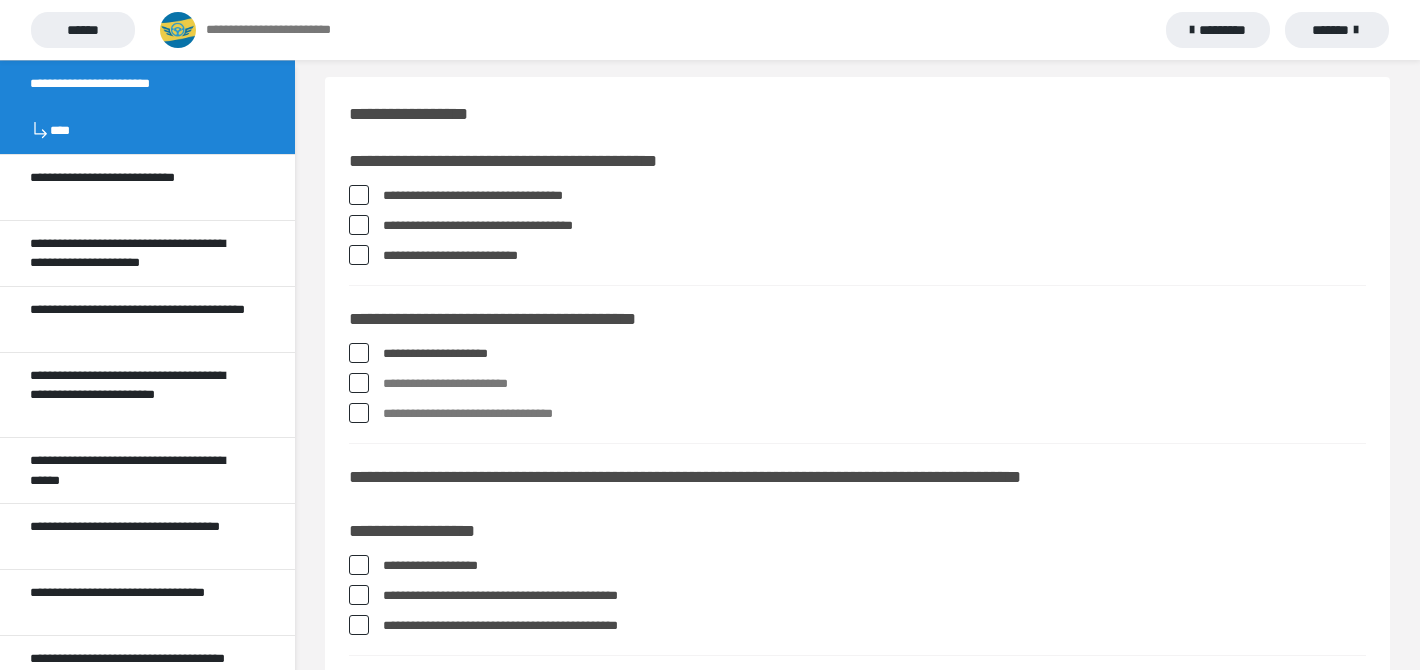 scroll, scrollTop: 0, scrollLeft: 0, axis: both 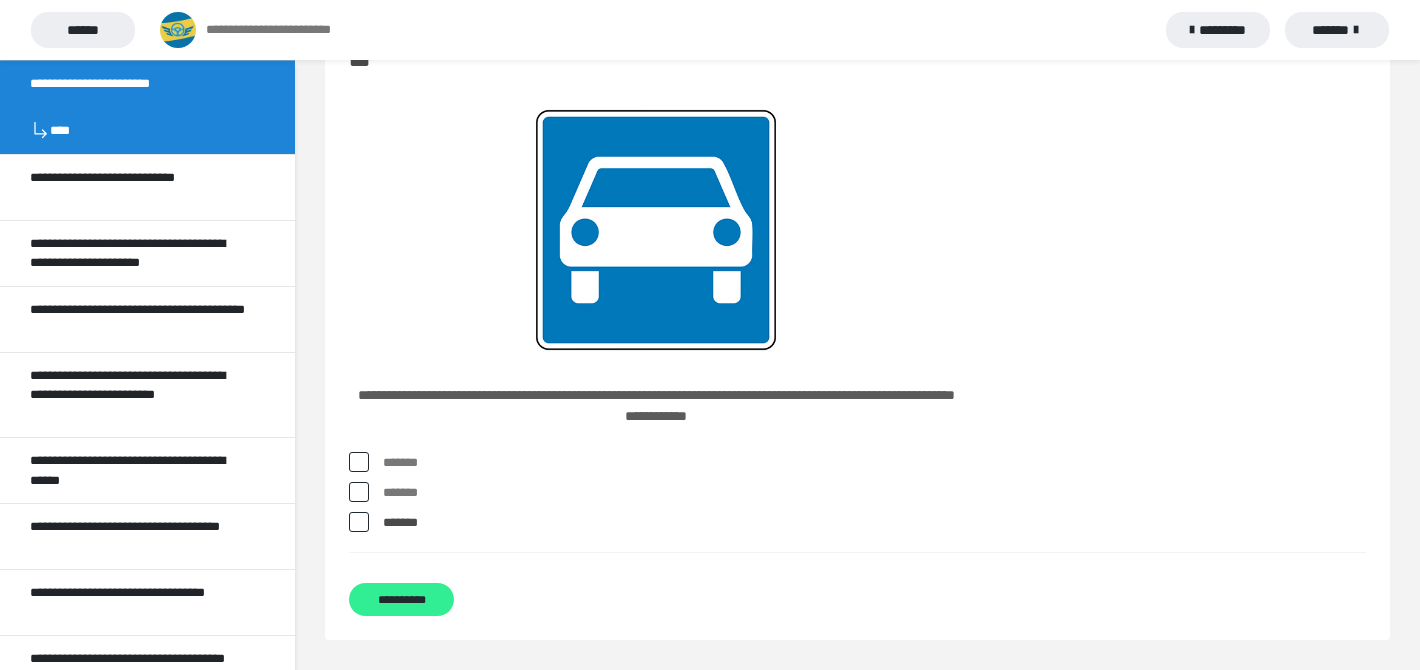 click on "**********" at bounding box center (401, 599) 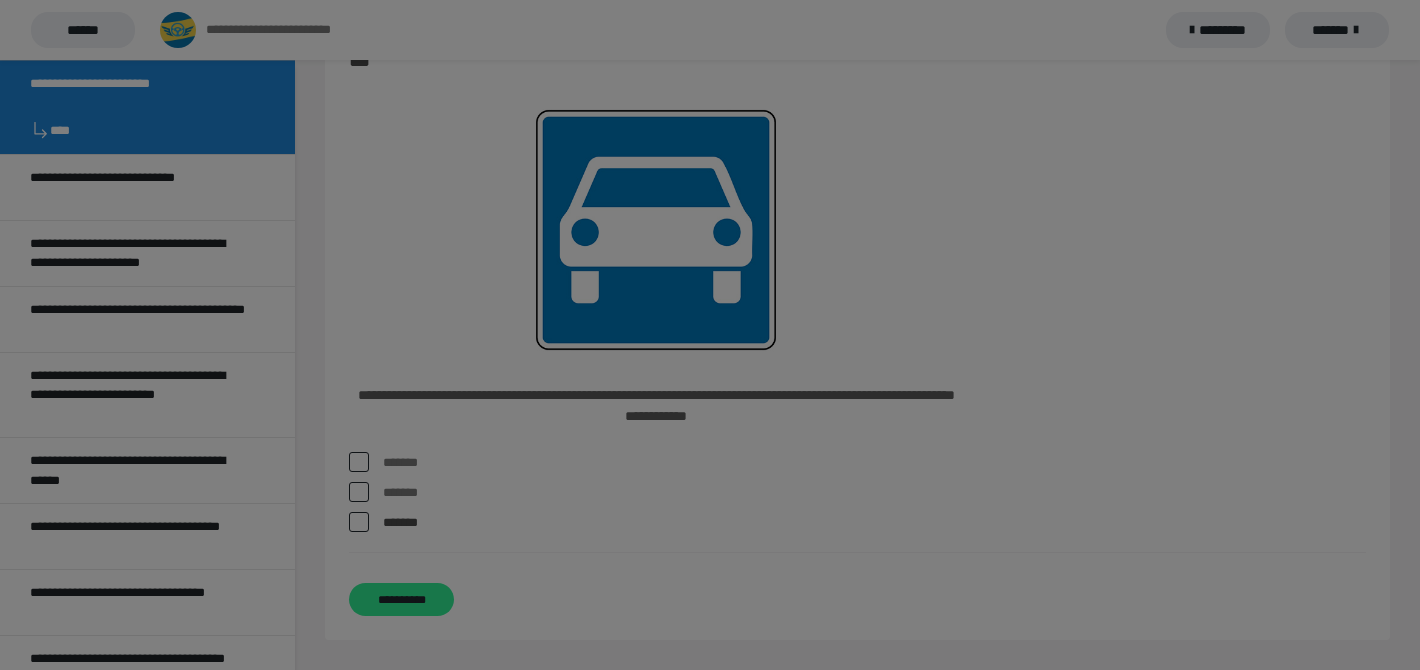 scroll, scrollTop: 60, scrollLeft: 0, axis: vertical 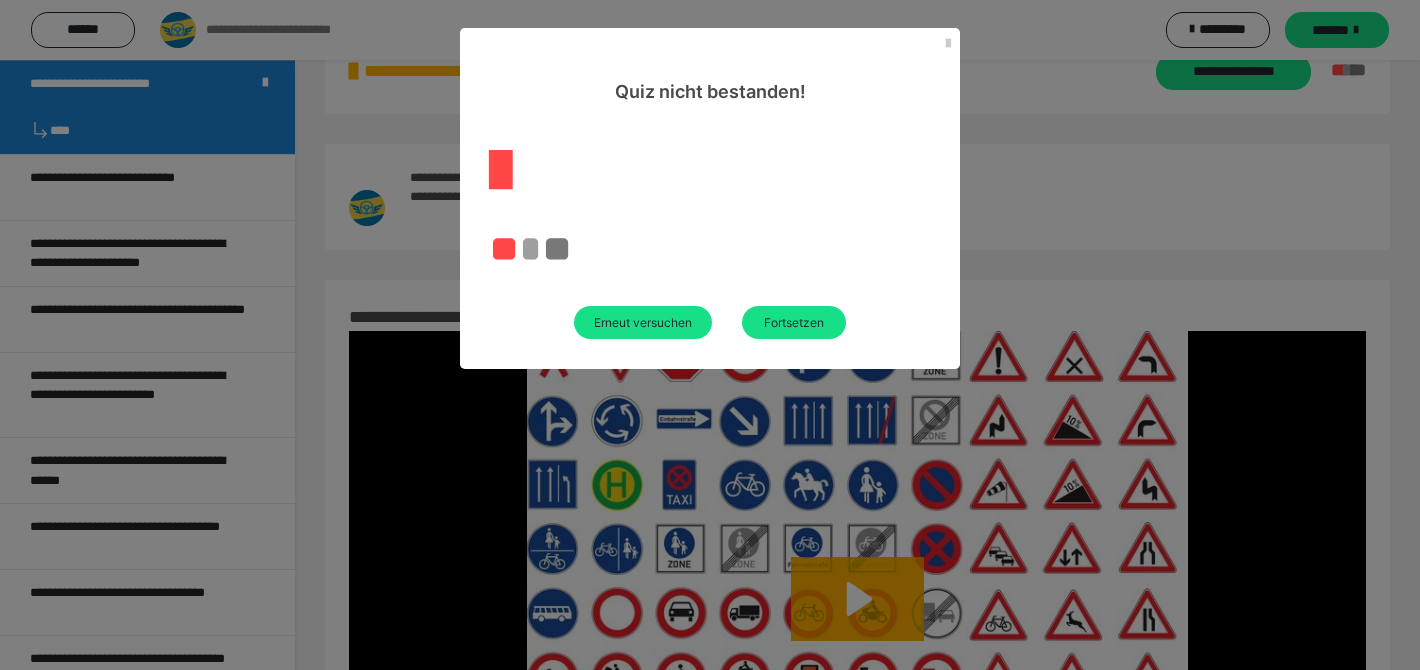 click at bounding box center (948, 44) 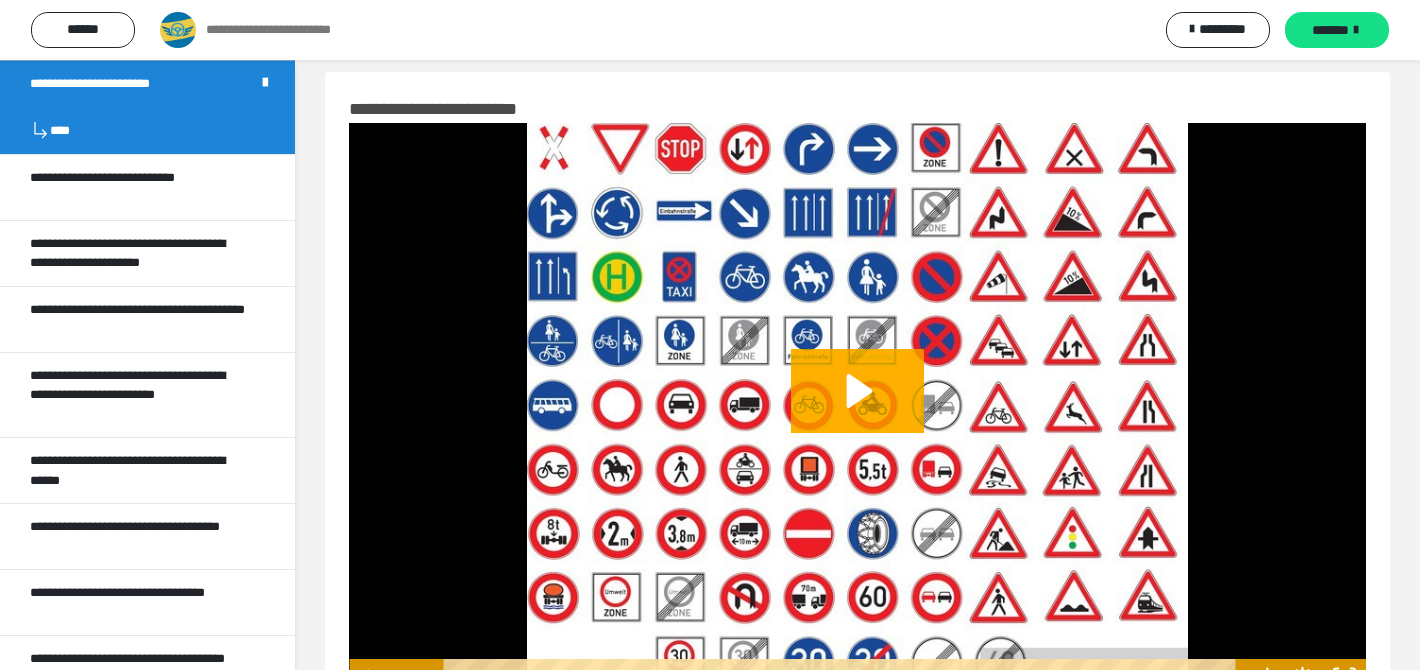 scroll, scrollTop: 347, scrollLeft: 0, axis: vertical 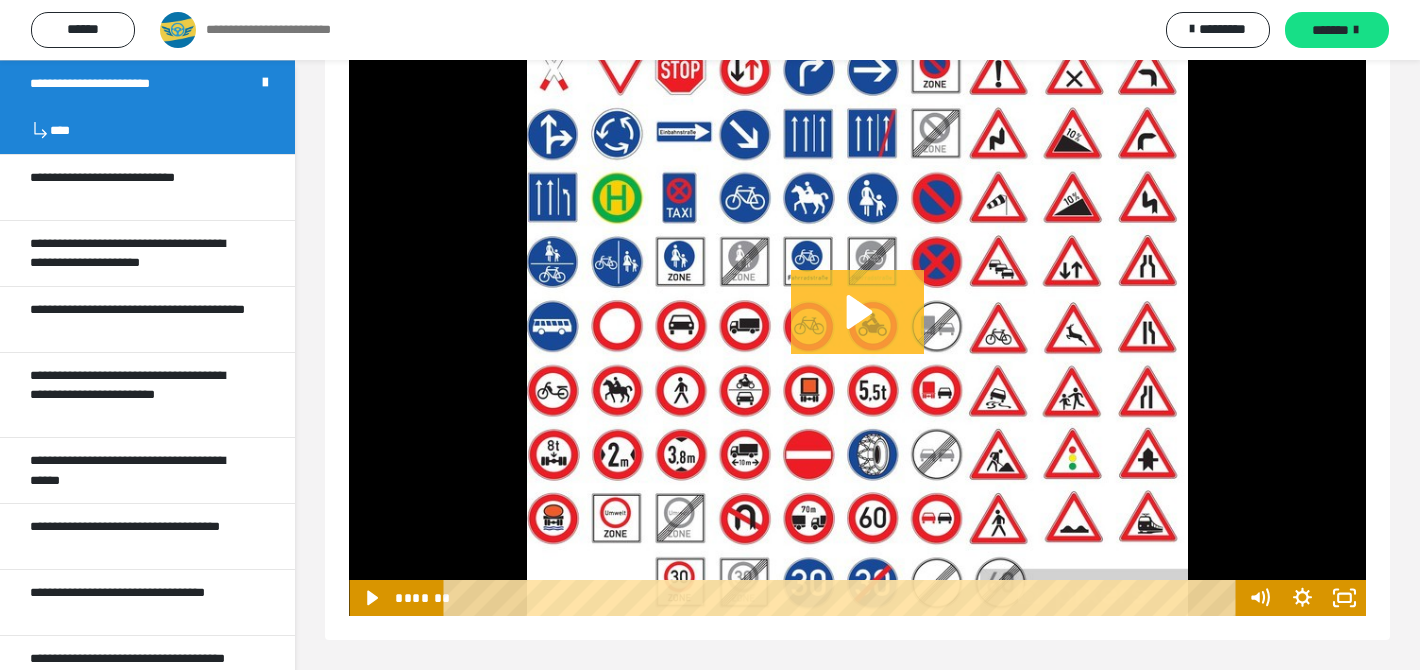 click 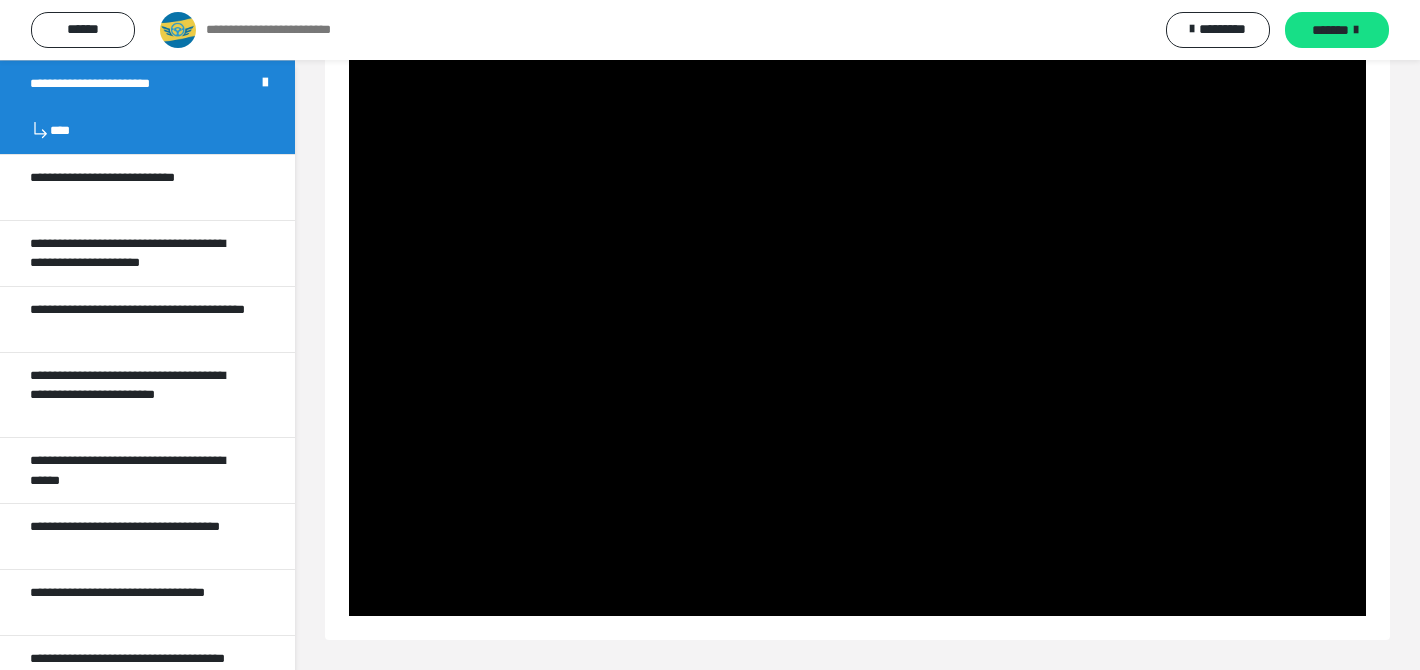 click on "****" at bounding box center (843, 598) 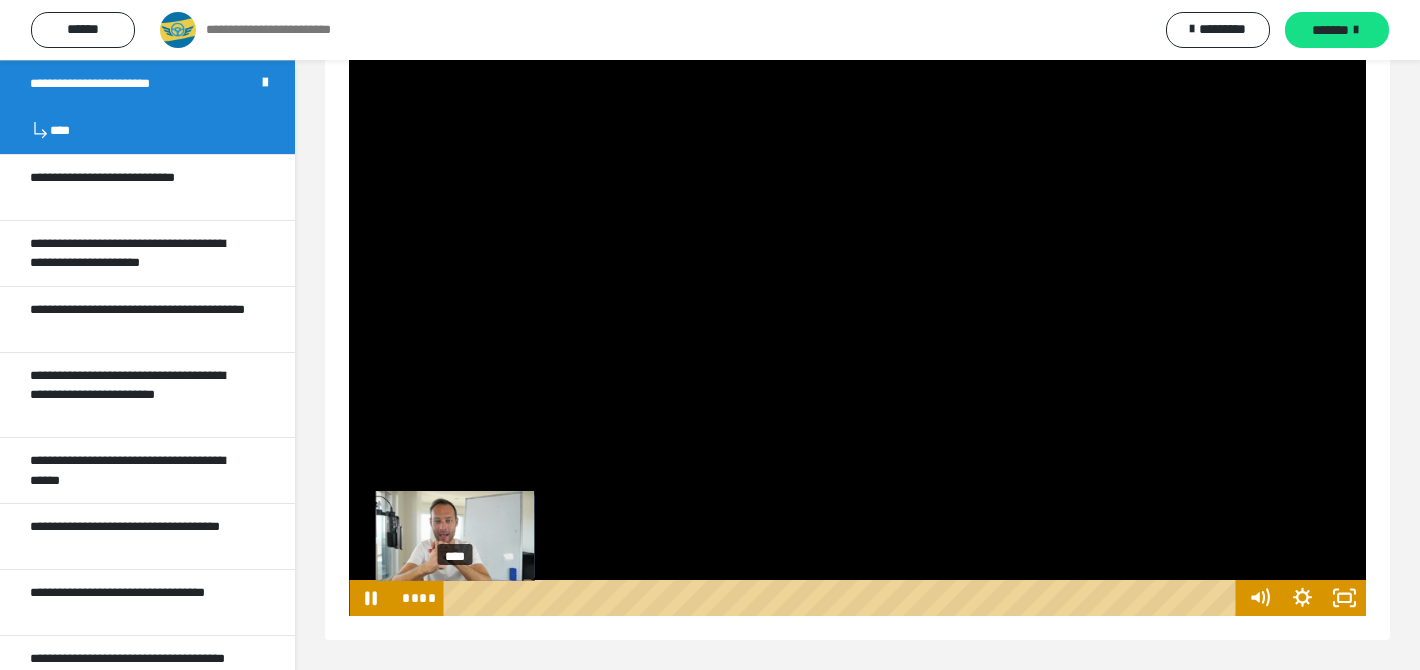 click on "****" at bounding box center (843, 598) 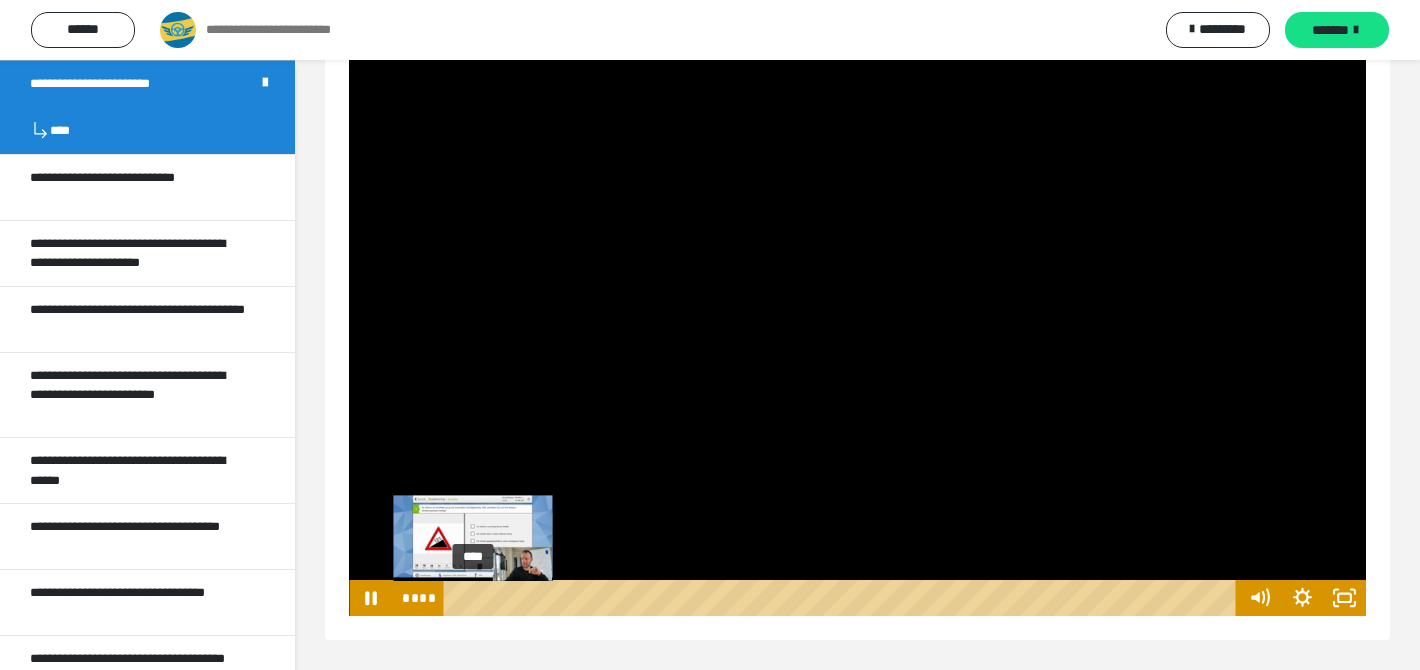 click on "****" at bounding box center [843, 598] 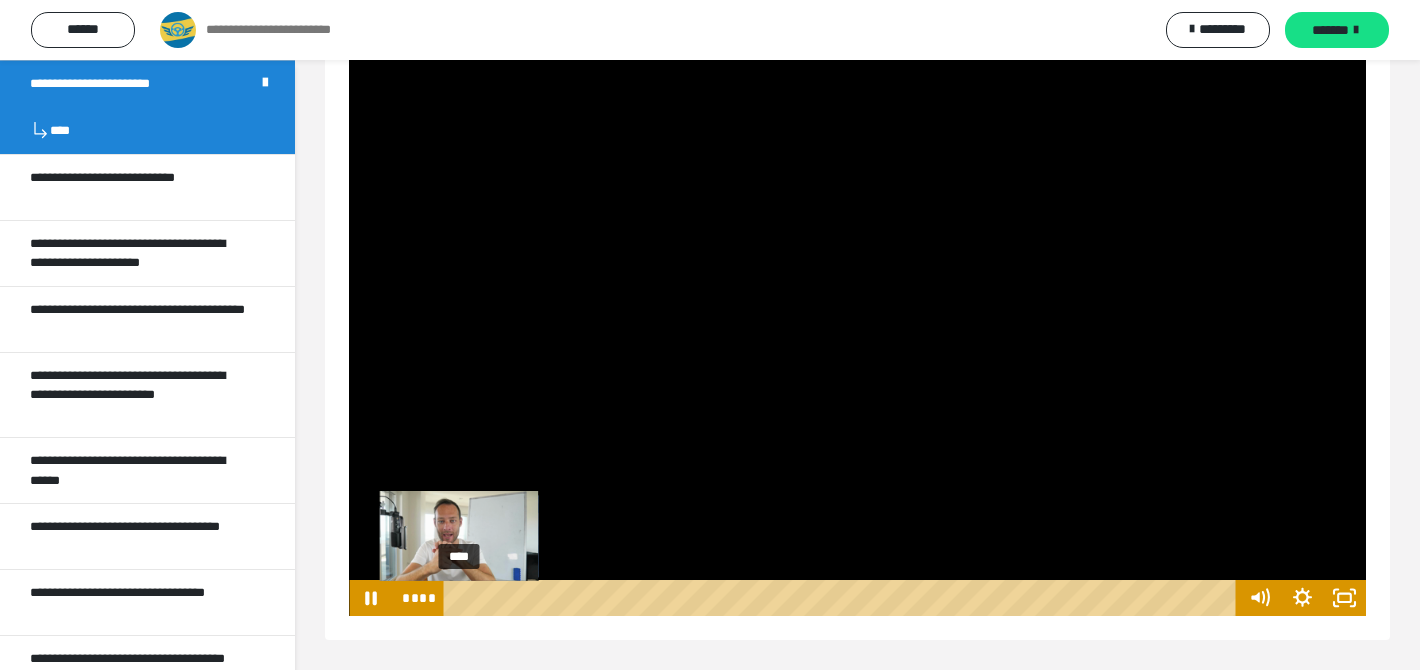 click 